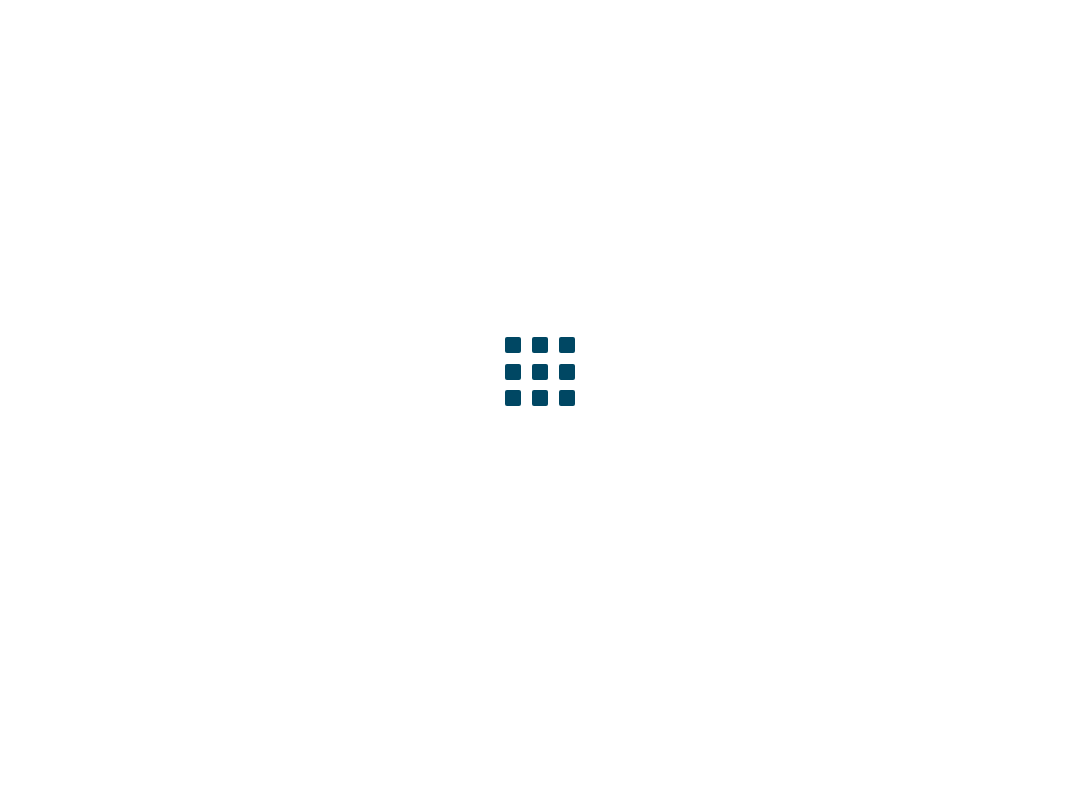 scroll, scrollTop: 0, scrollLeft: 0, axis: both 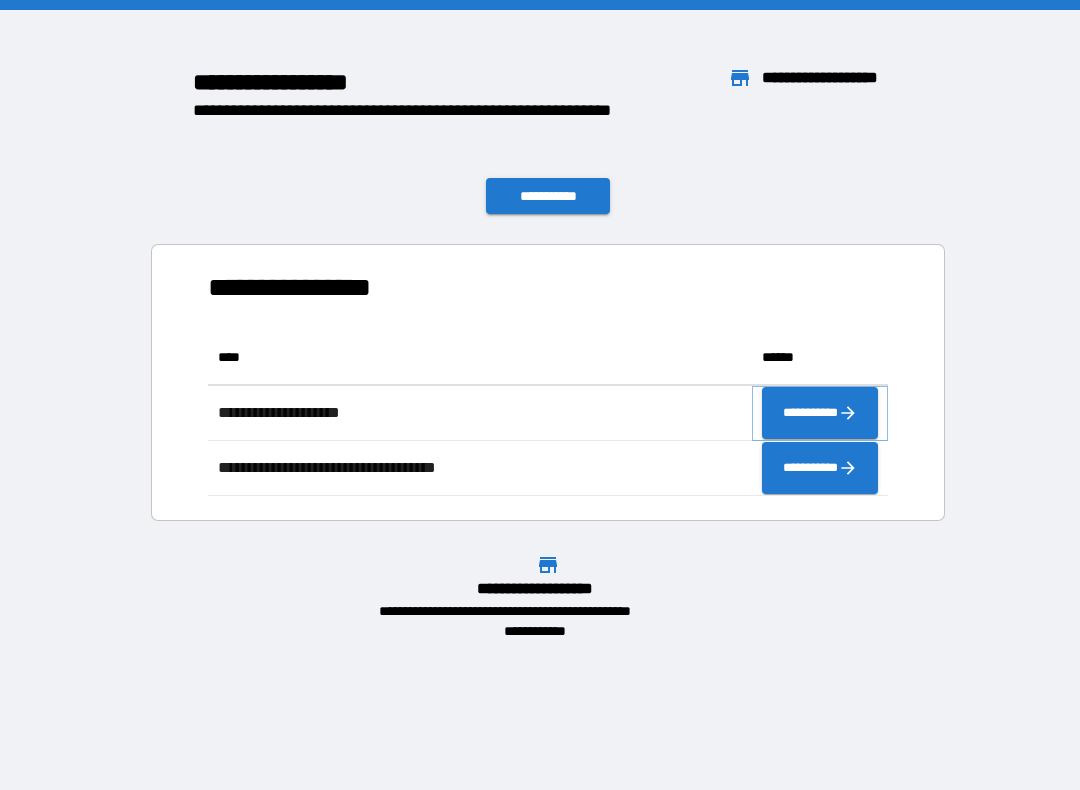 click on "**********" at bounding box center [820, 413] 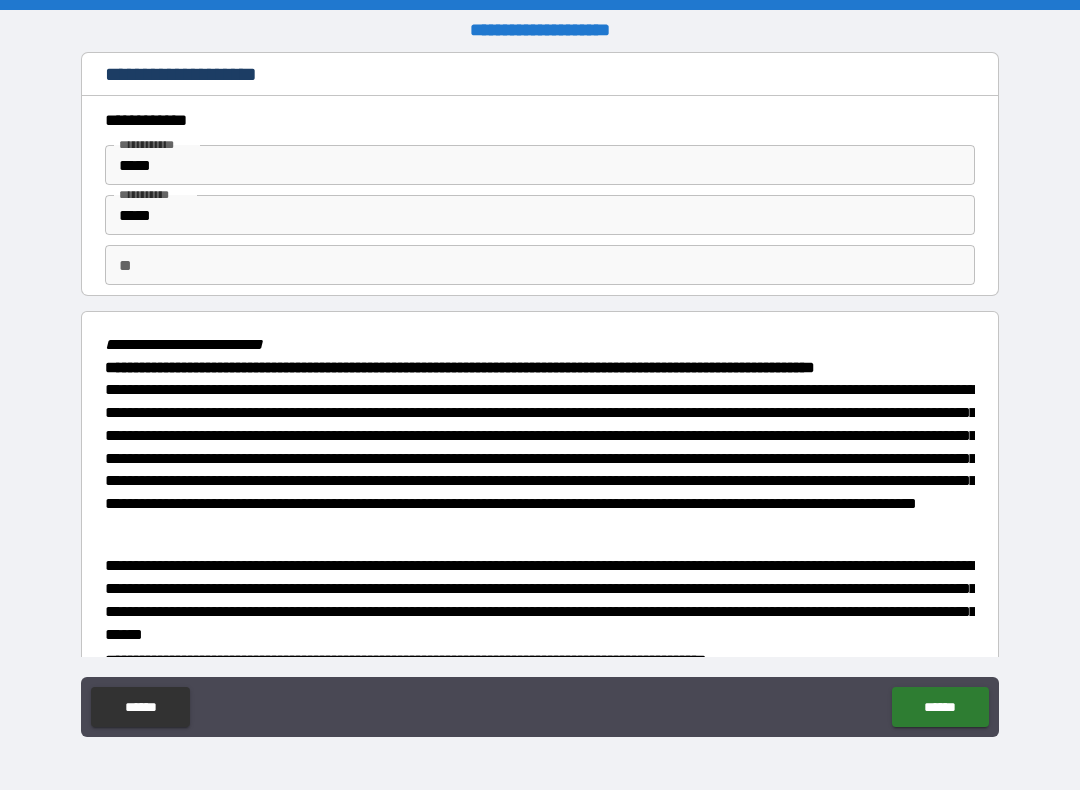 type on "*" 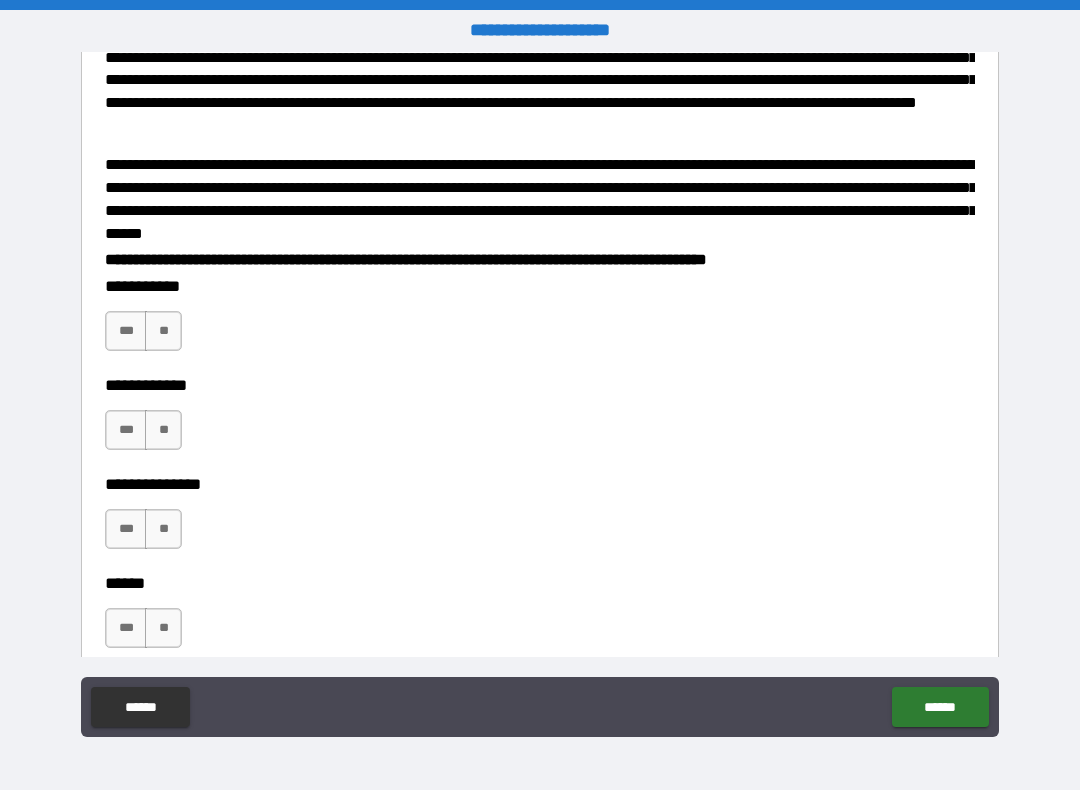 scroll, scrollTop: 406, scrollLeft: 0, axis: vertical 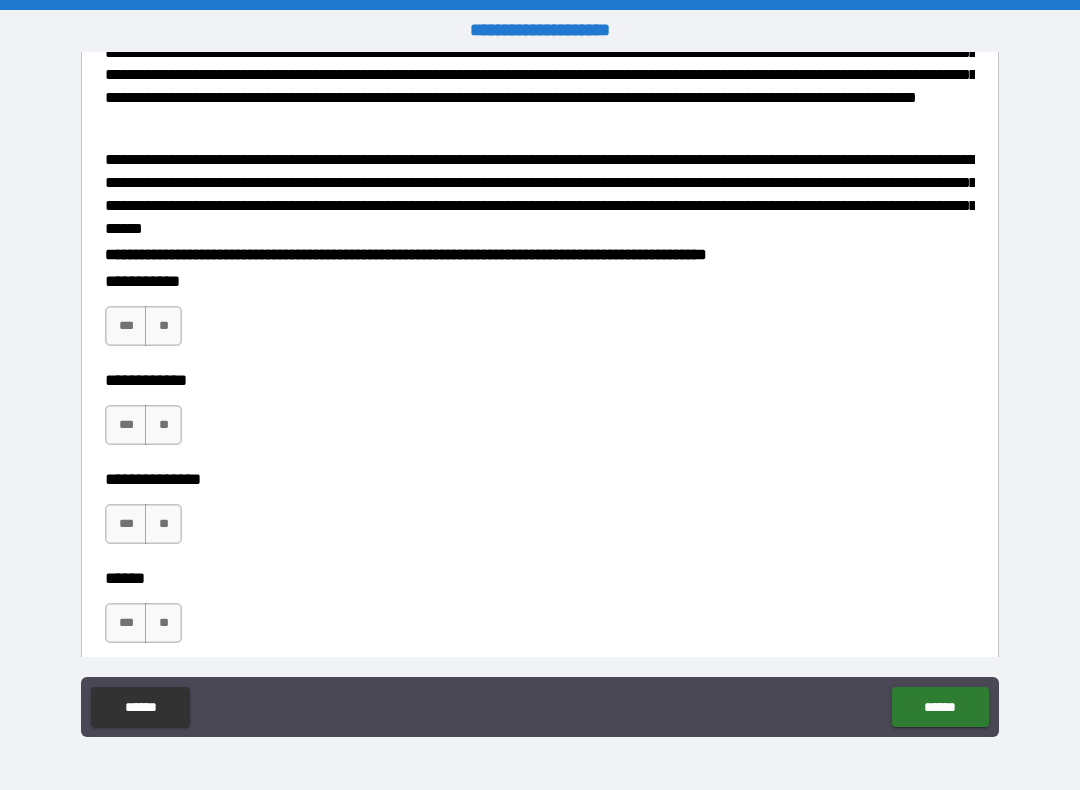 click on "***" at bounding box center [126, 326] 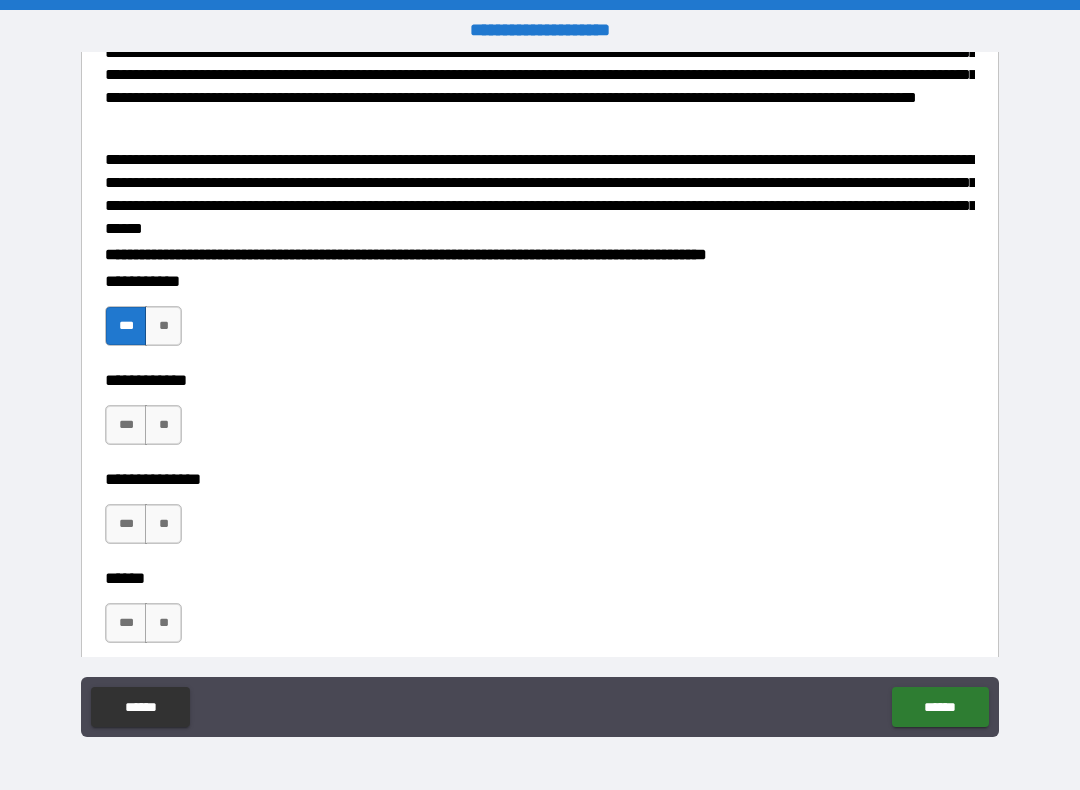 type on "*" 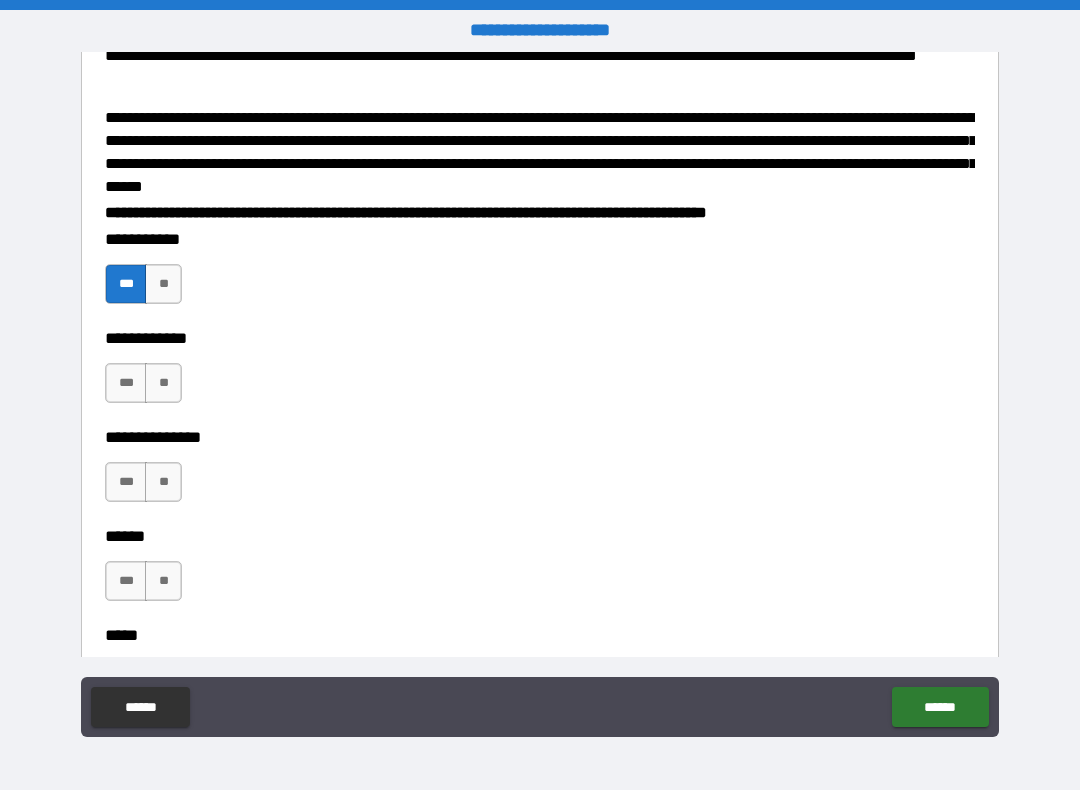 scroll, scrollTop: 447, scrollLeft: 0, axis: vertical 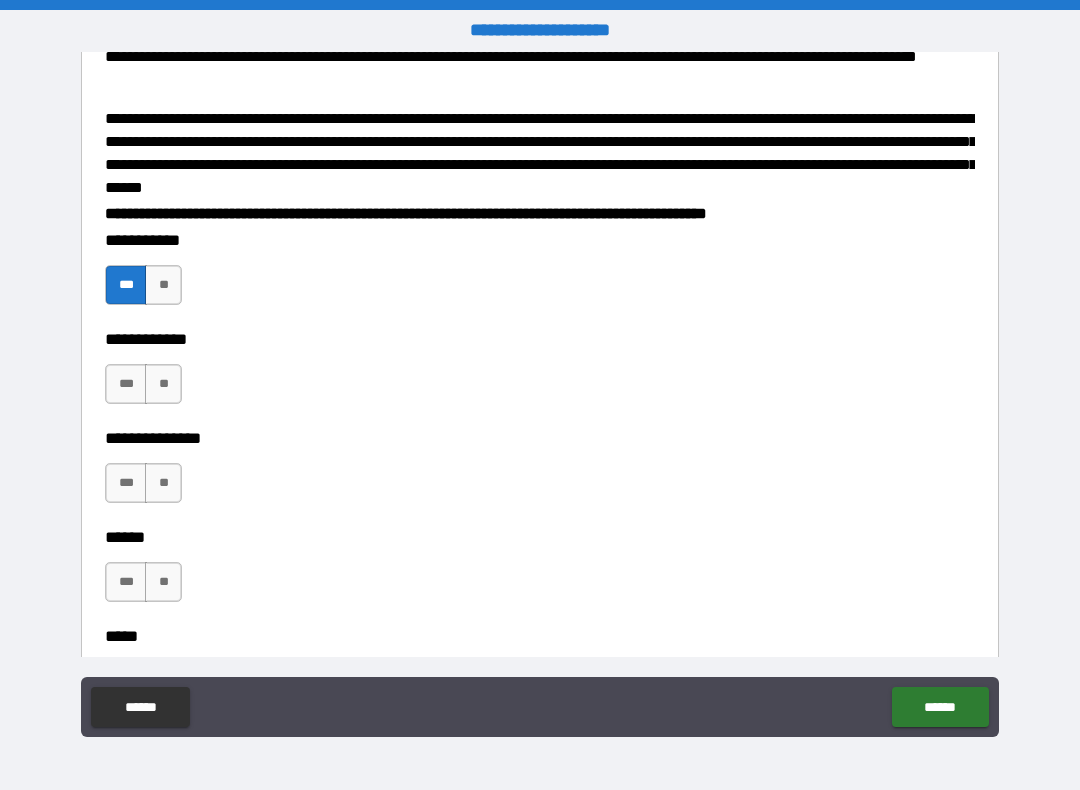click on "***" at bounding box center (126, 285) 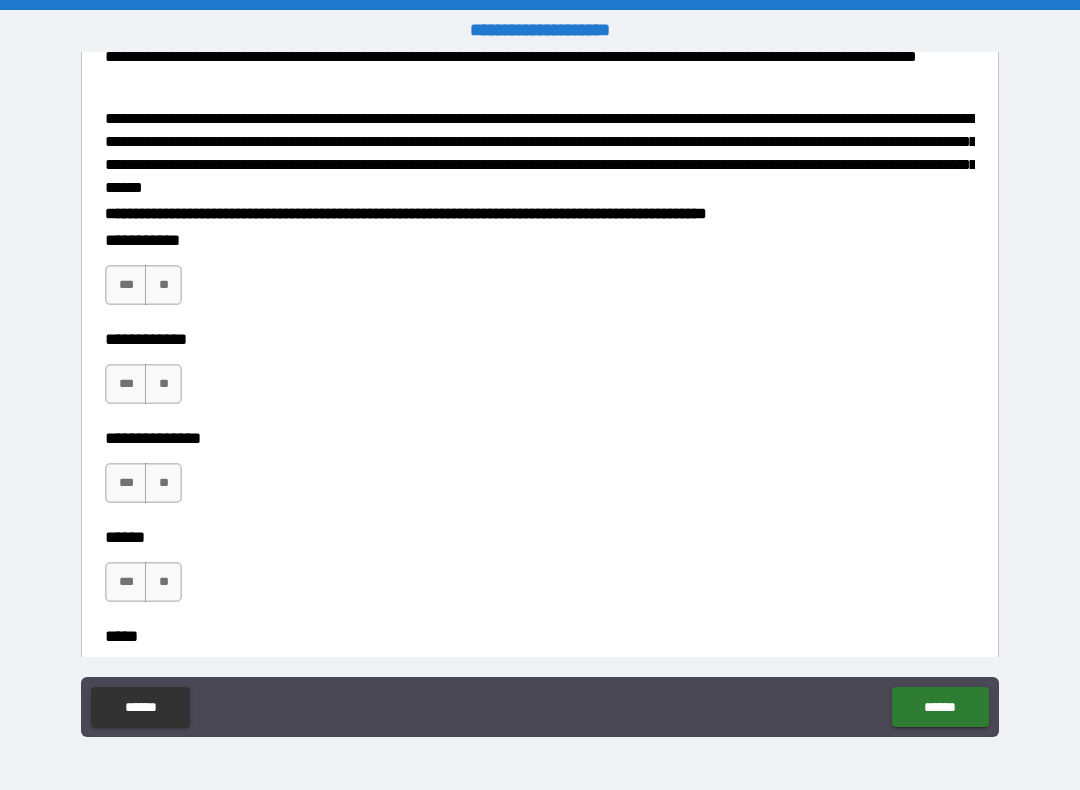type on "*" 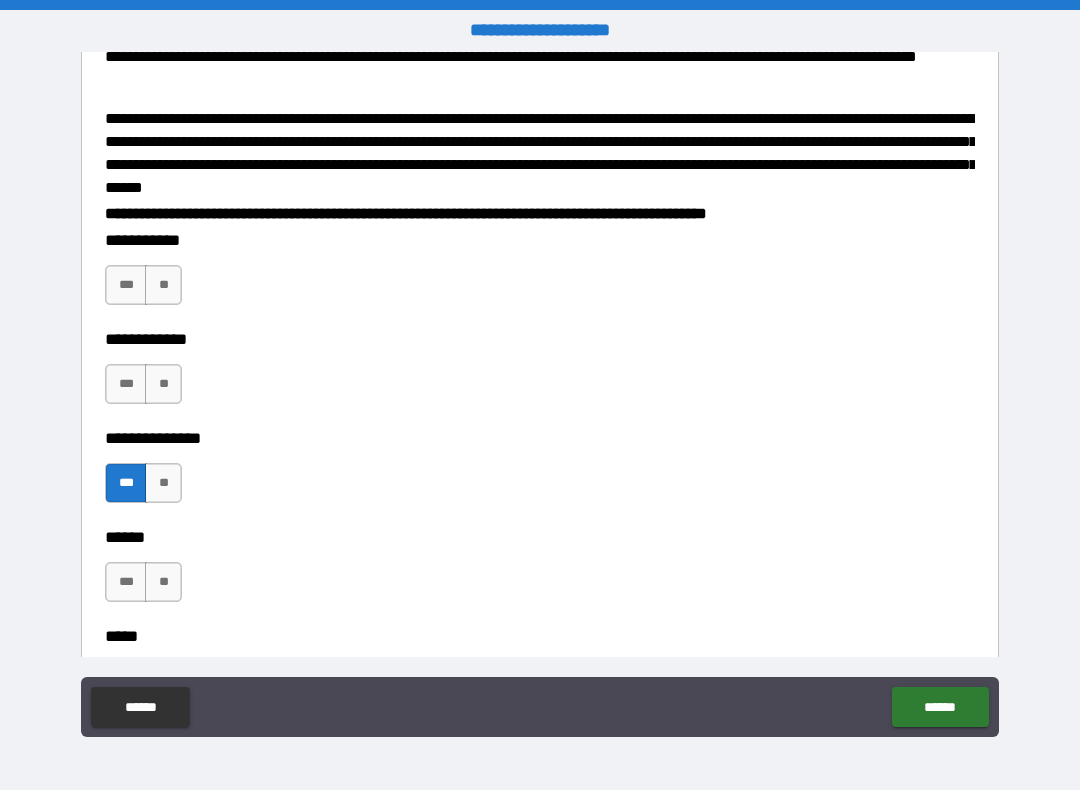 type on "*" 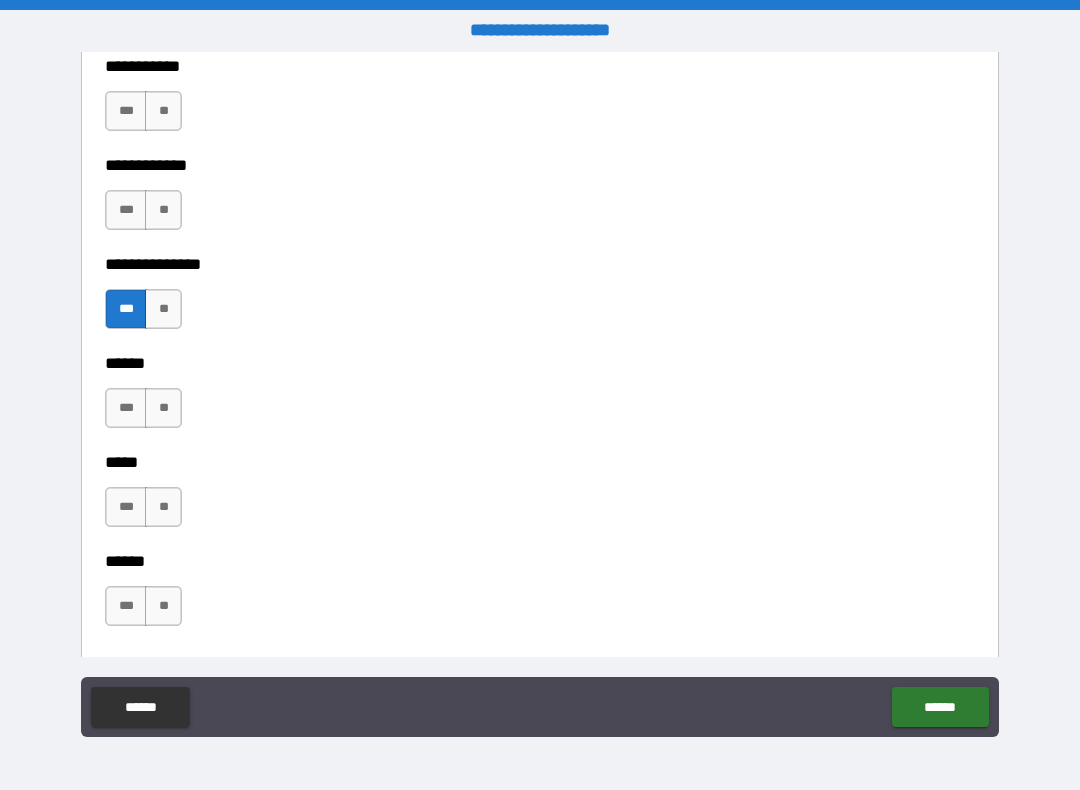 scroll, scrollTop: 630, scrollLeft: 0, axis: vertical 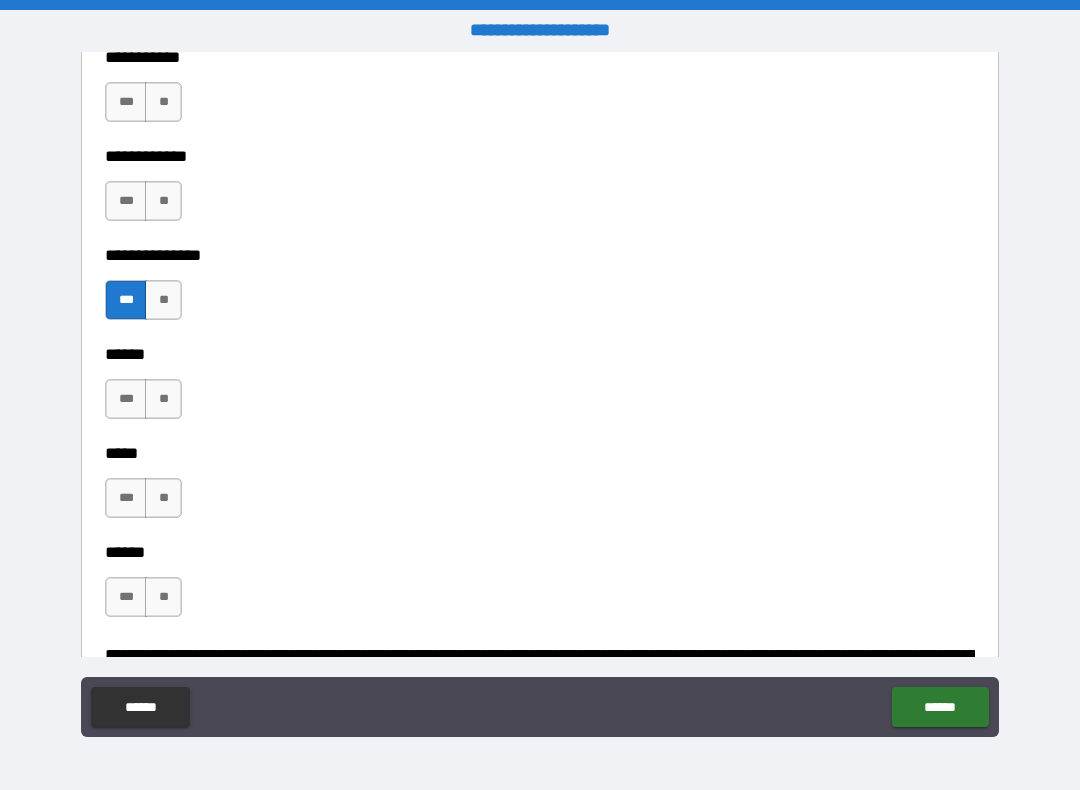 click on "***" at bounding box center (126, 498) 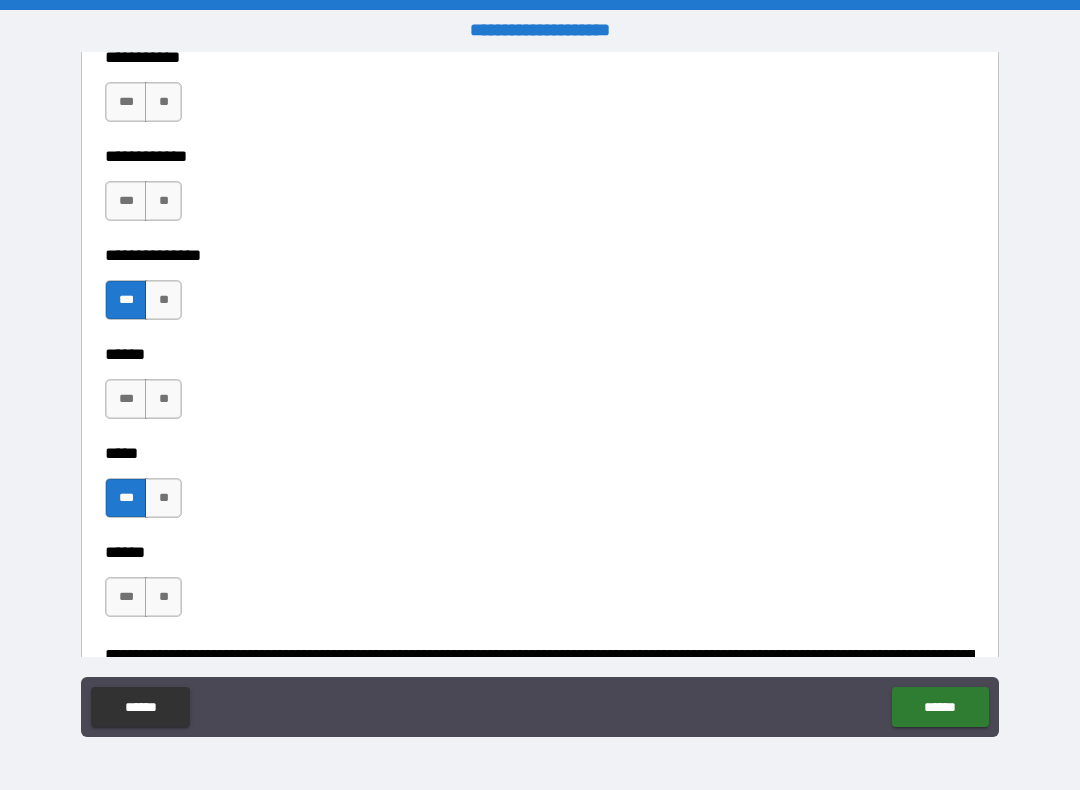 type on "*" 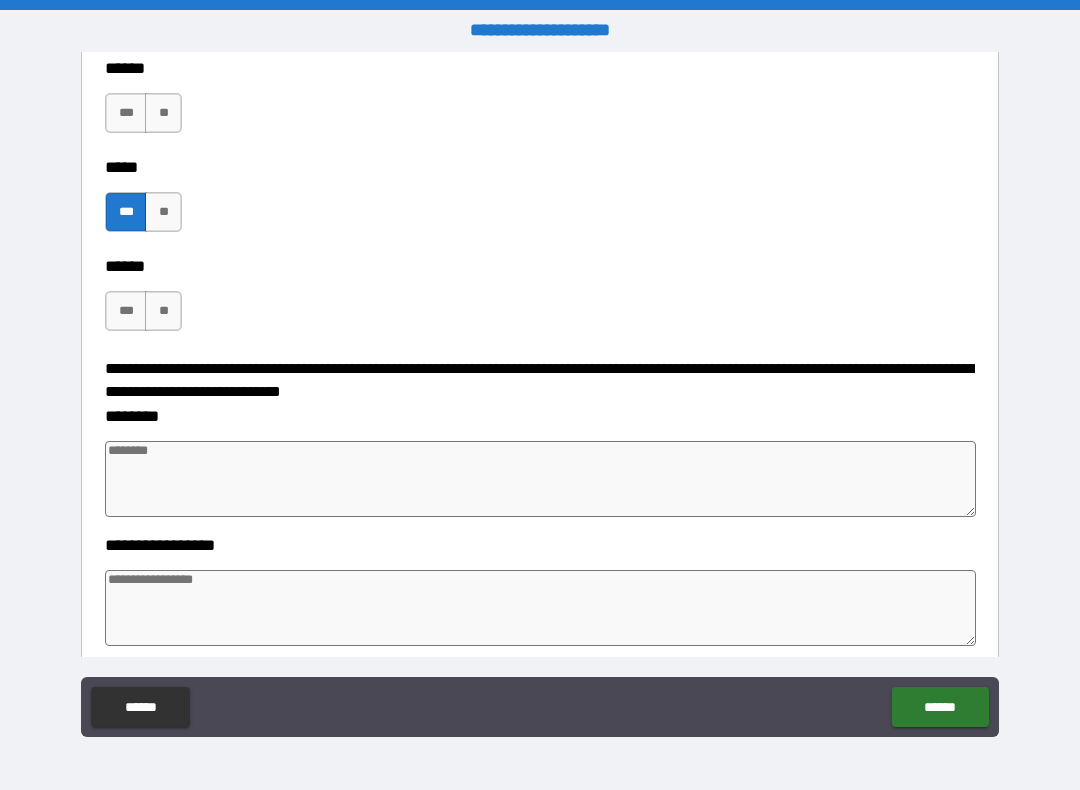 scroll, scrollTop: 918, scrollLeft: 0, axis: vertical 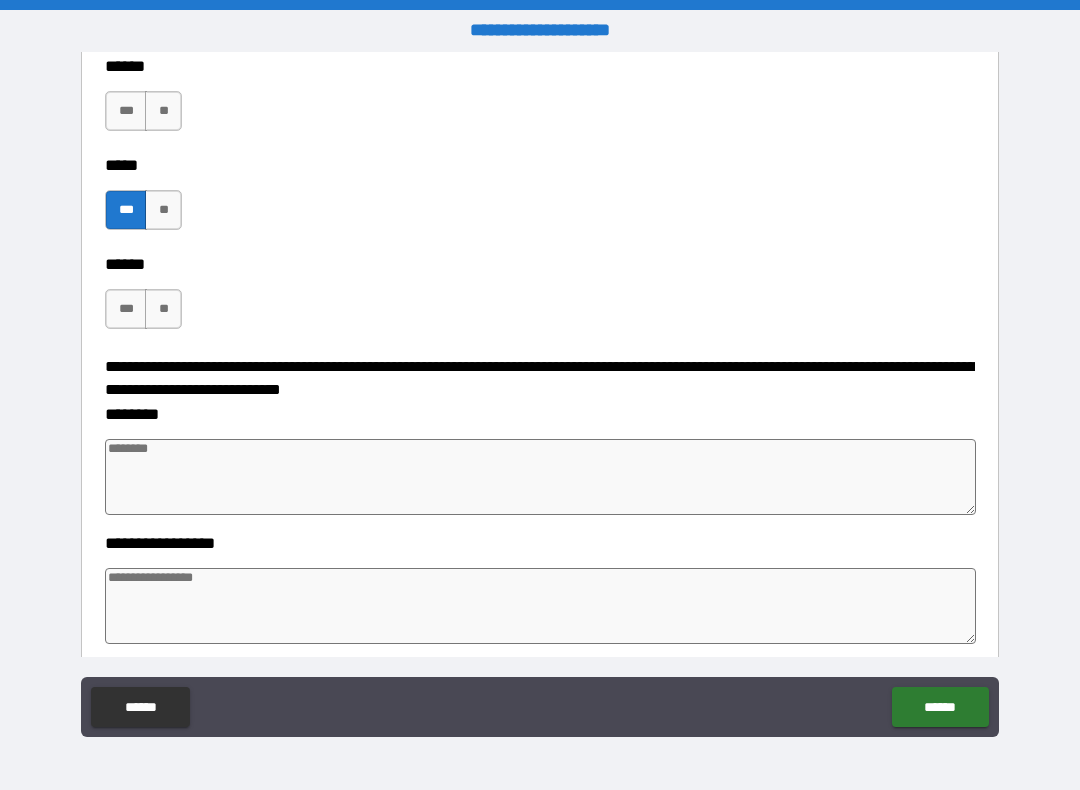 click at bounding box center [540, 477] 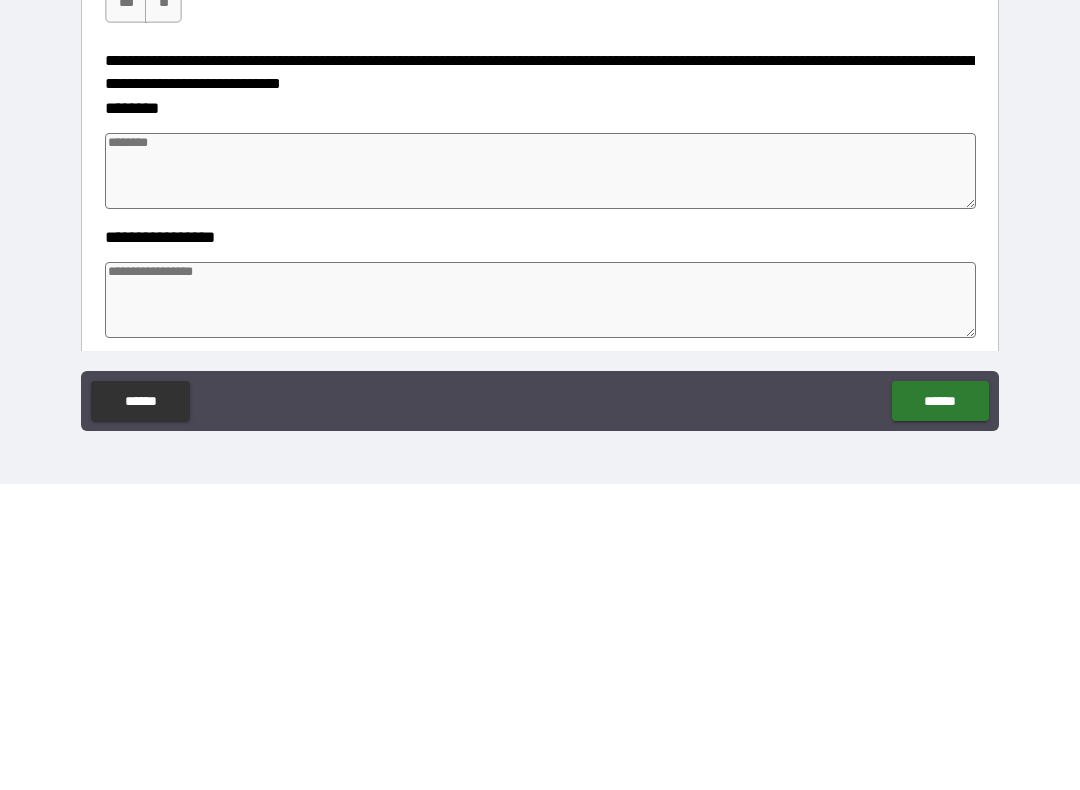 type on "*" 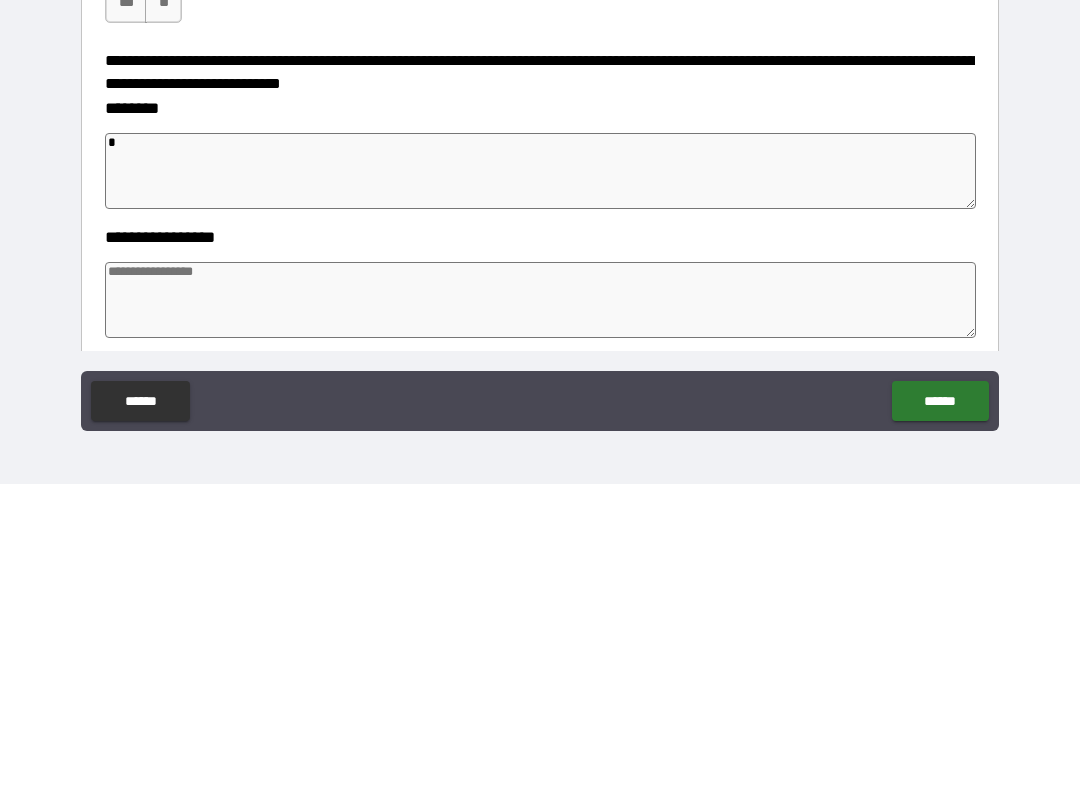 type on "*" 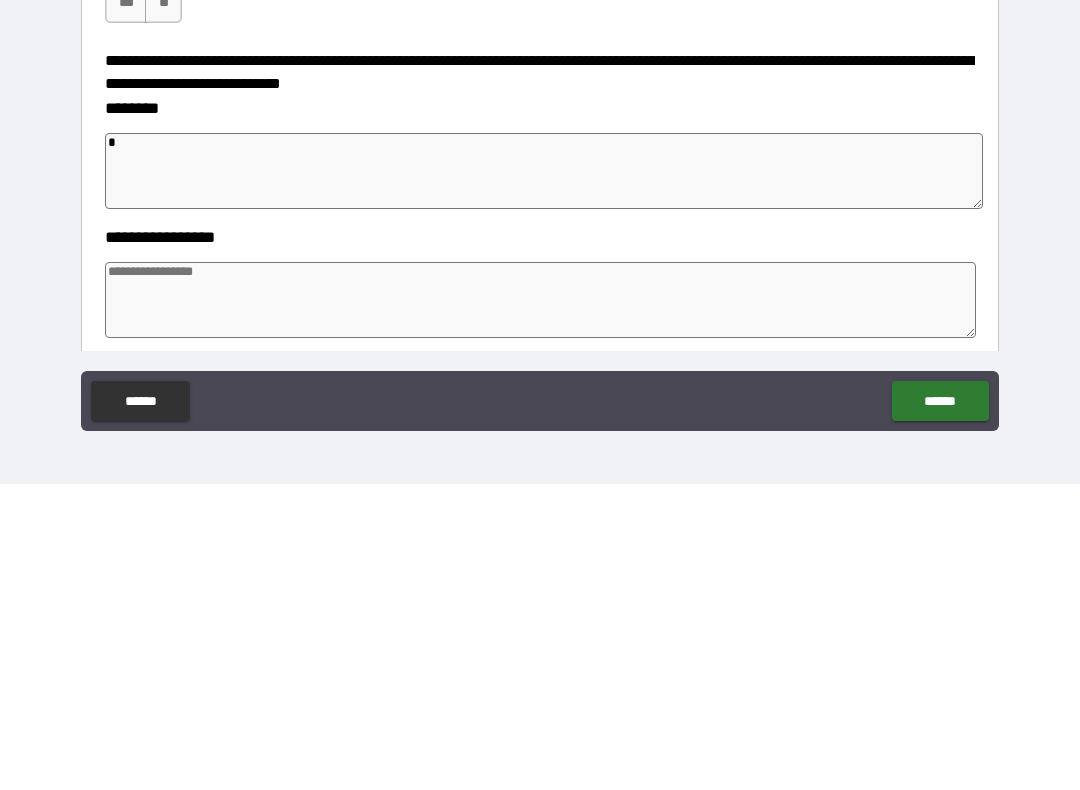 type on "**" 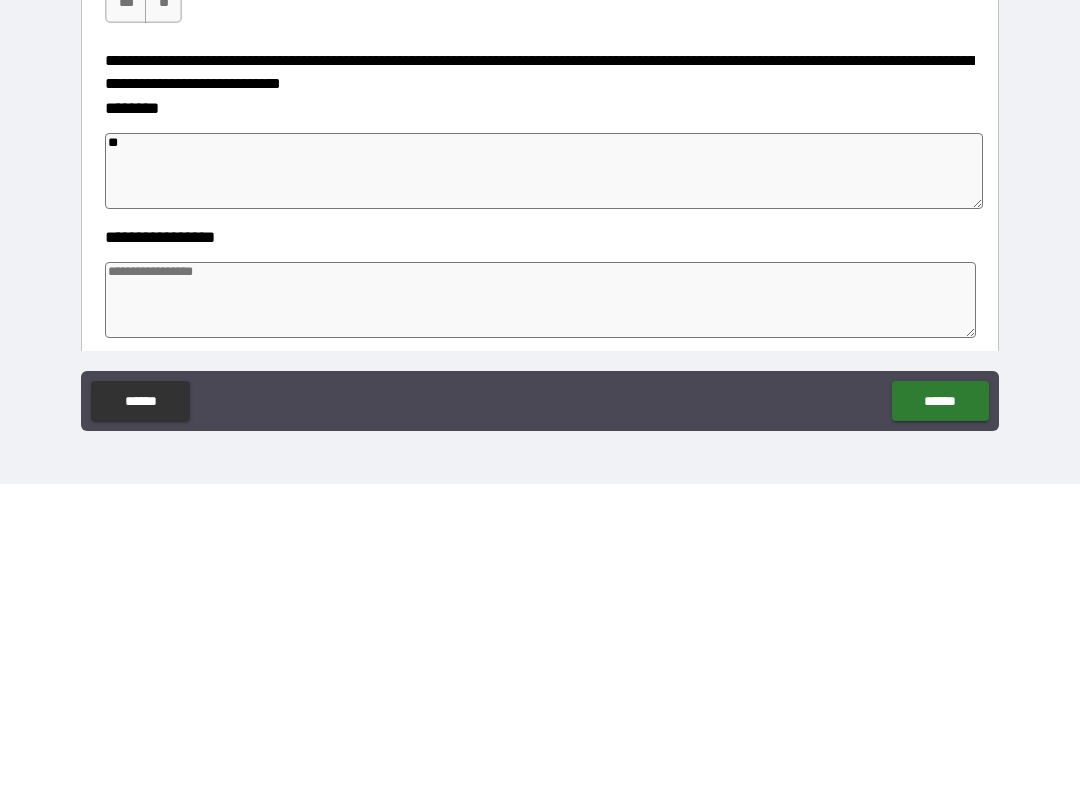 type on "*" 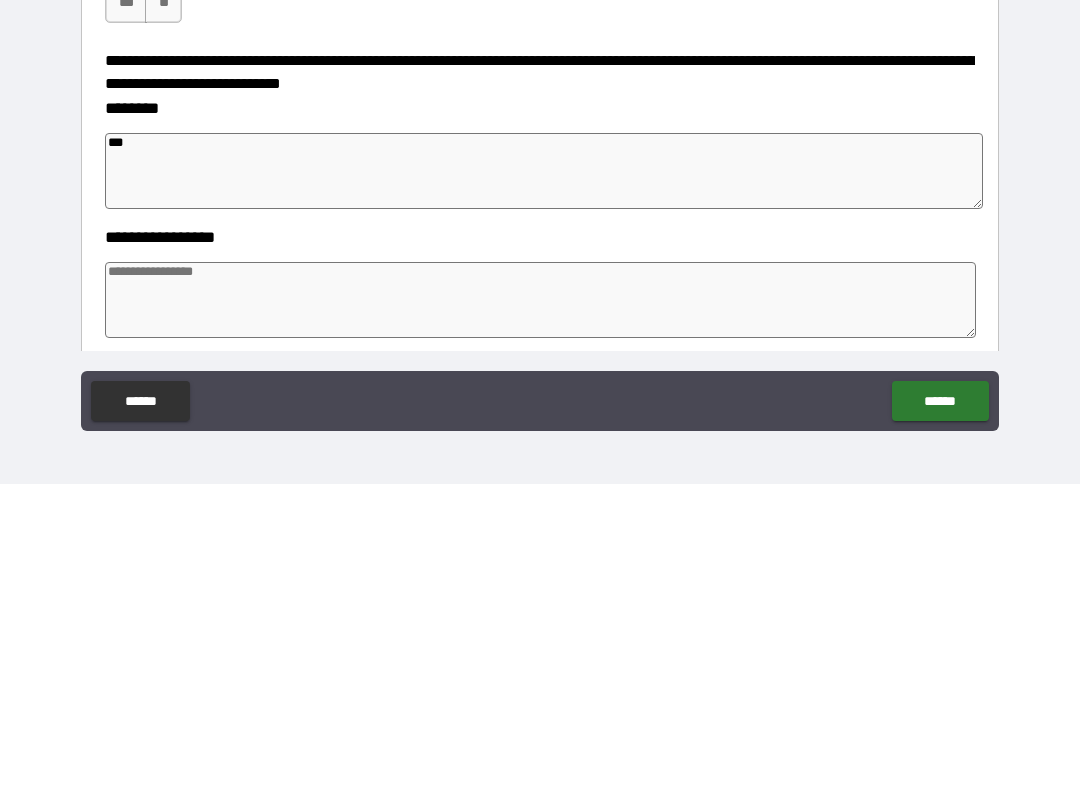 type on "*" 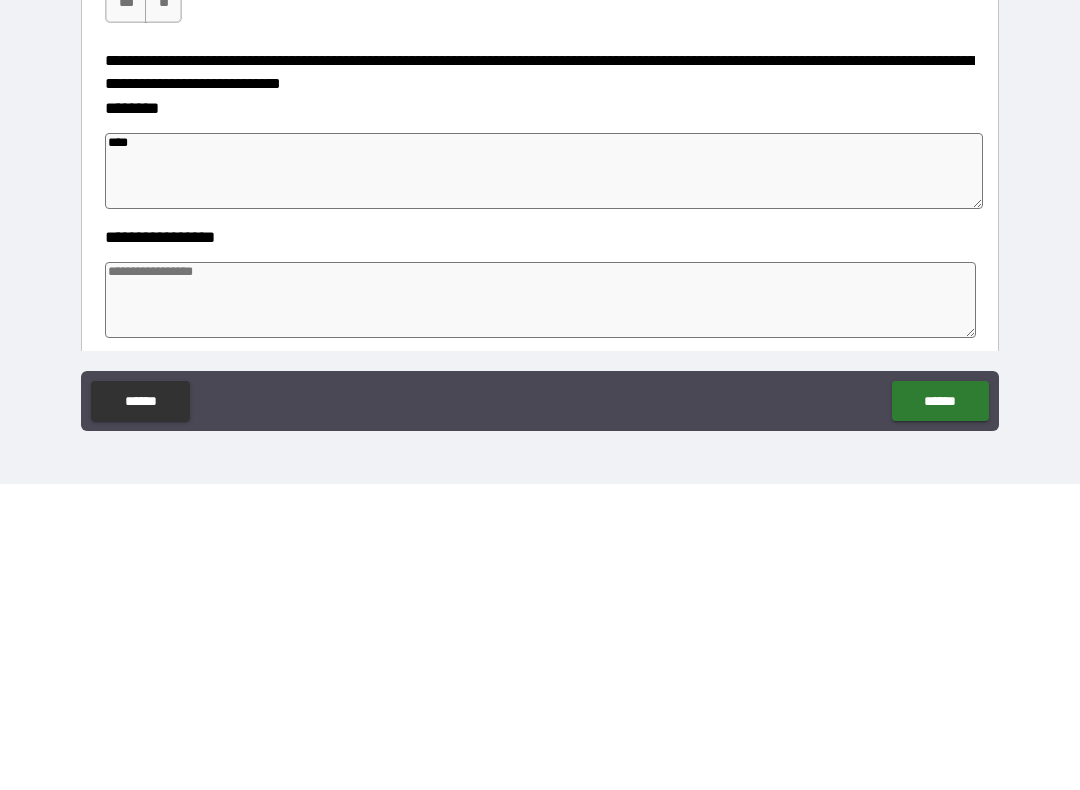 type on "*" 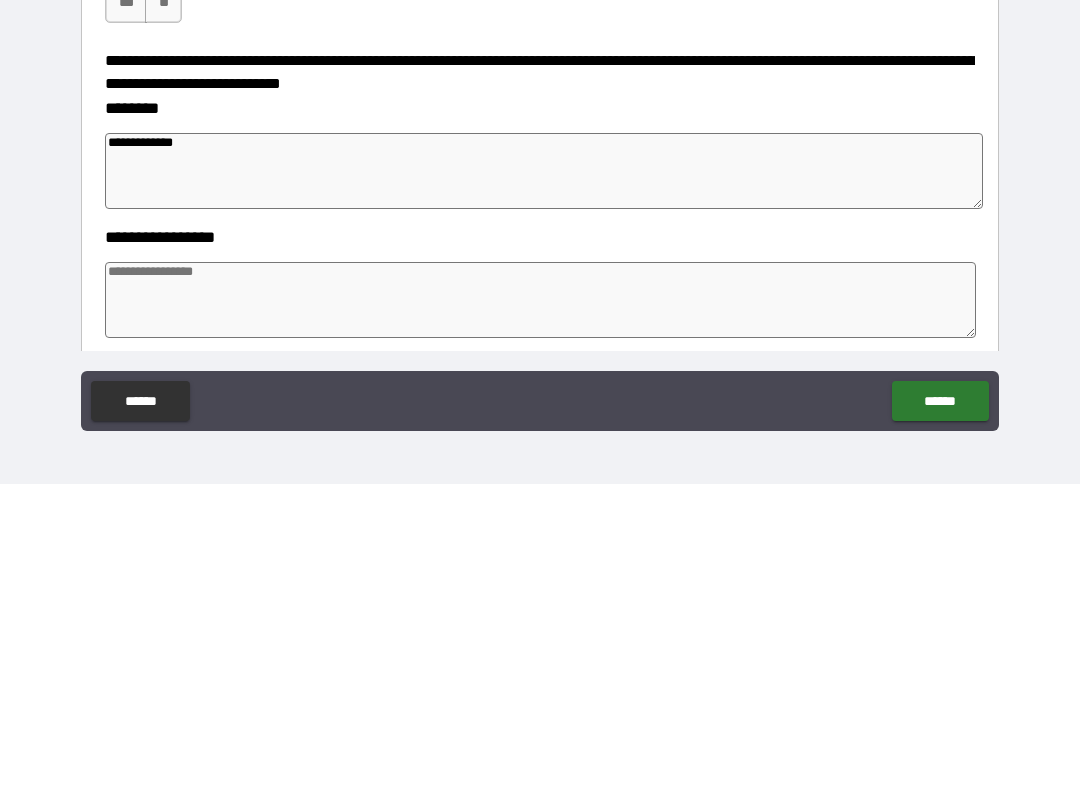 click at bounding box center [540, 606] 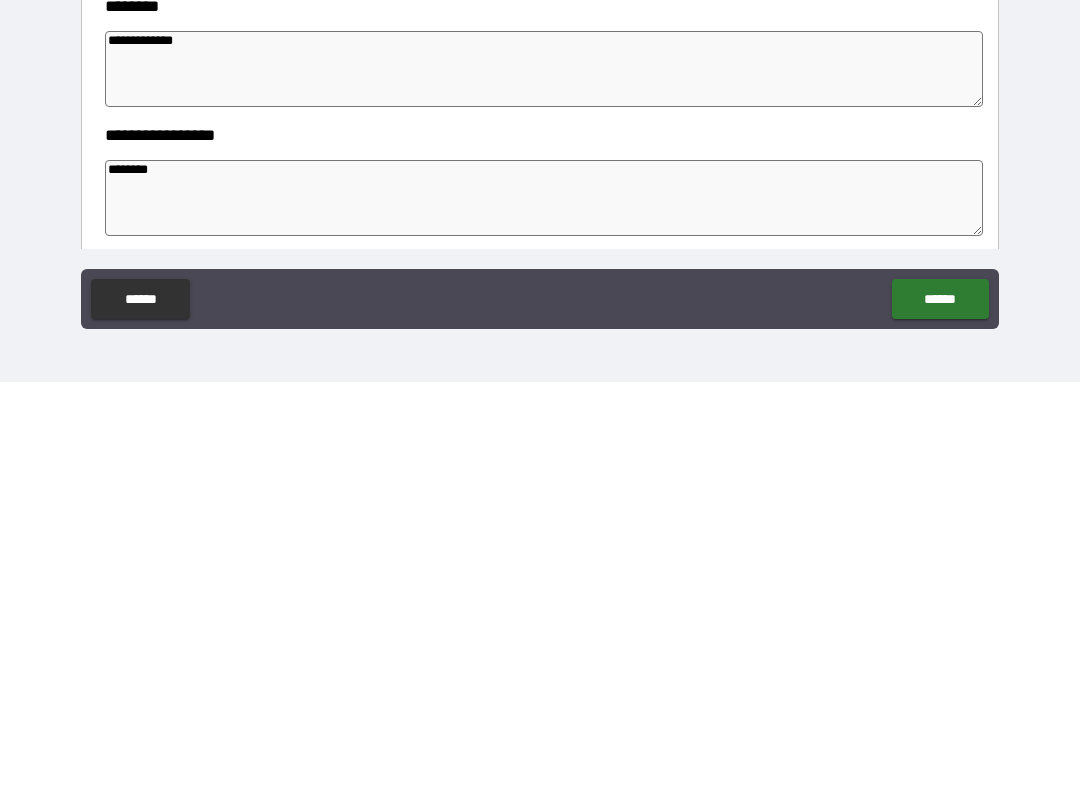click on "******" at bounding box center [940, 707] 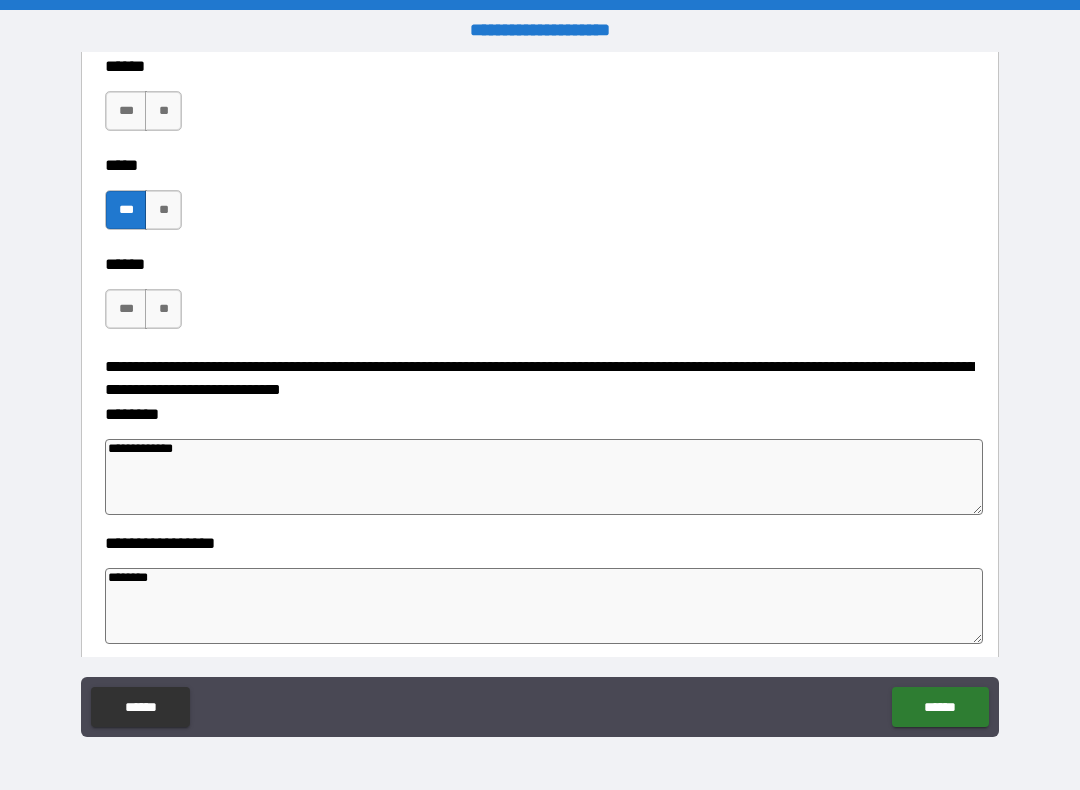 click on "******" at bounding box center [940, 707] 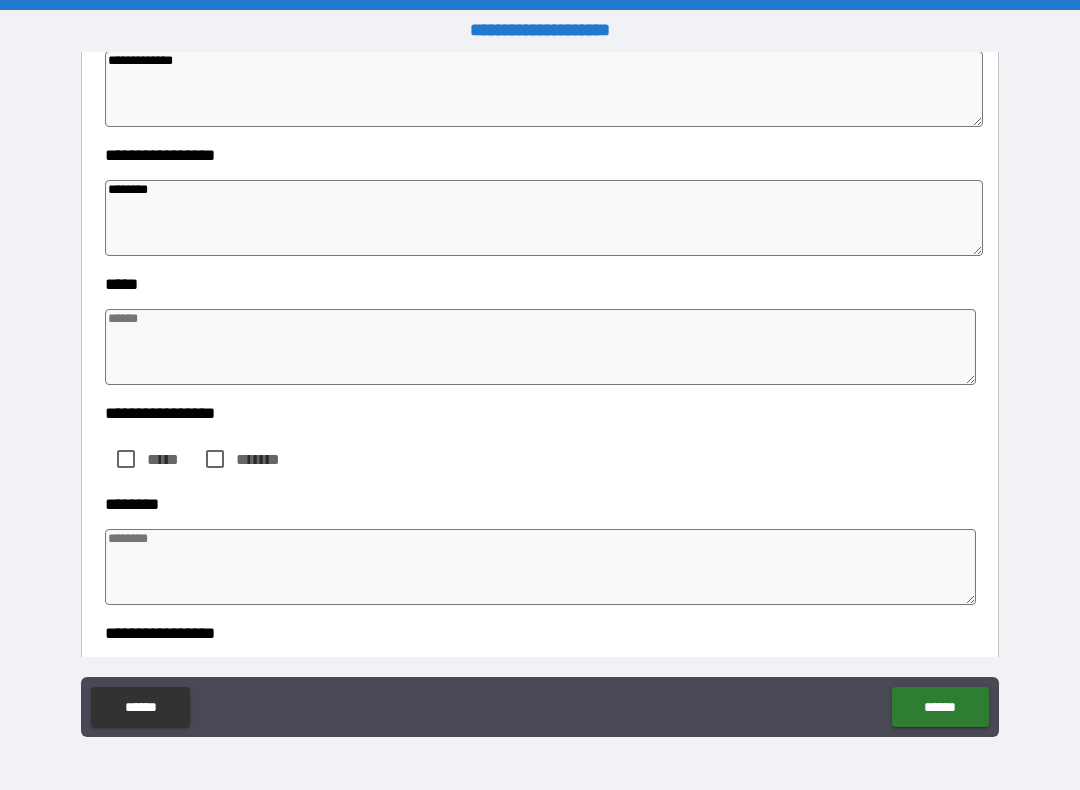 scroll, scrollTop: 1307, scrollLeft: 0, axis: vertical 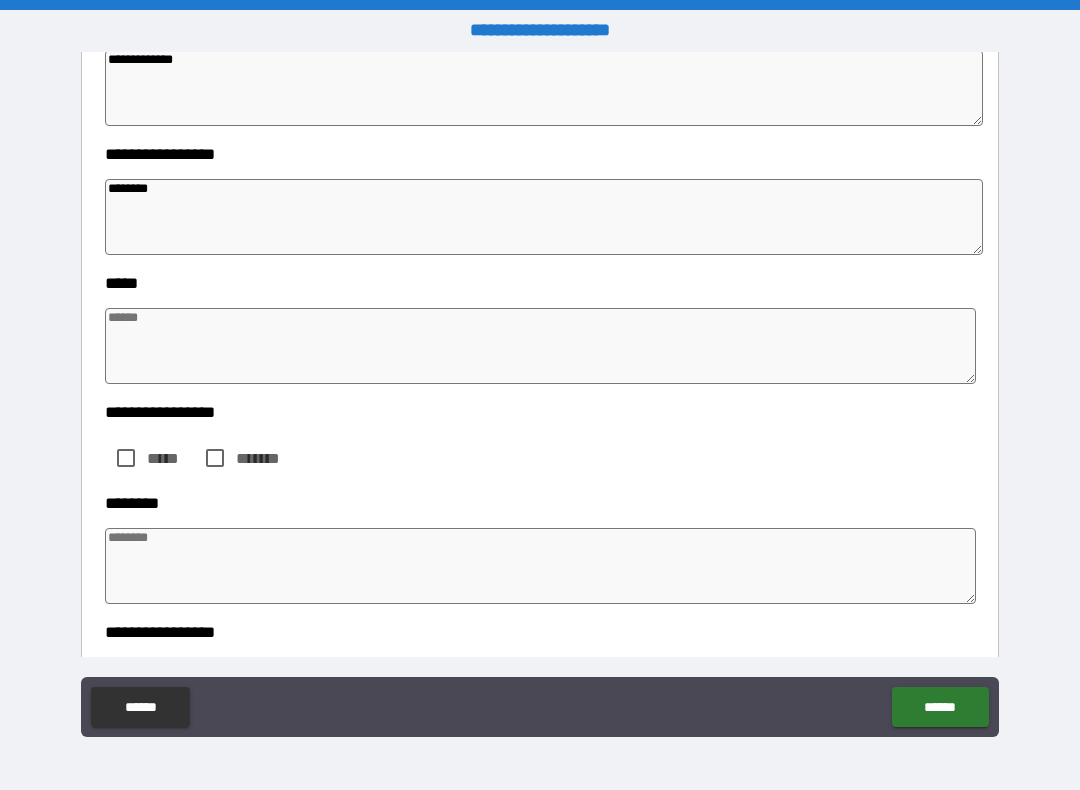 click at bounding box center (540, 346) 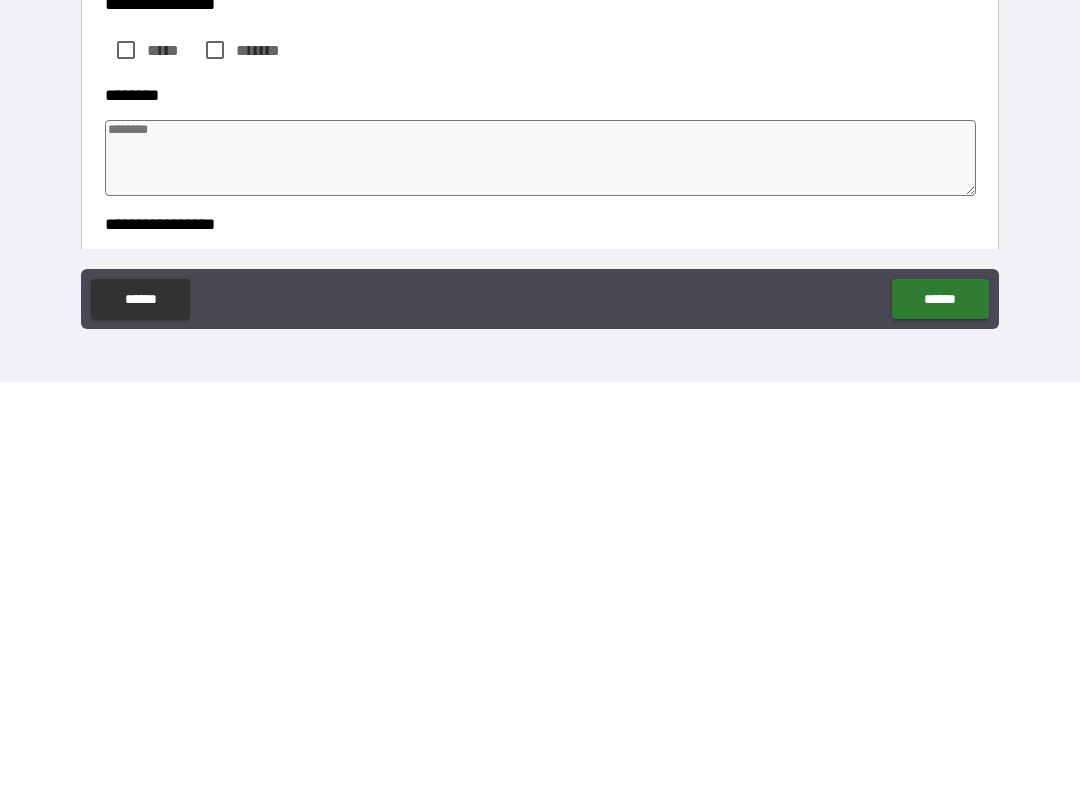 click on "******" at bounding box center [940, 707] 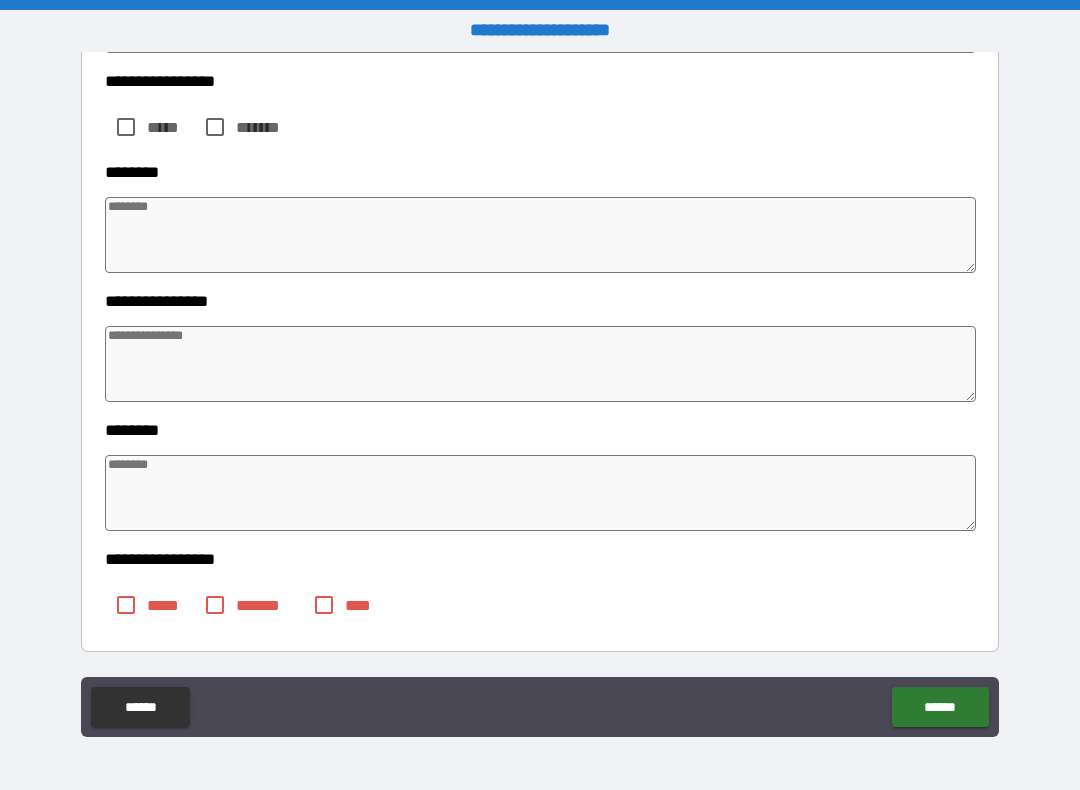 scroll, scrollTop: 2614, scrollLeft: 0, axis: vertical 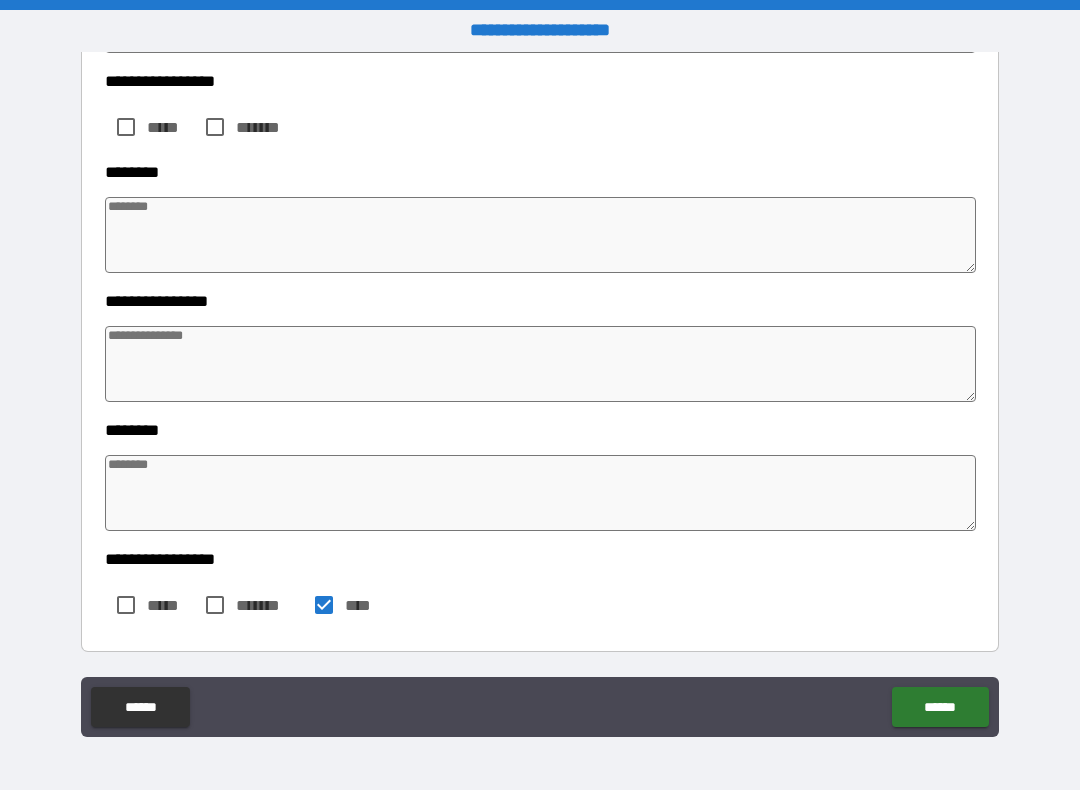 click on "******" at bounding box center (940, 707) 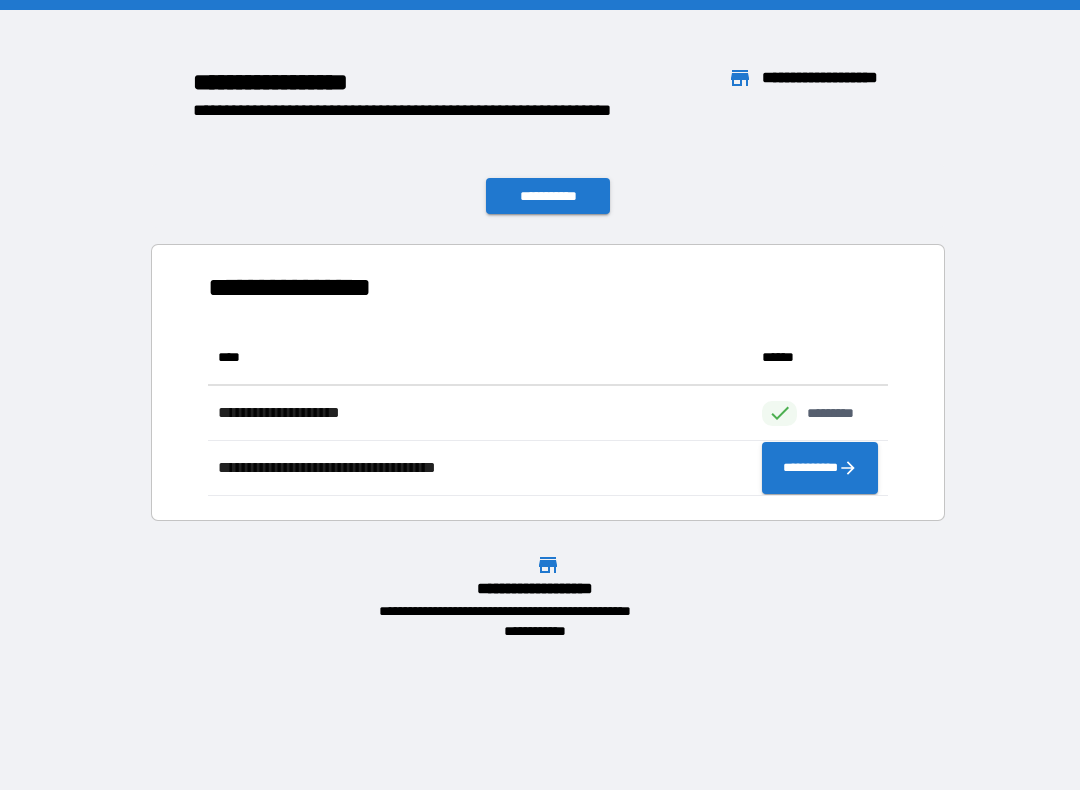 scroll, scrollTop: 1, scrollLeft: 1, axis: both 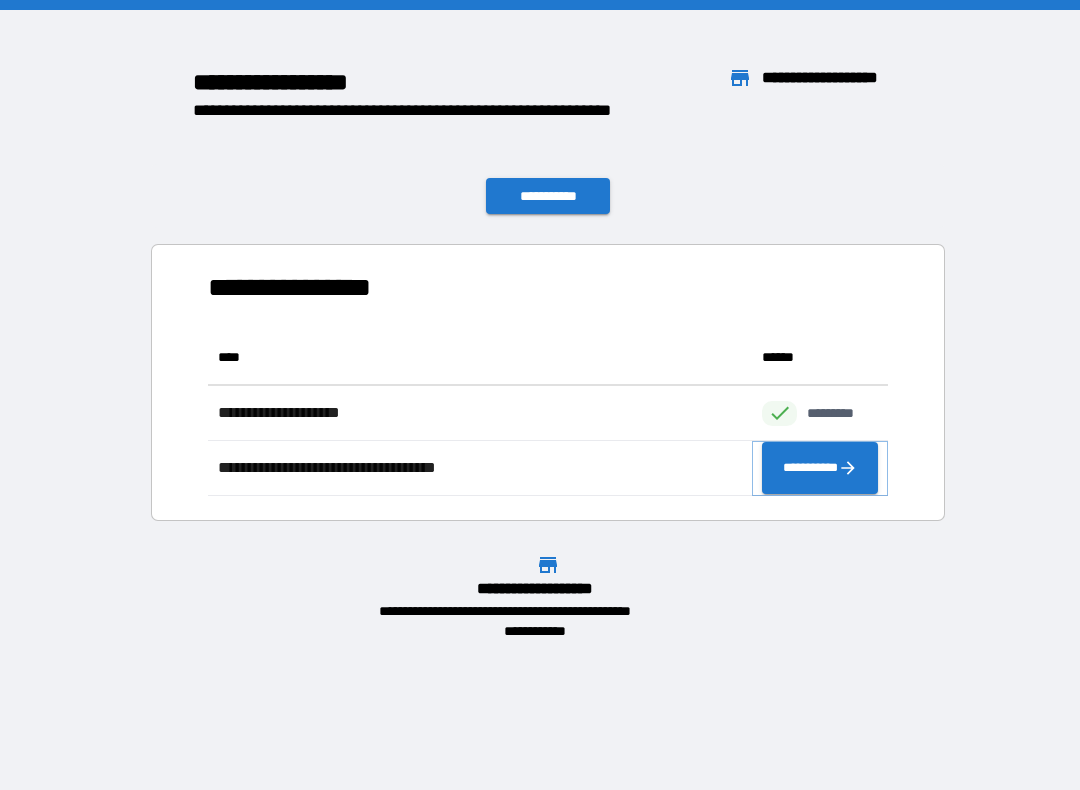 click 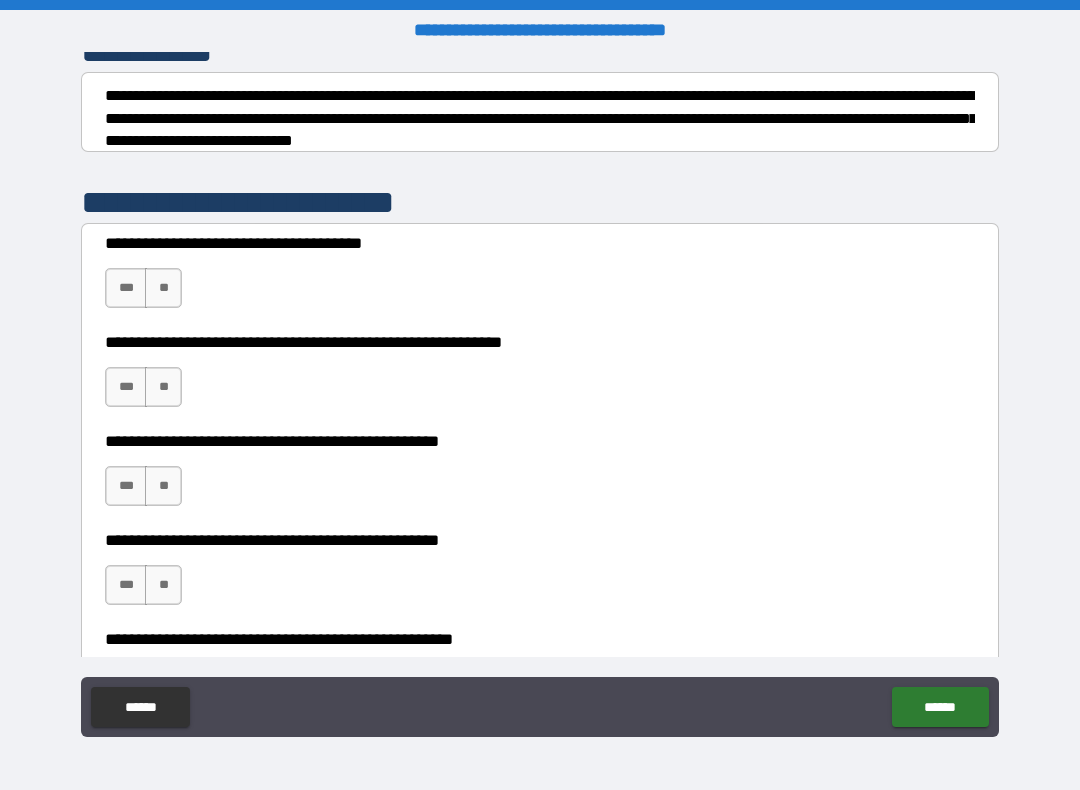 scroll, scrollTop: 301, scrollLeft: 0, axis: vertical 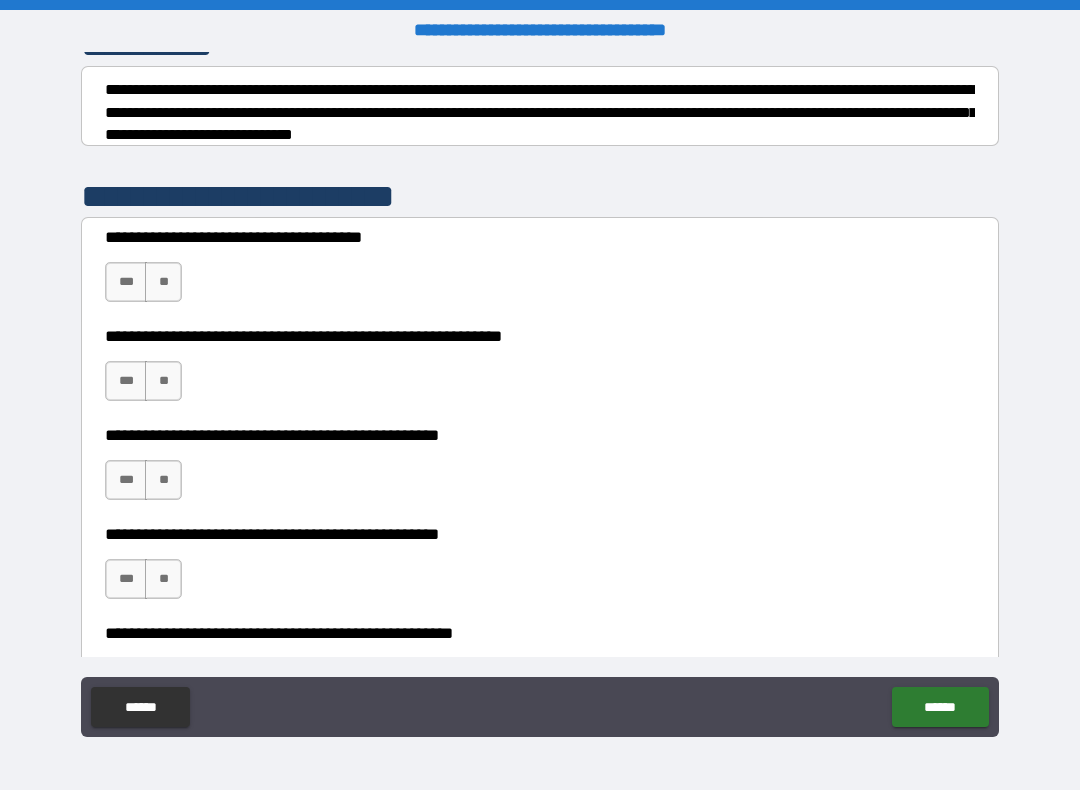 click on "***" at bounding box center [126, 282] 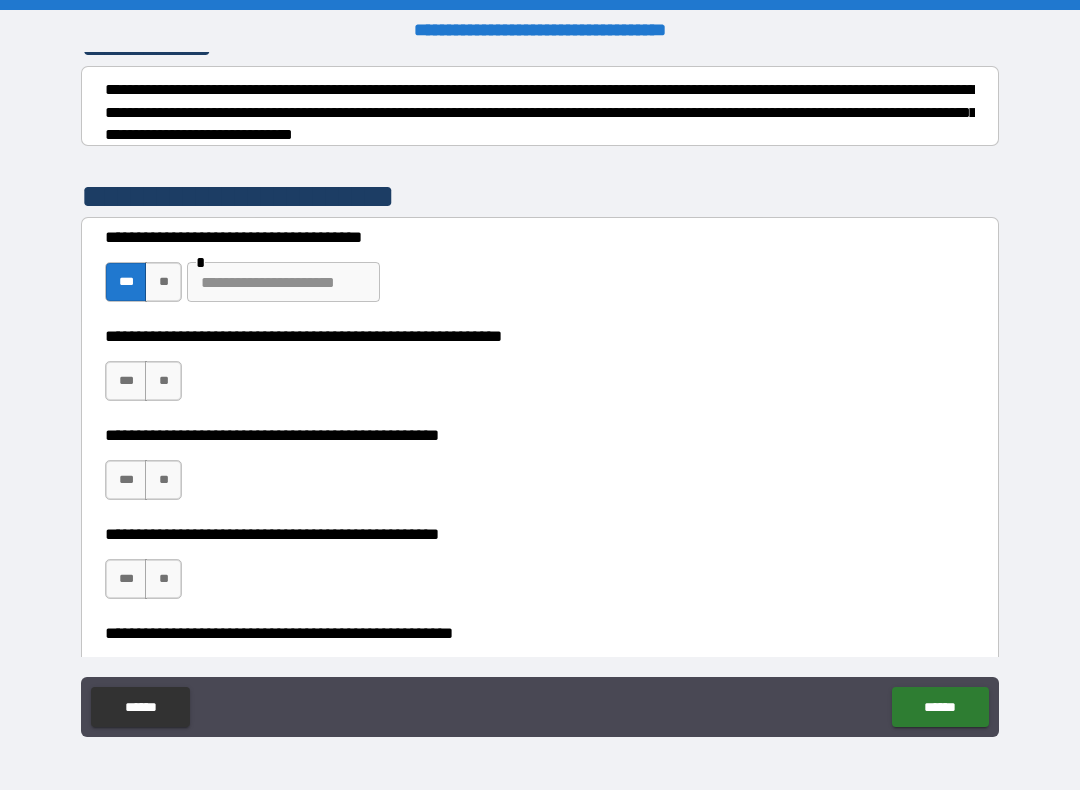 click on "***" at bounding box center (126, 381) 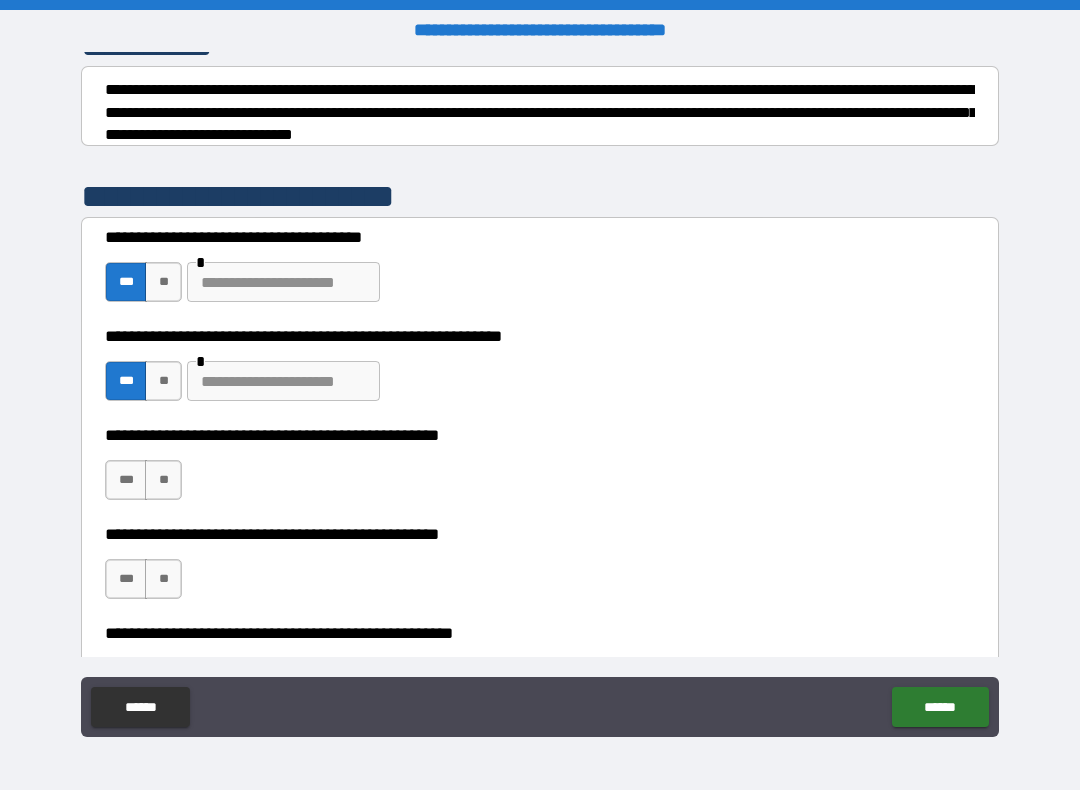 click on "**" at bounding box center (163, 480) 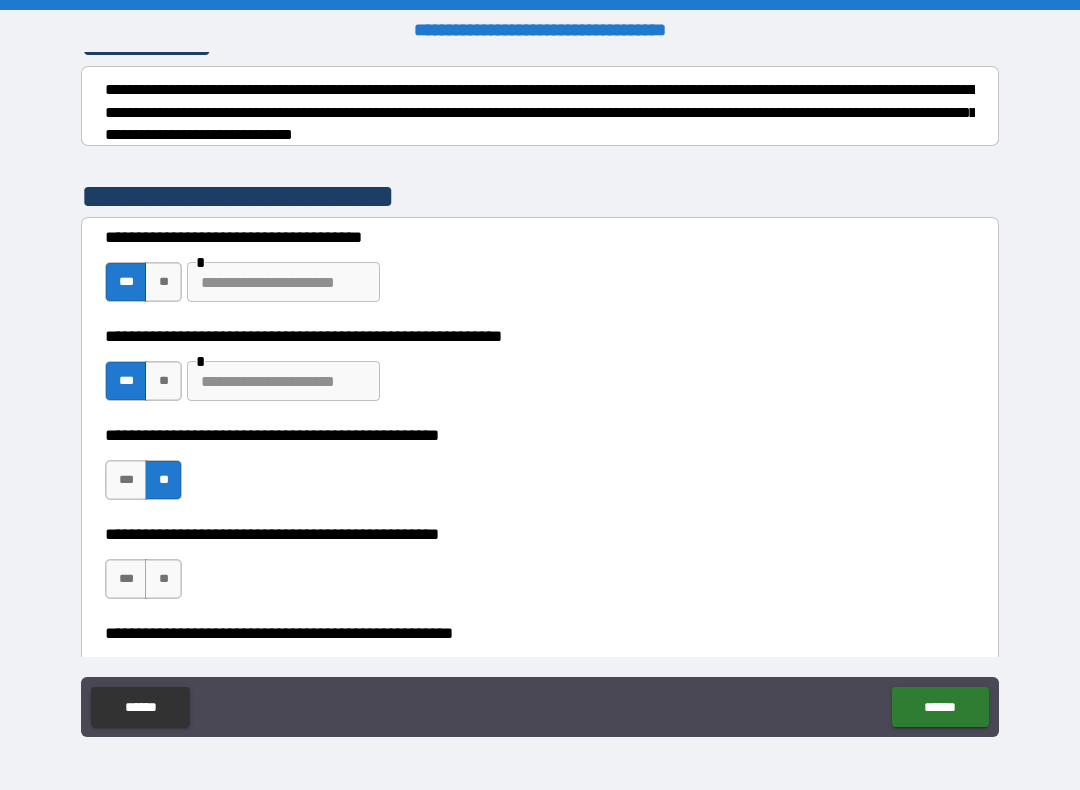 click on "***" at bounding box center (126, 579) 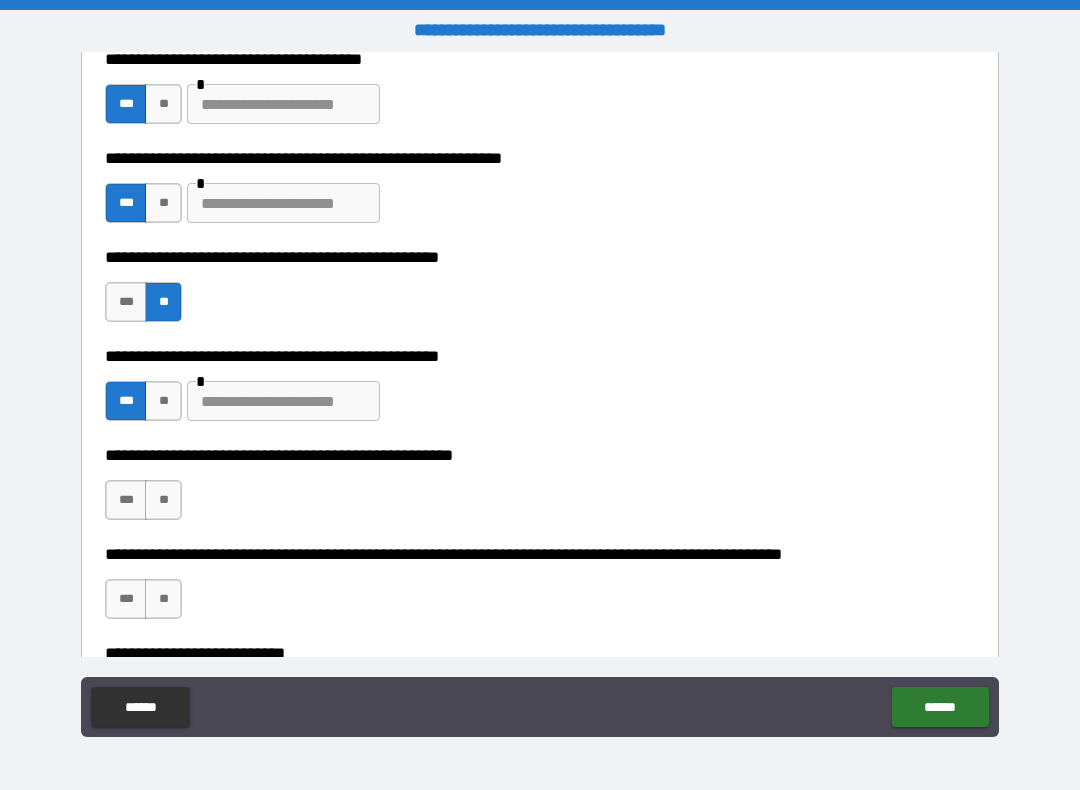 scroll, scrollTop: 509, scrollLeft: 0, axis: vertical 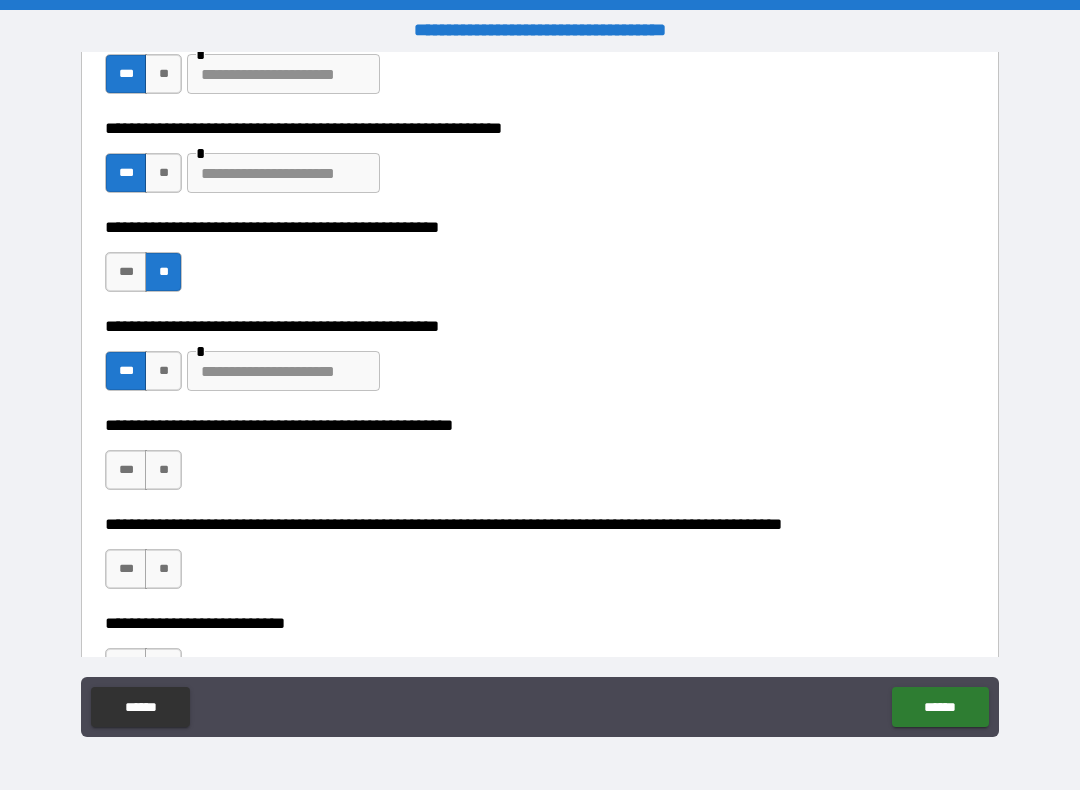 click on "**" at bounding box center [163, 470] 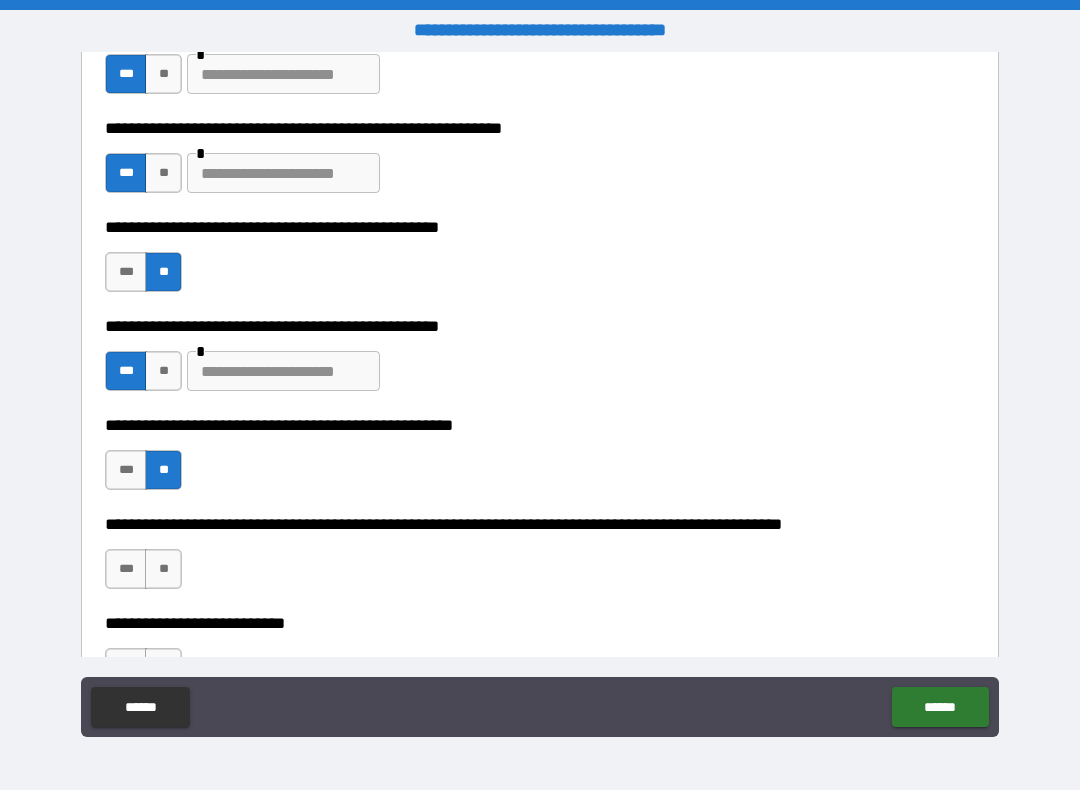 click on "**" at bounding box center [163, 569] 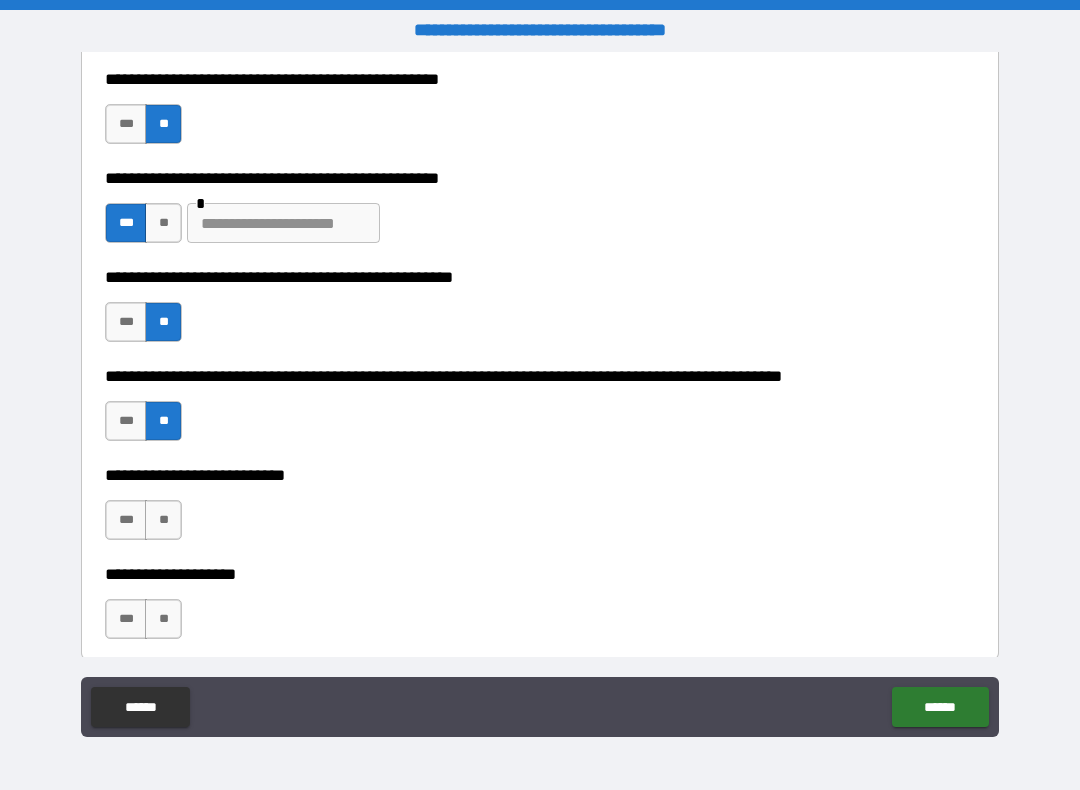 scroll, scrollTop: 658, scrollLeft: 0, axis: vertical 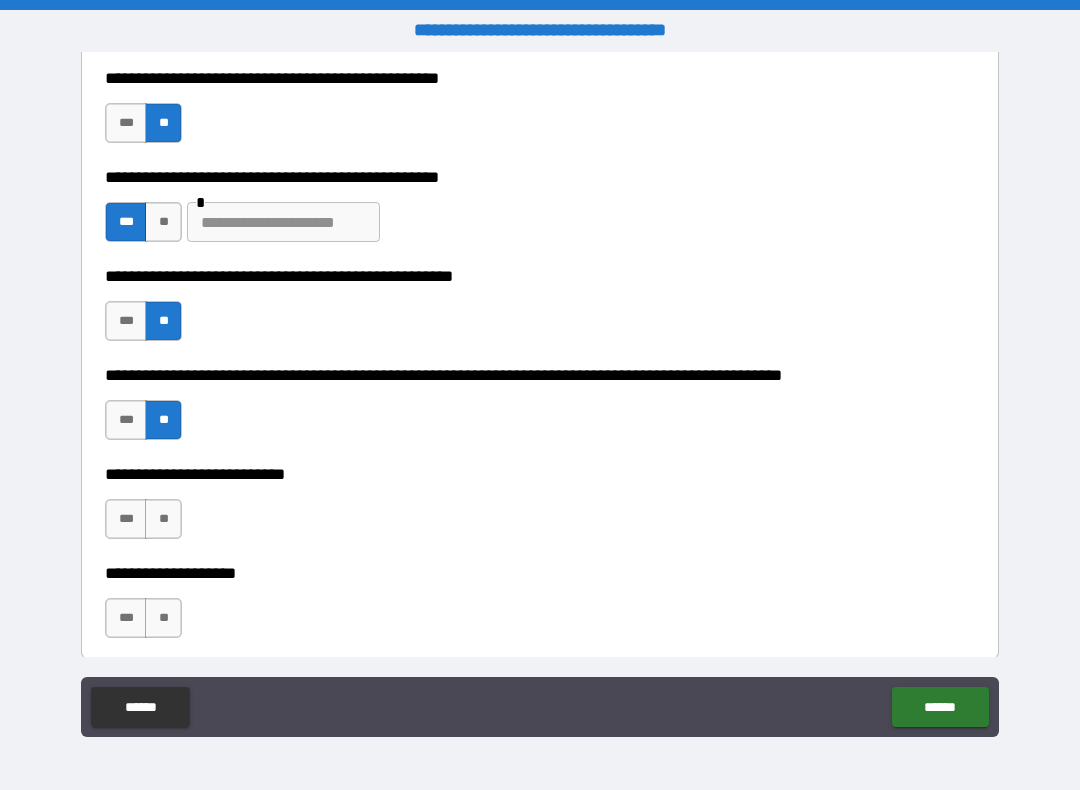 click on "**" at bounding box center (163, 519) 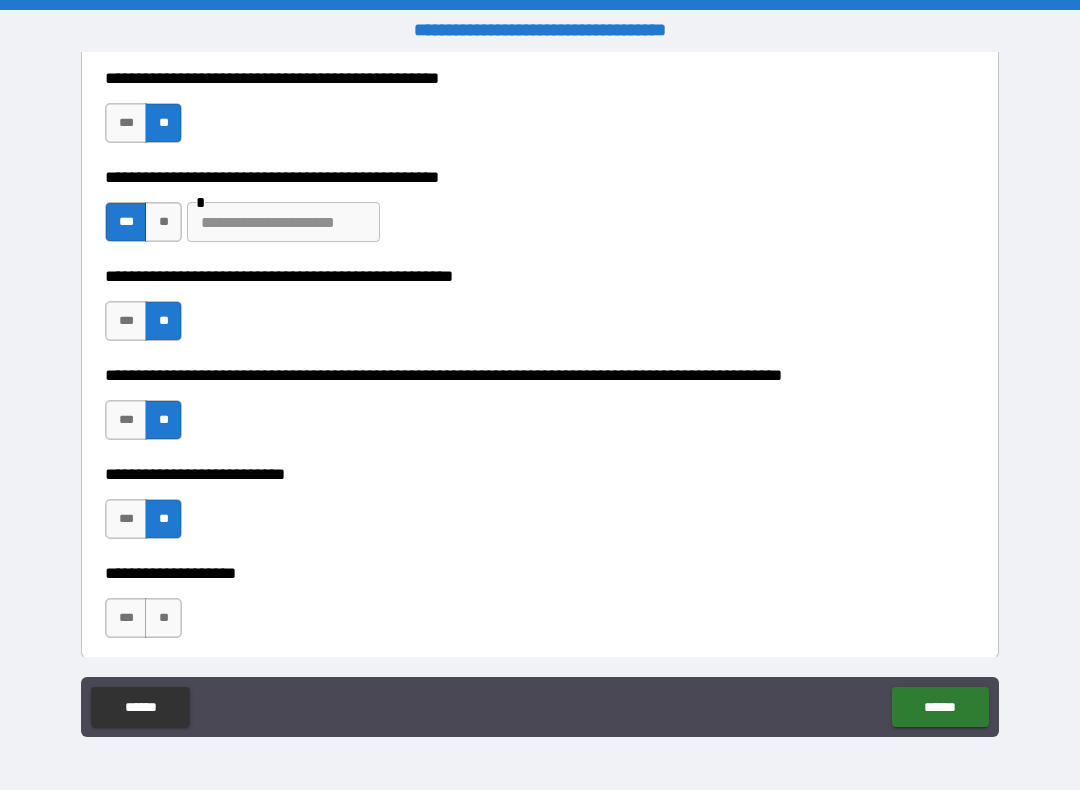 click on "**" at bounding box center [163, 618] 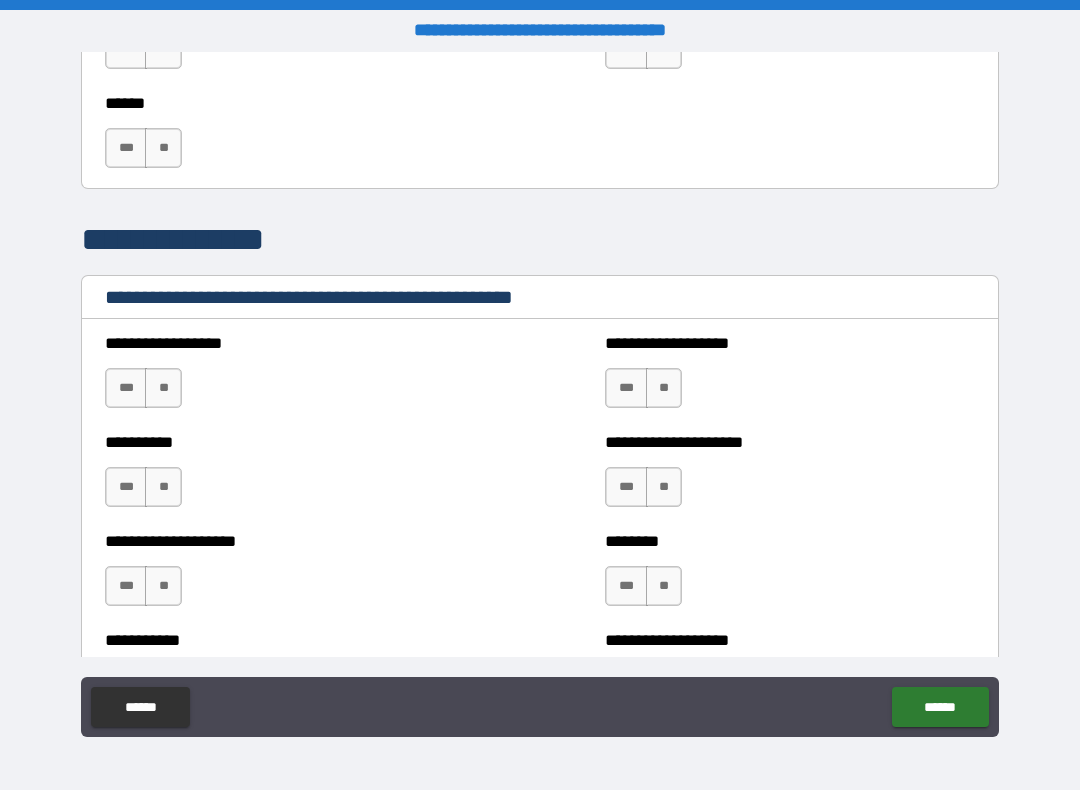 scroll, scrollTop: 2032, scrollLeft: 0, axis: vertical 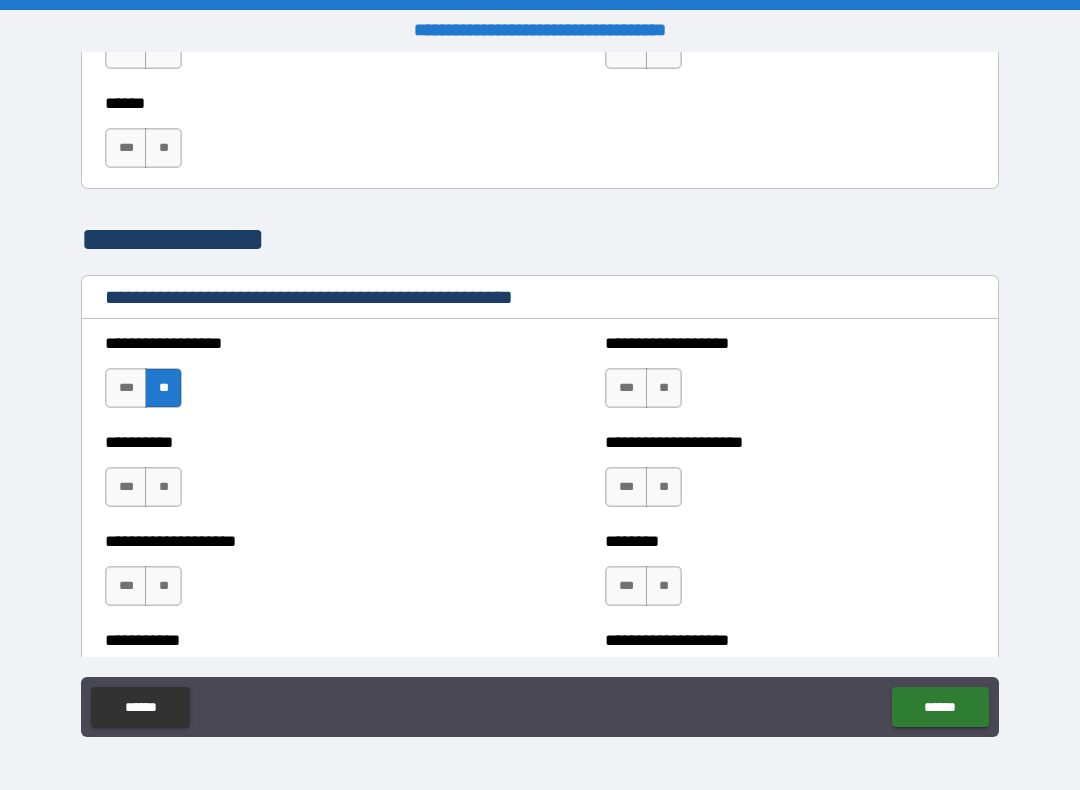 click on "**" at bounding box center [163, 487] 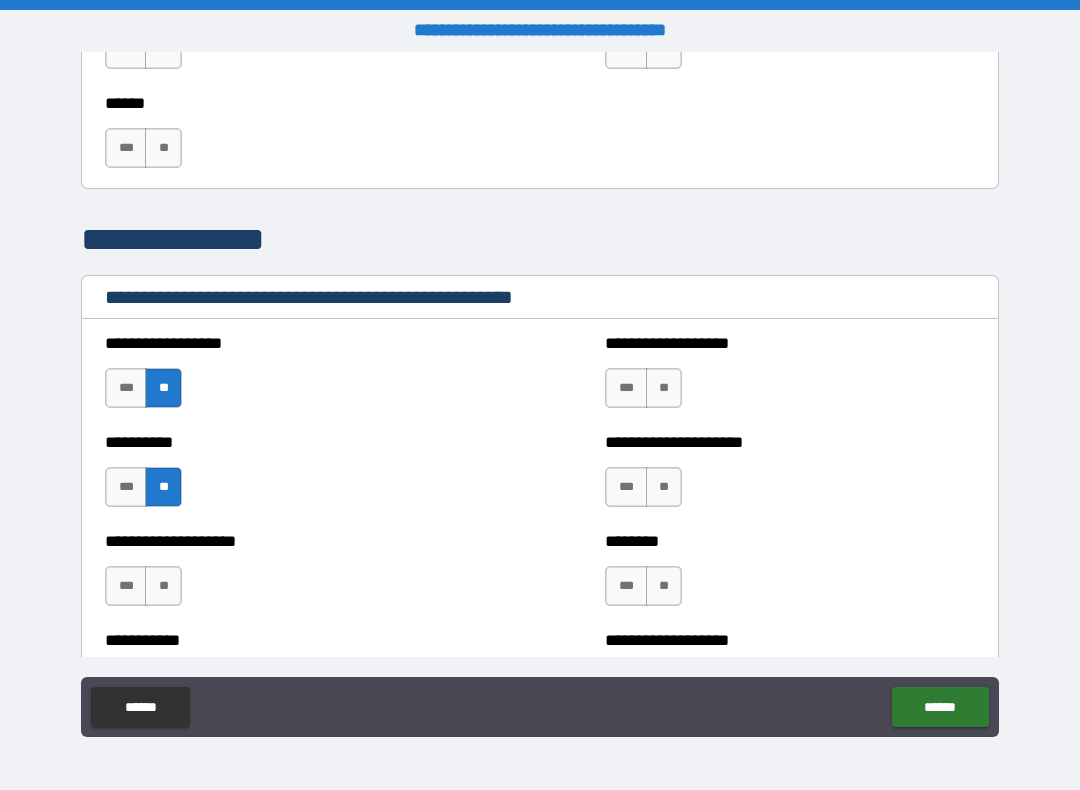 click on "**" at bounding box center [163, 586] 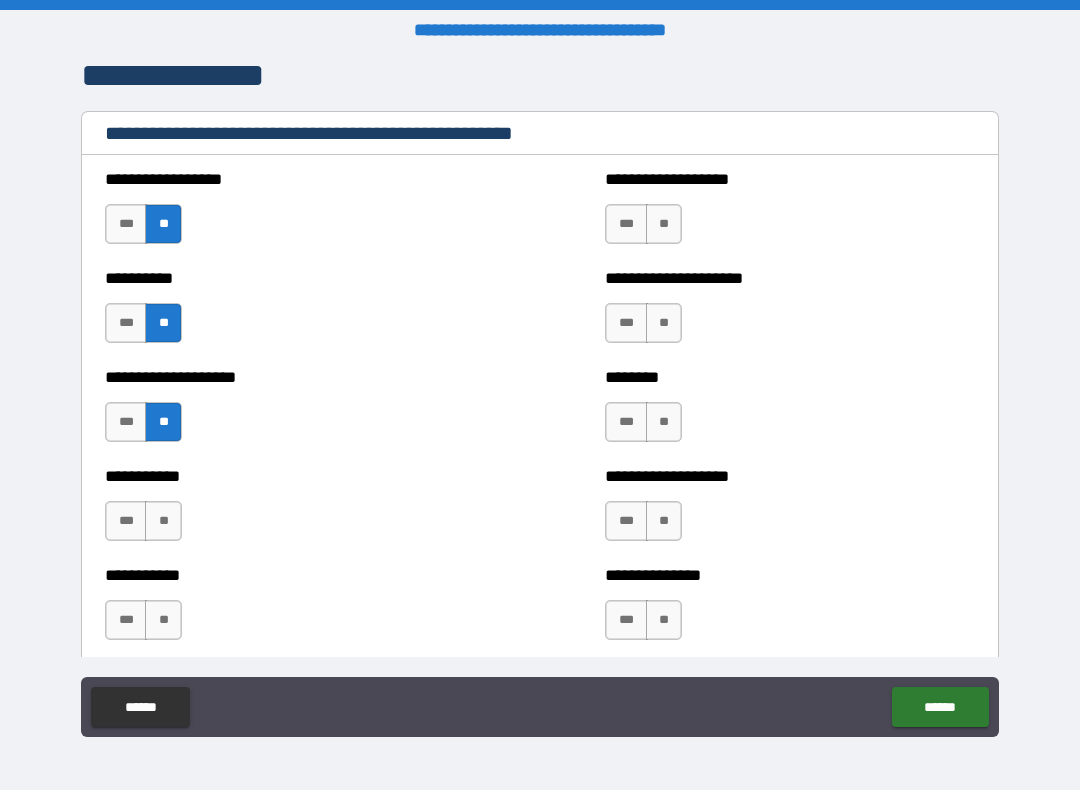 scroll, scrollTop: 2201, scrollLeft: 0, axis: vertical 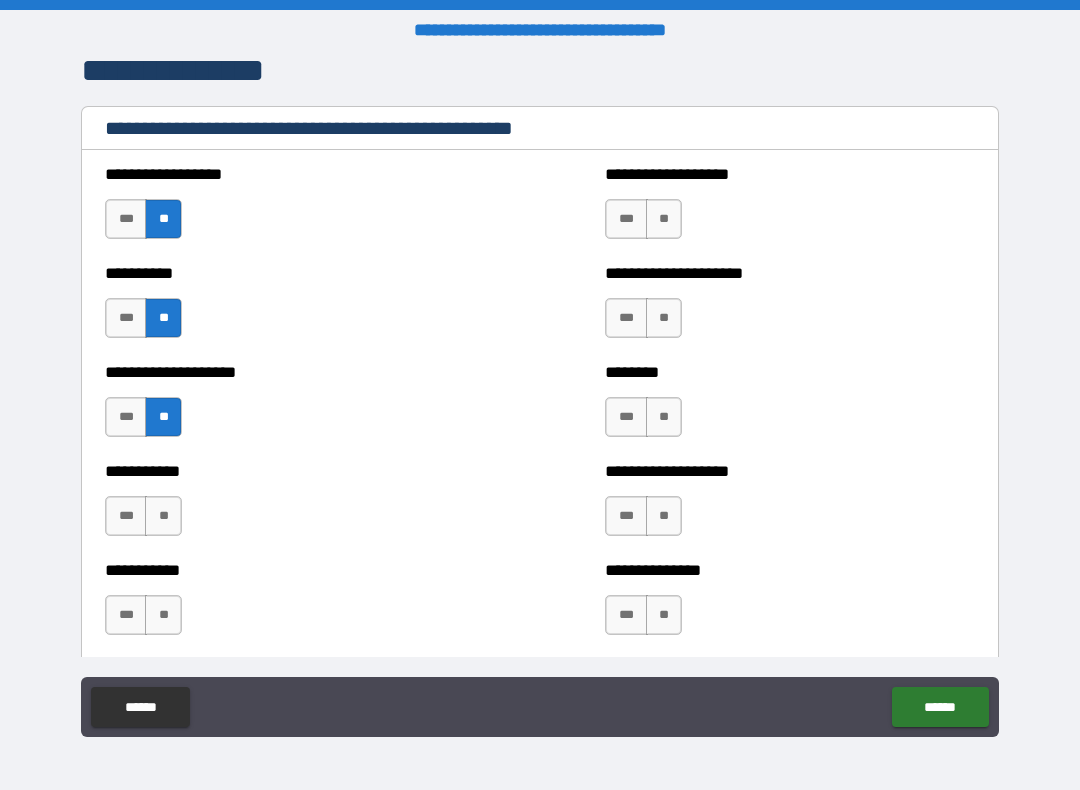 click on "**" at bounding box center [163, 516] 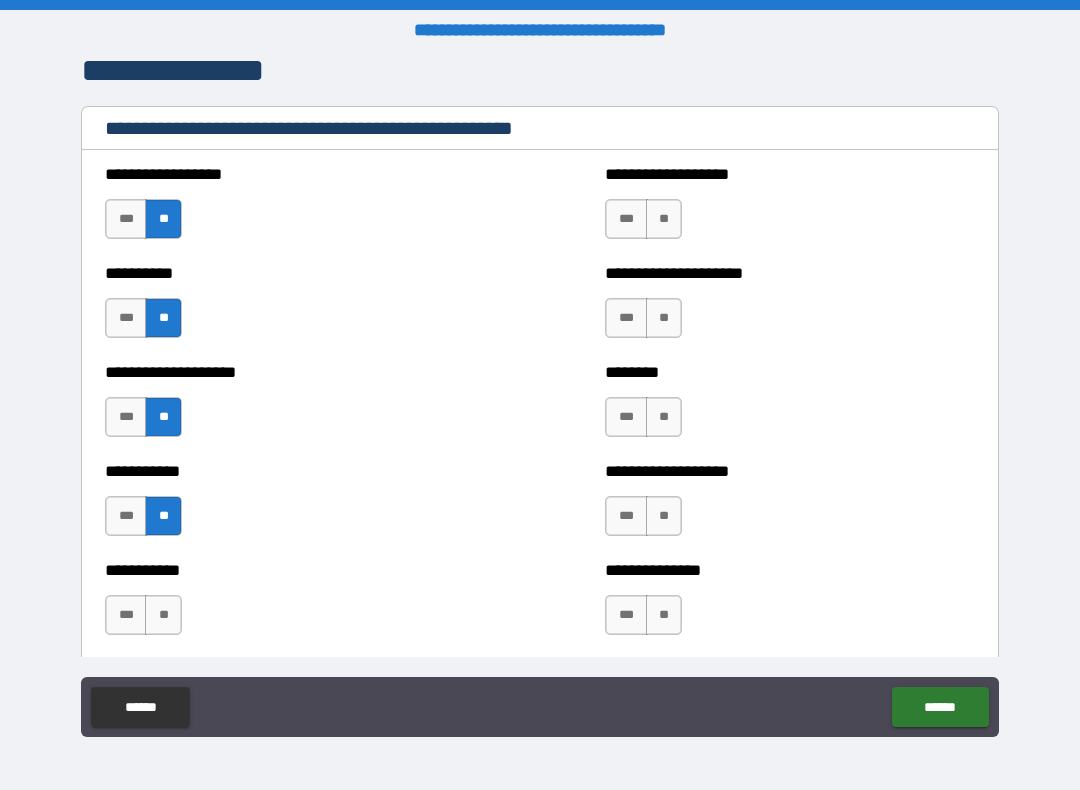 click on "**" at bounding box center [163, 615] 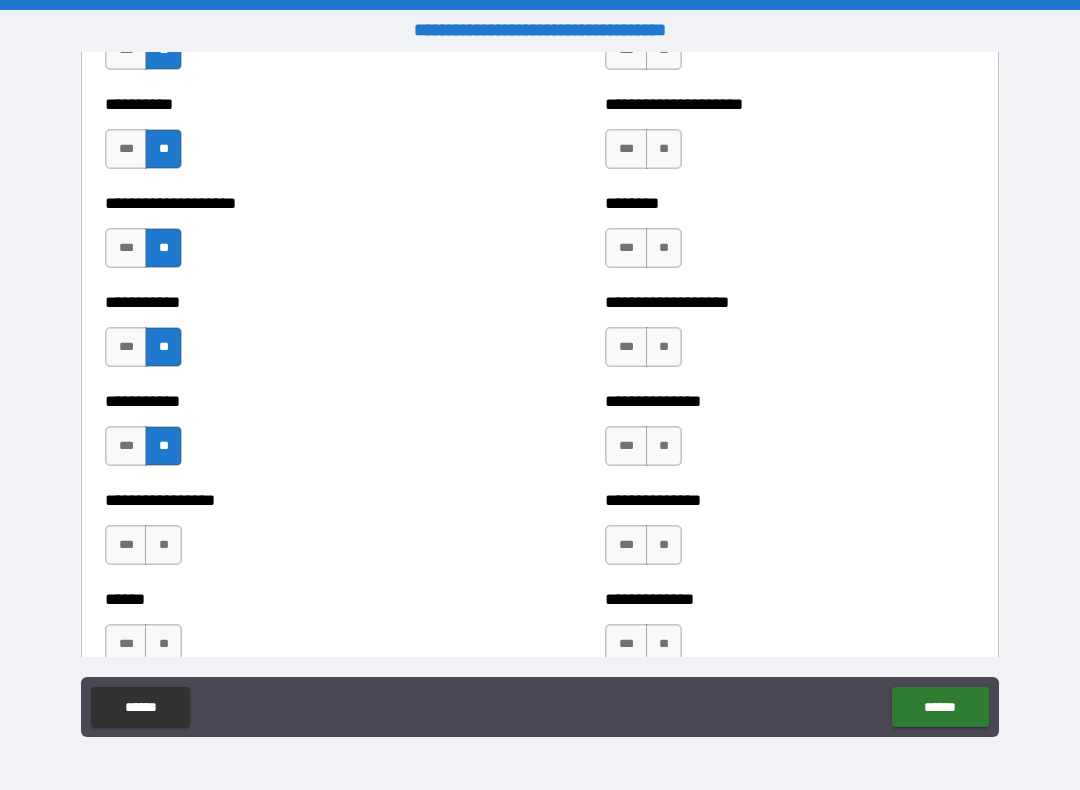 scroll, scrollTop: 2377, scrollLeft: 0, axis: vertical 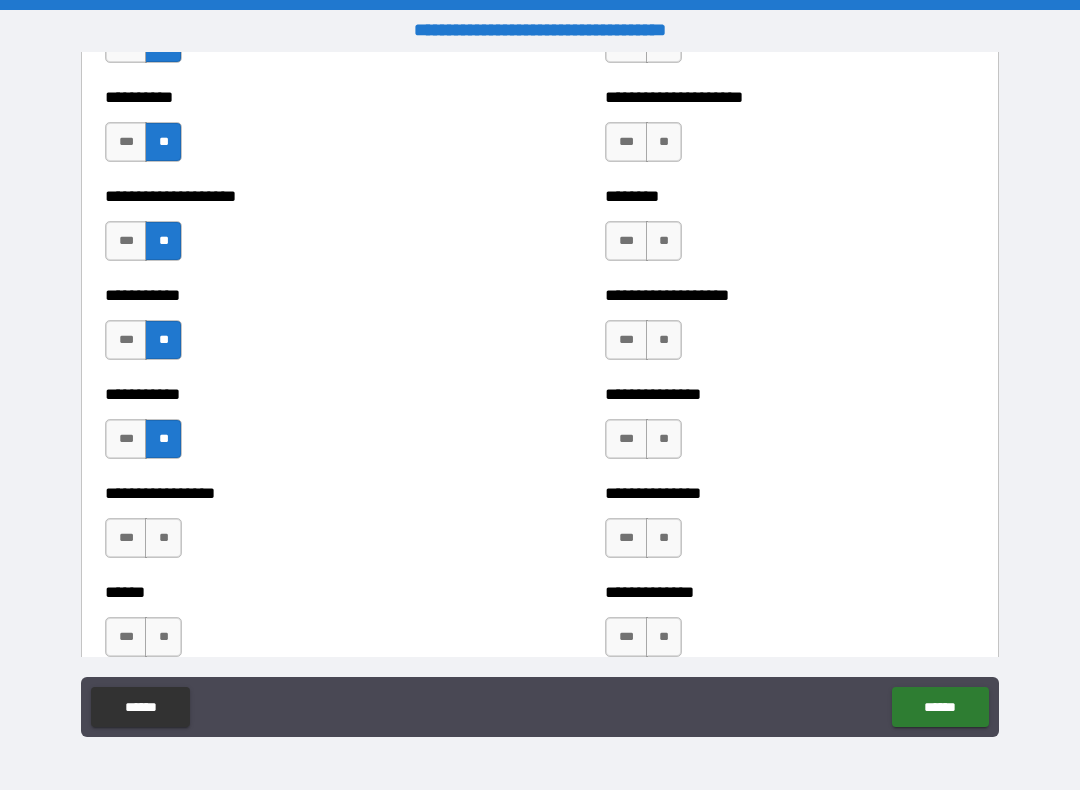 click on "**" at bounding box center [163, 538] 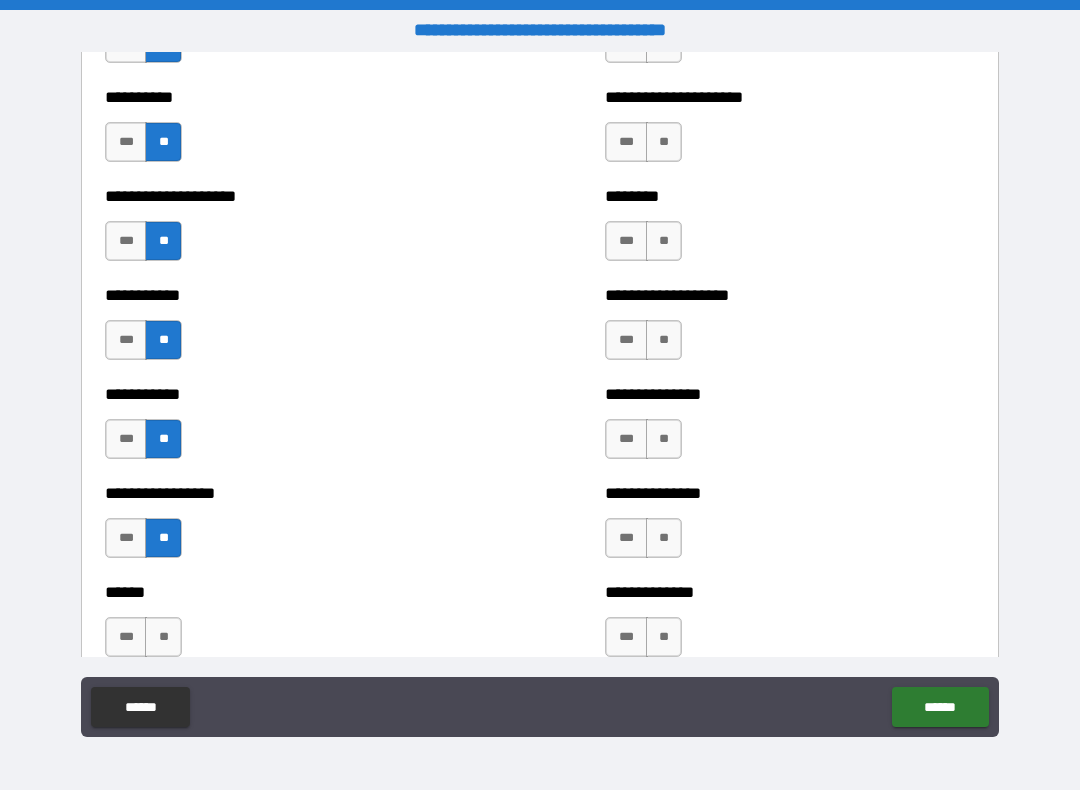 click on "**" at bounding box center [163, 637] 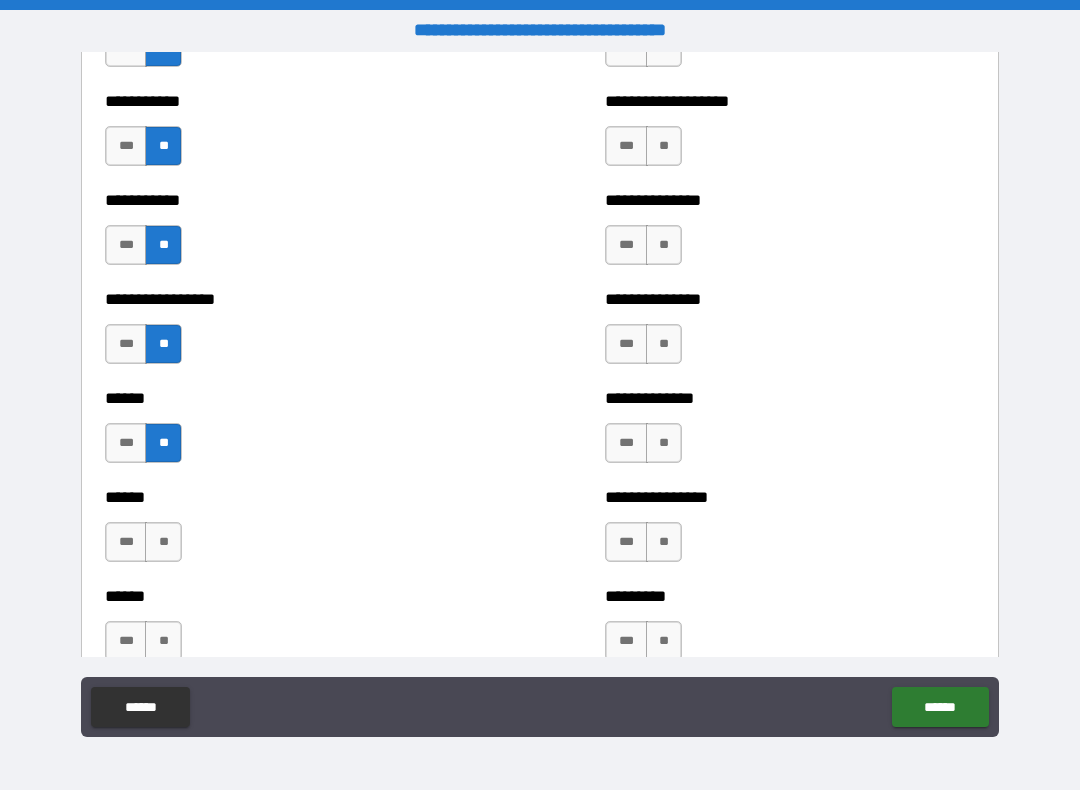 scroll, scrollTop: 2583, scrollLeft: 0, axis: vertical 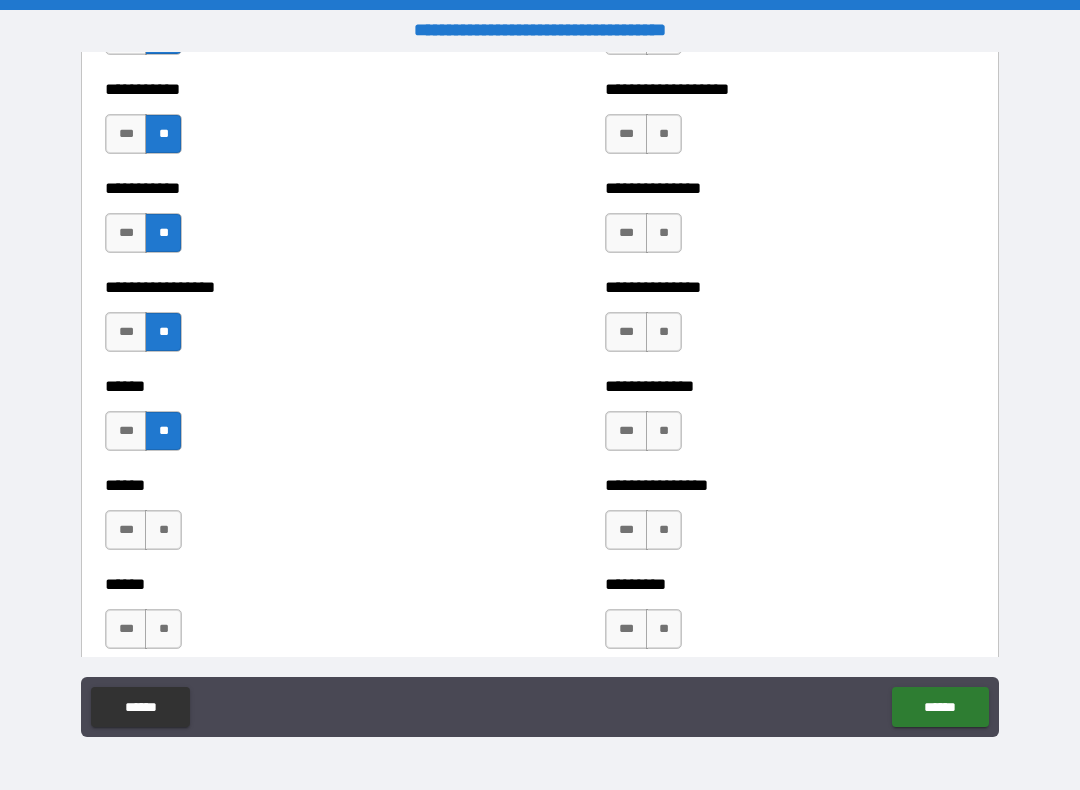 click on "**" at bounding box center [163, 530] 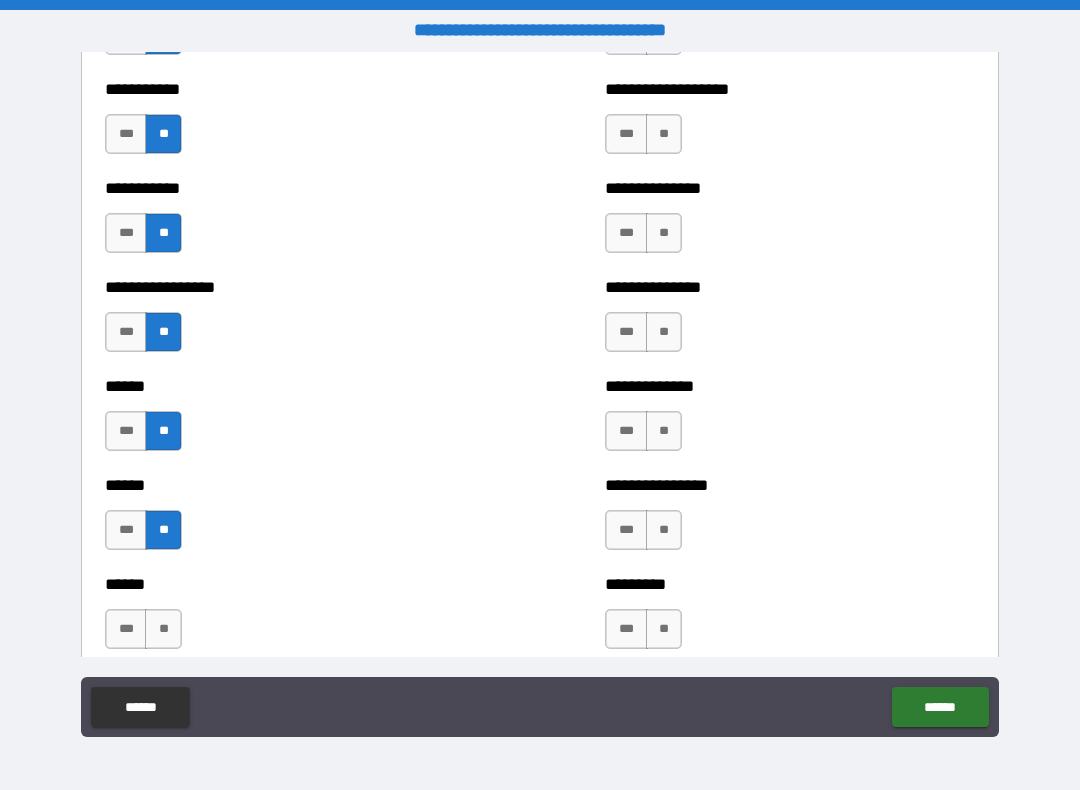 click on "**" at bounding box center (163, 629) 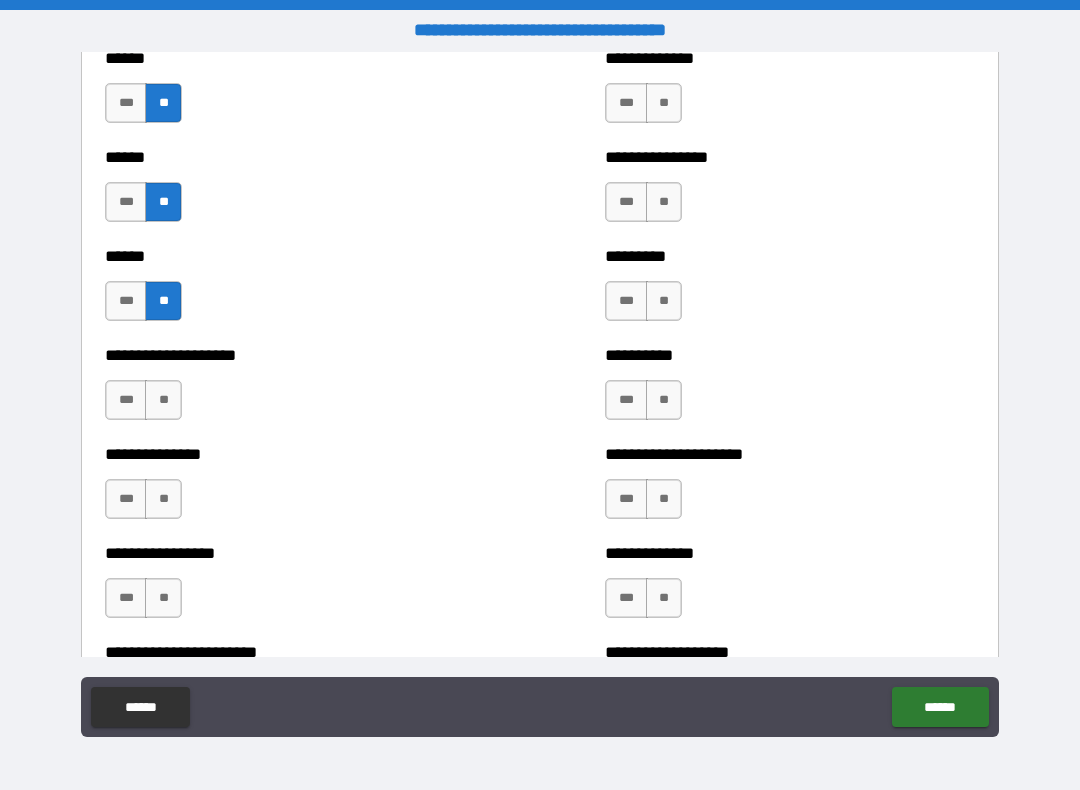scroll, scrollTop: 2914, scrollLeft: 0, axis: vertical 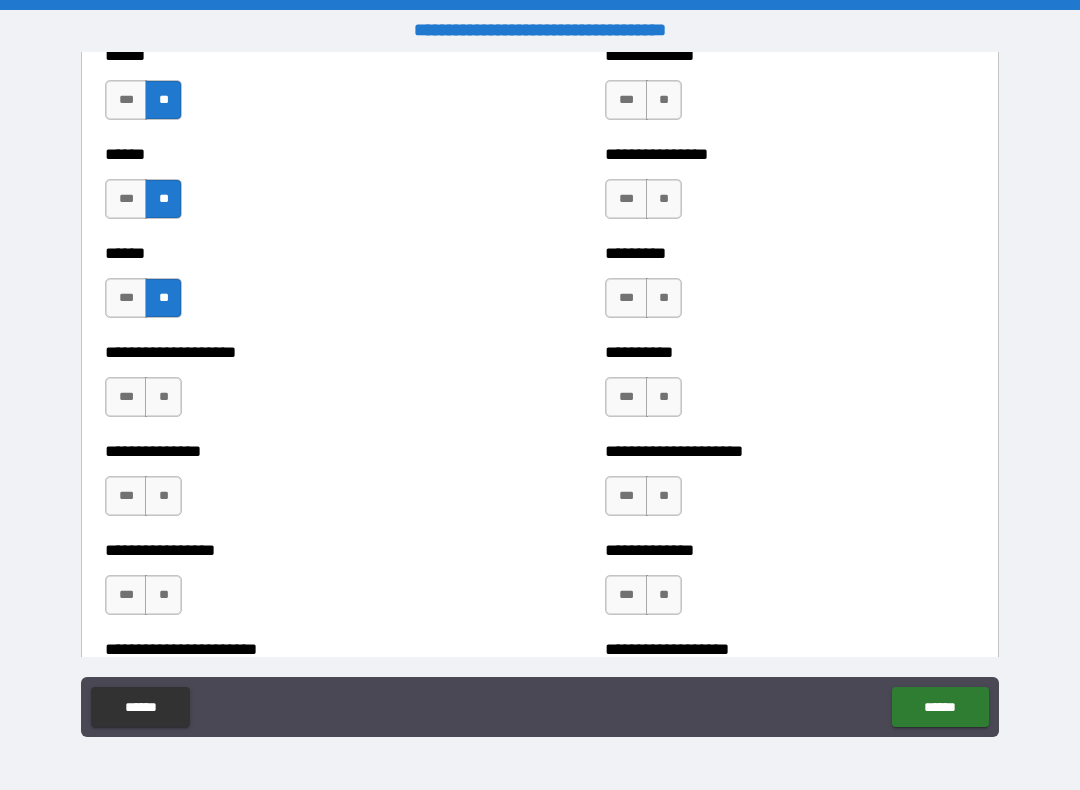 click on "**" at bounding box center [163, 397] 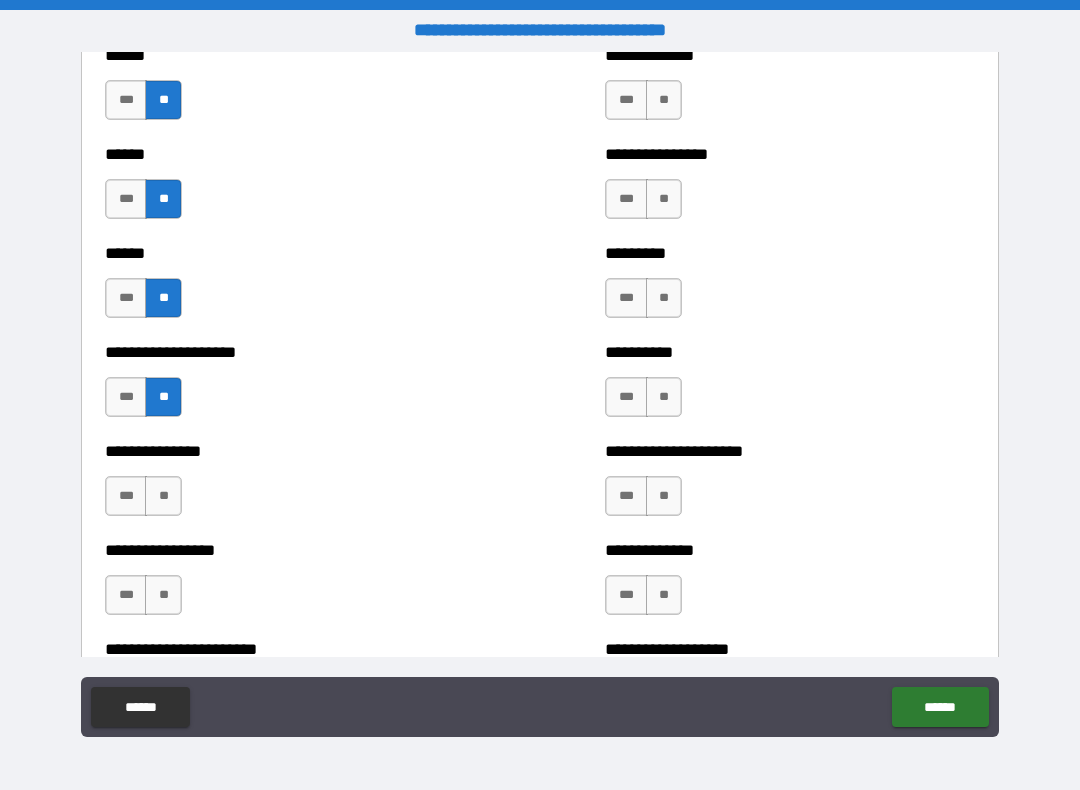 click on "**" at bounding box center (163, 496) 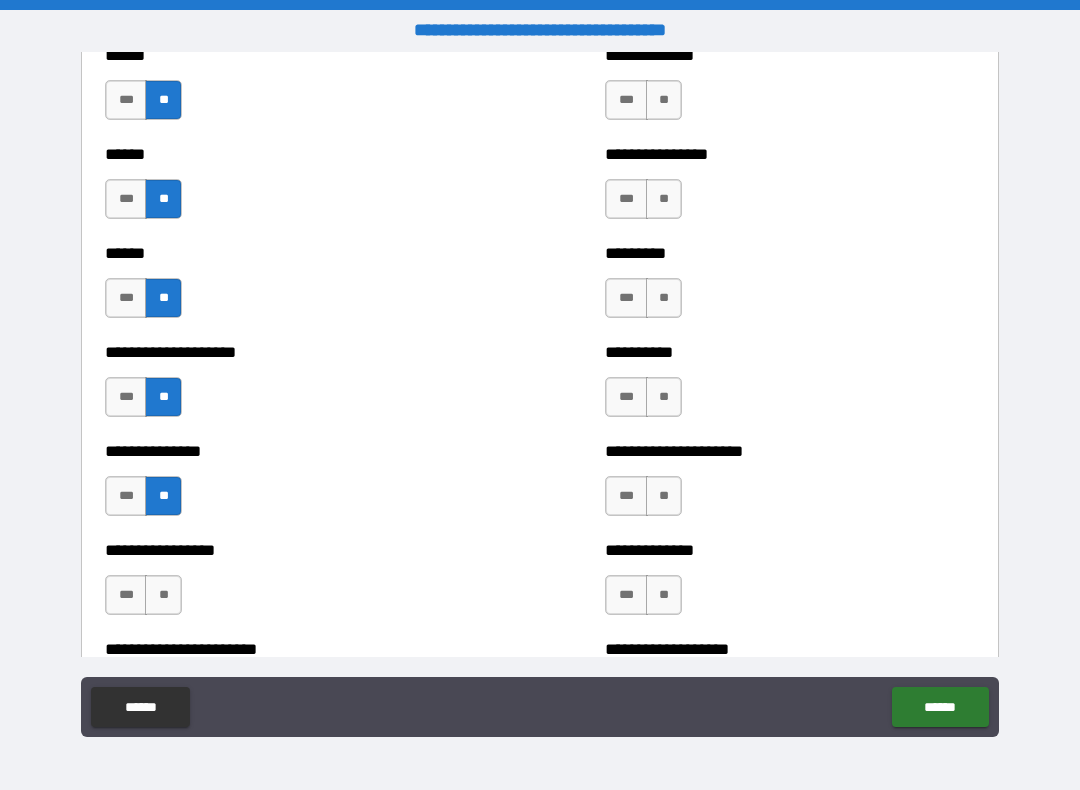 click on "***" at bounding box center (126, 496) 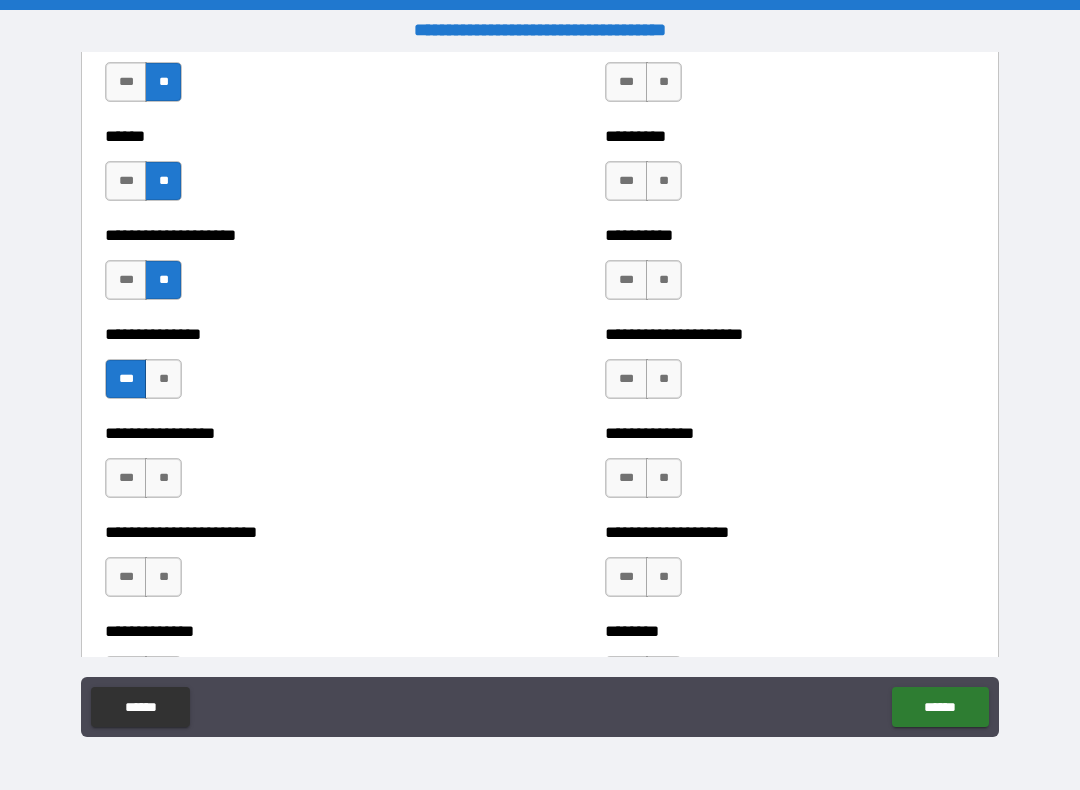 scroll, scrollTop: 3028, scrollLeft: 0, axis: vertical 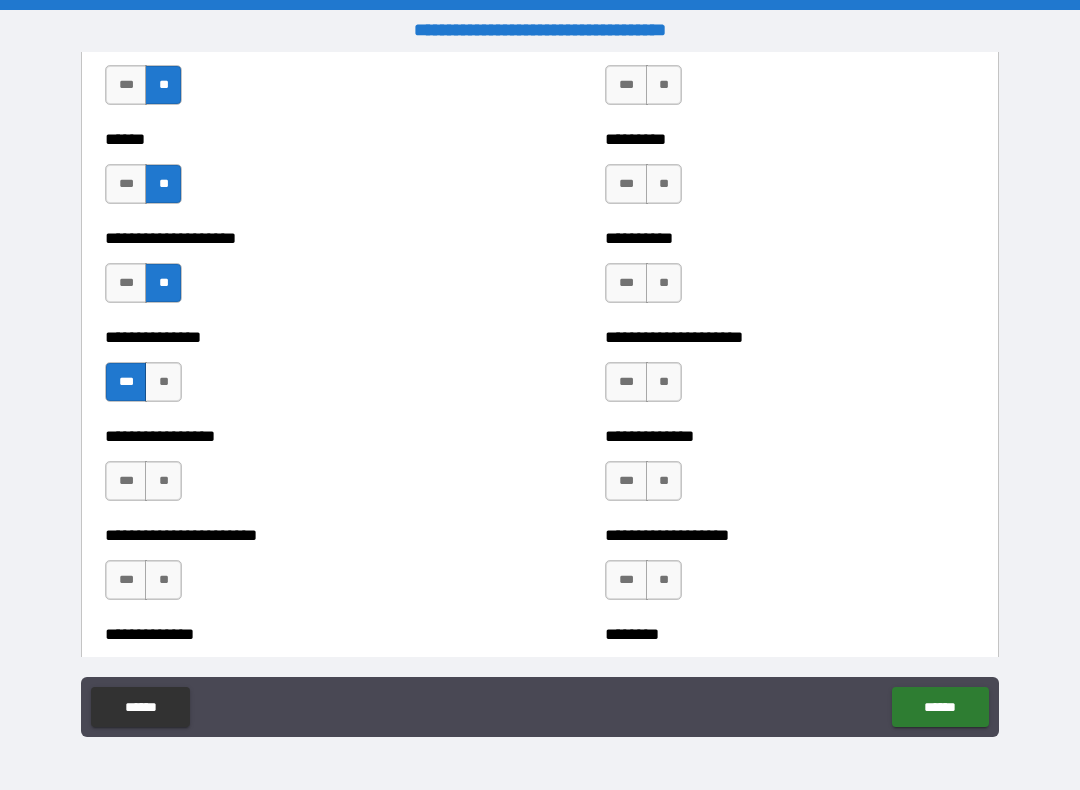 click on "***" at bounding box center (126, 481) 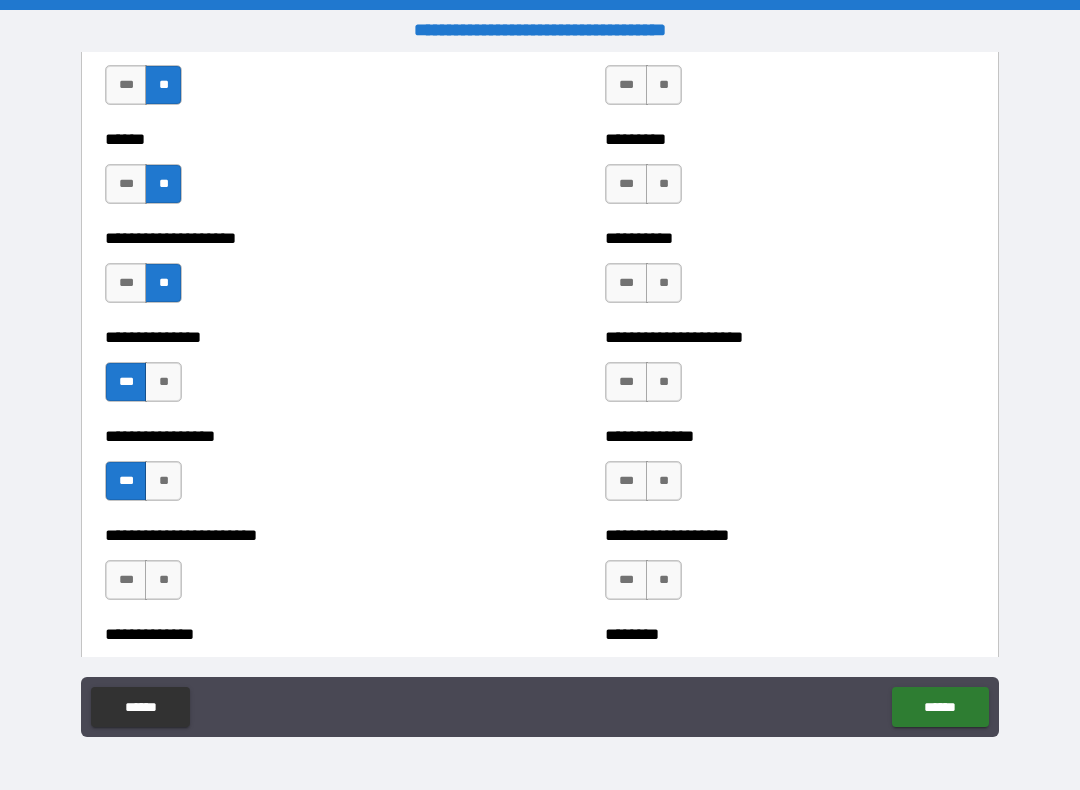 click on "***" at bounding box center [126, 580] 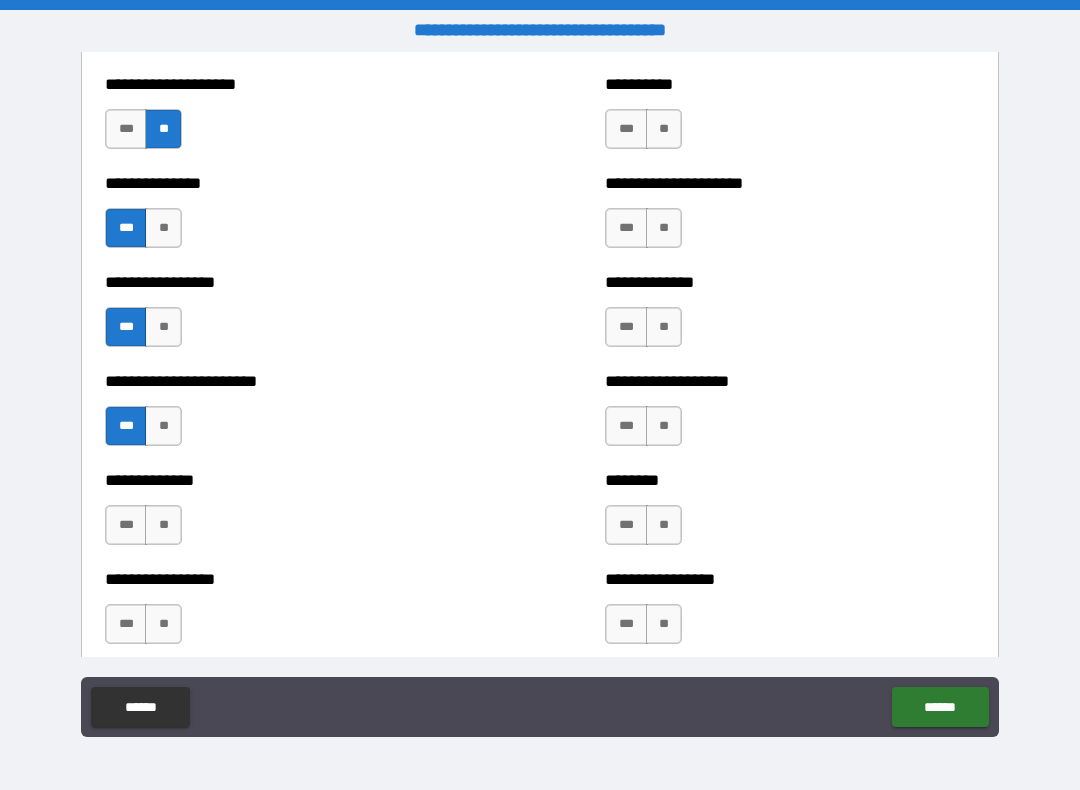 scroll, scrollTop: 3191, scrollLeft: 0, axis: vertical 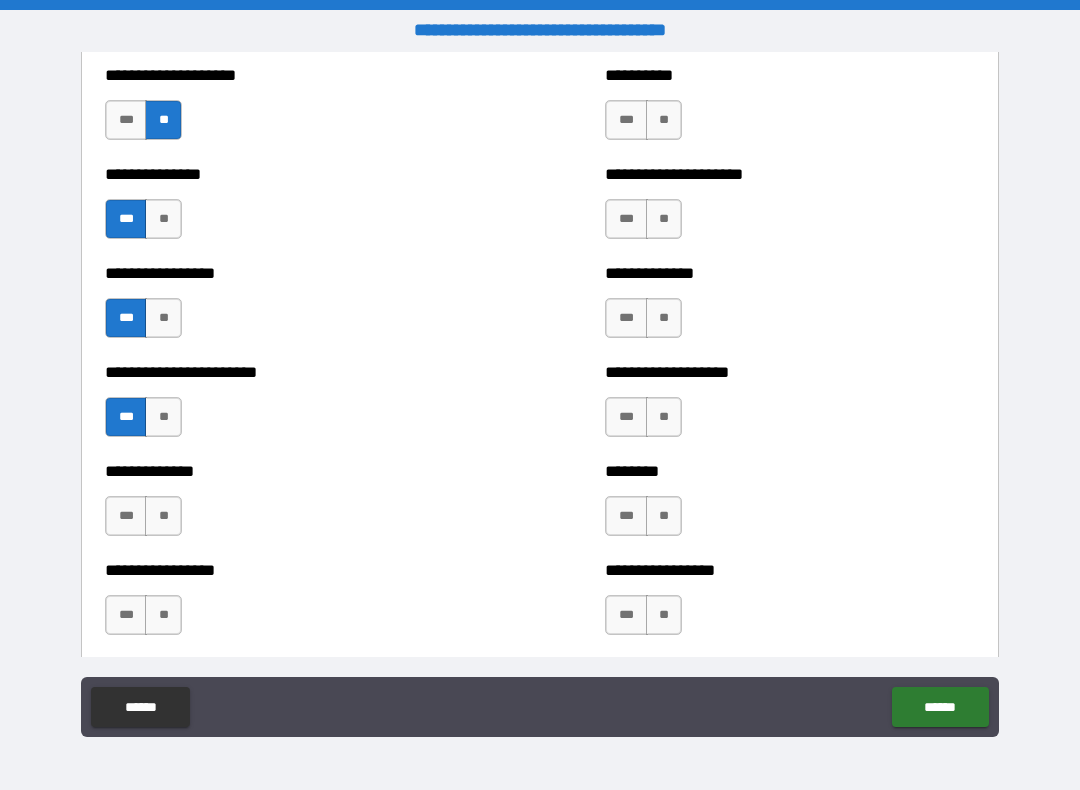 click on "**" at bounding box center [163, 516] 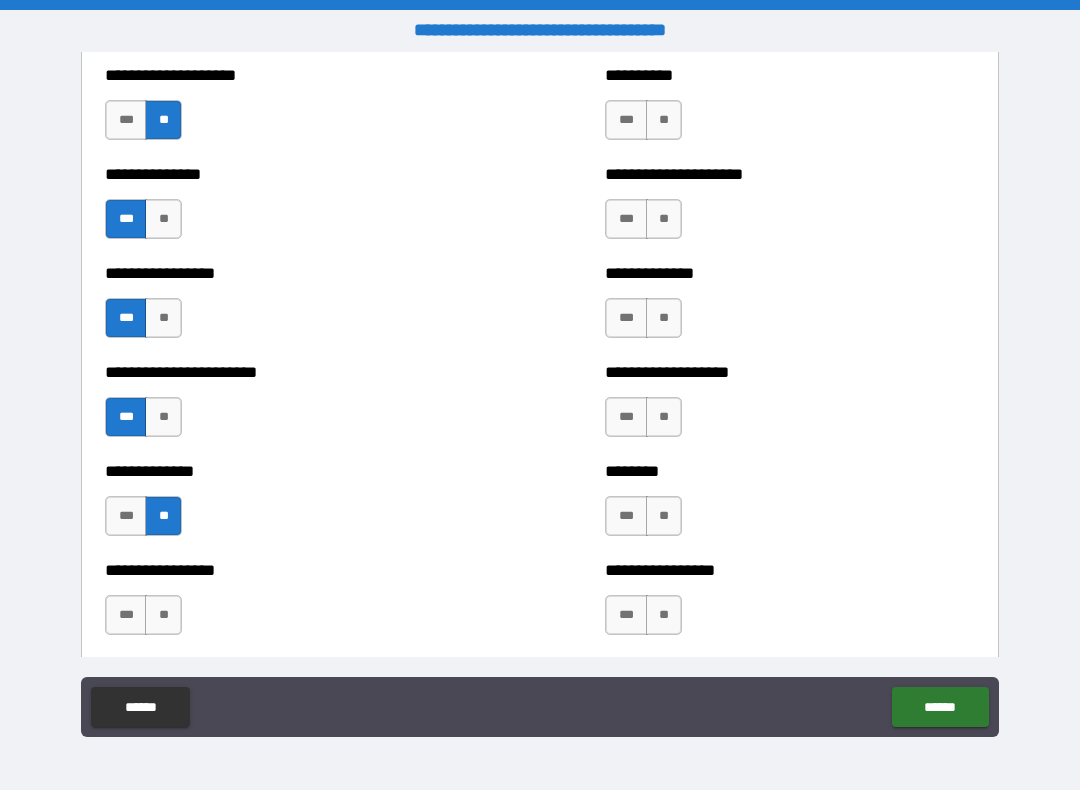 click on "***" at bounding box center (126, 615) 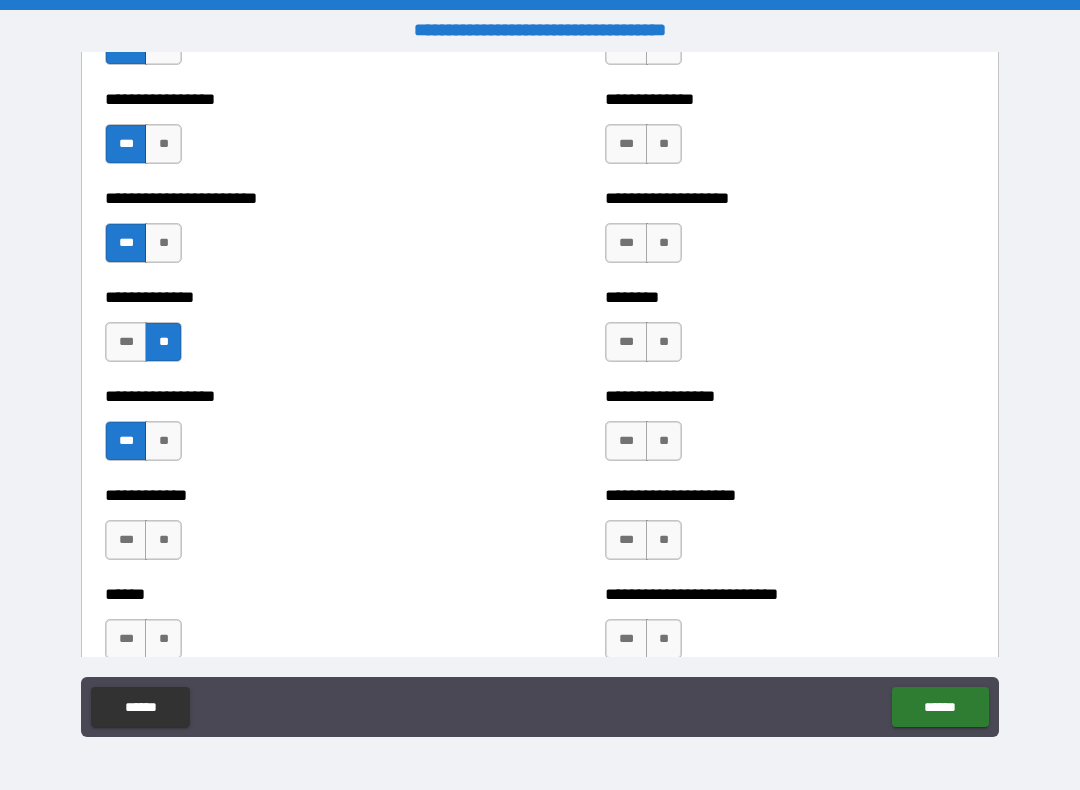 scroll, scrollTop: 3368, scrollLeft: 0, axis: vertical 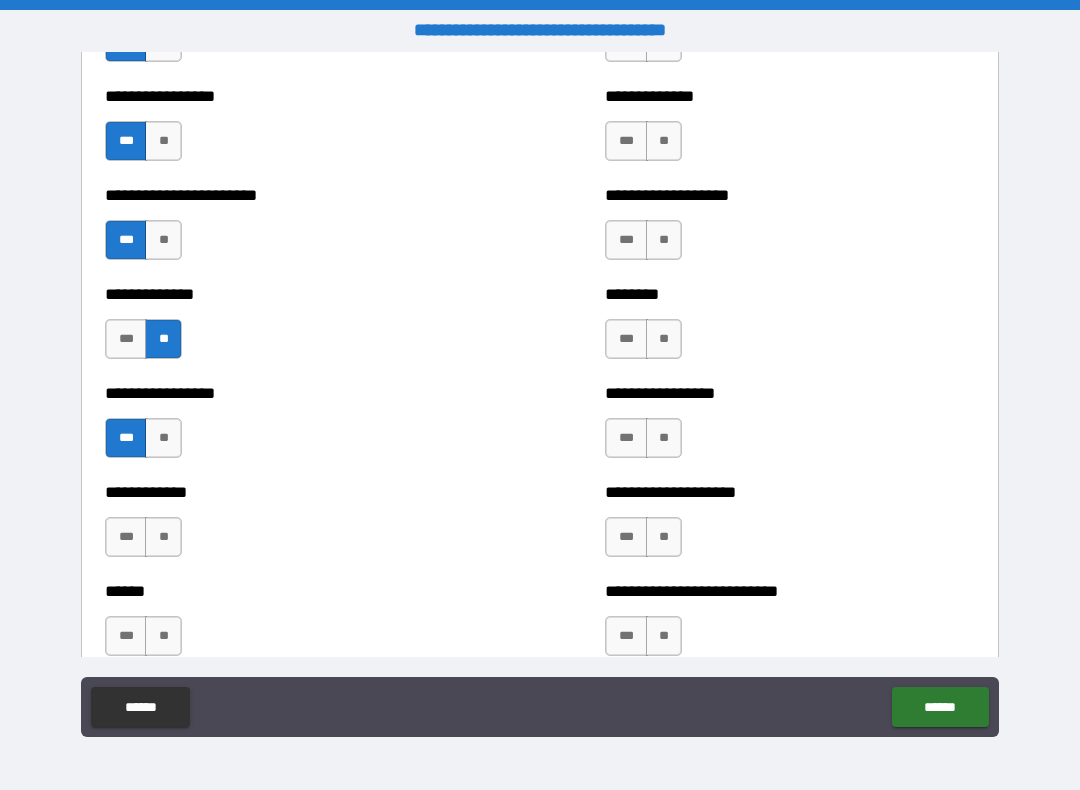 click on "**" at bounding box center (163, 537) 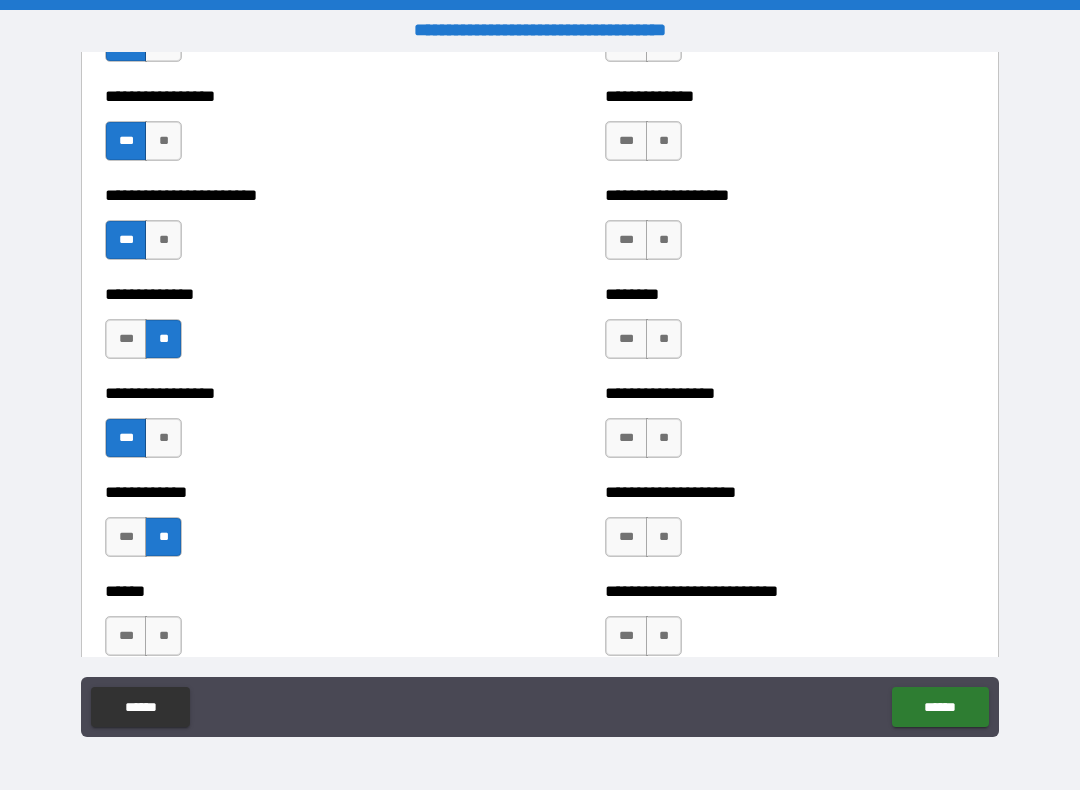 click on "*** **" at bounding box center [146, 641] 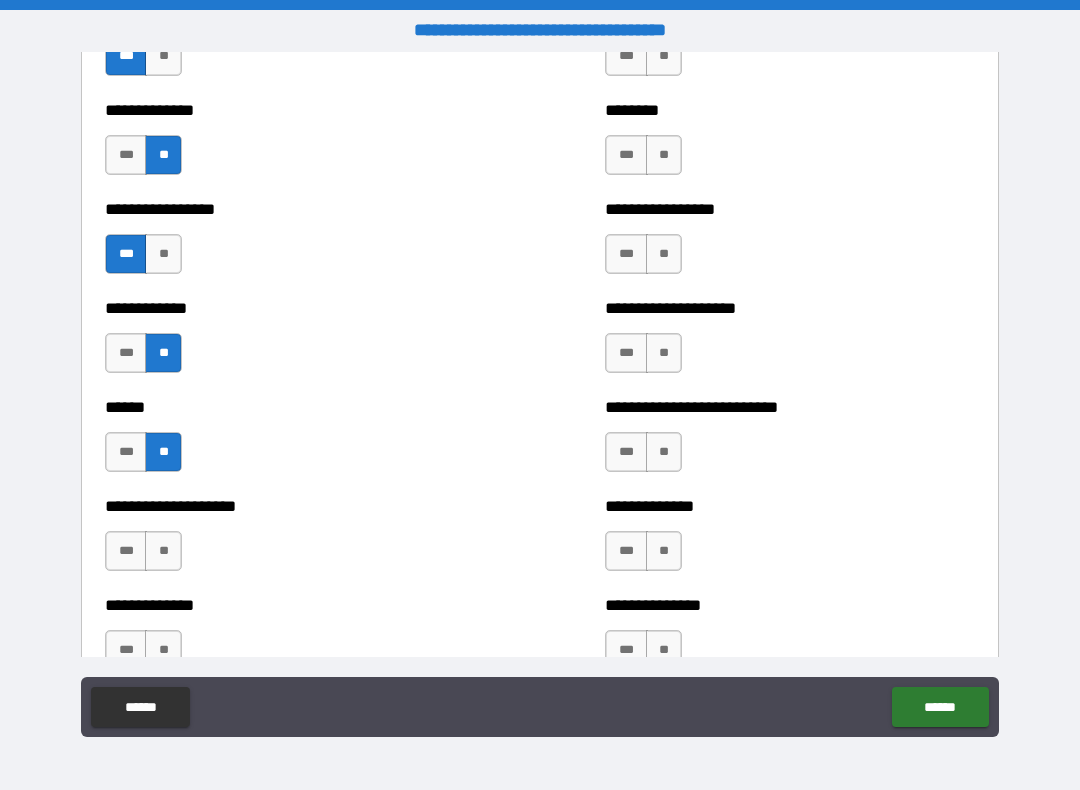 scroll, scrollTop: 3553, scrollLeft: 0, axis: vertical 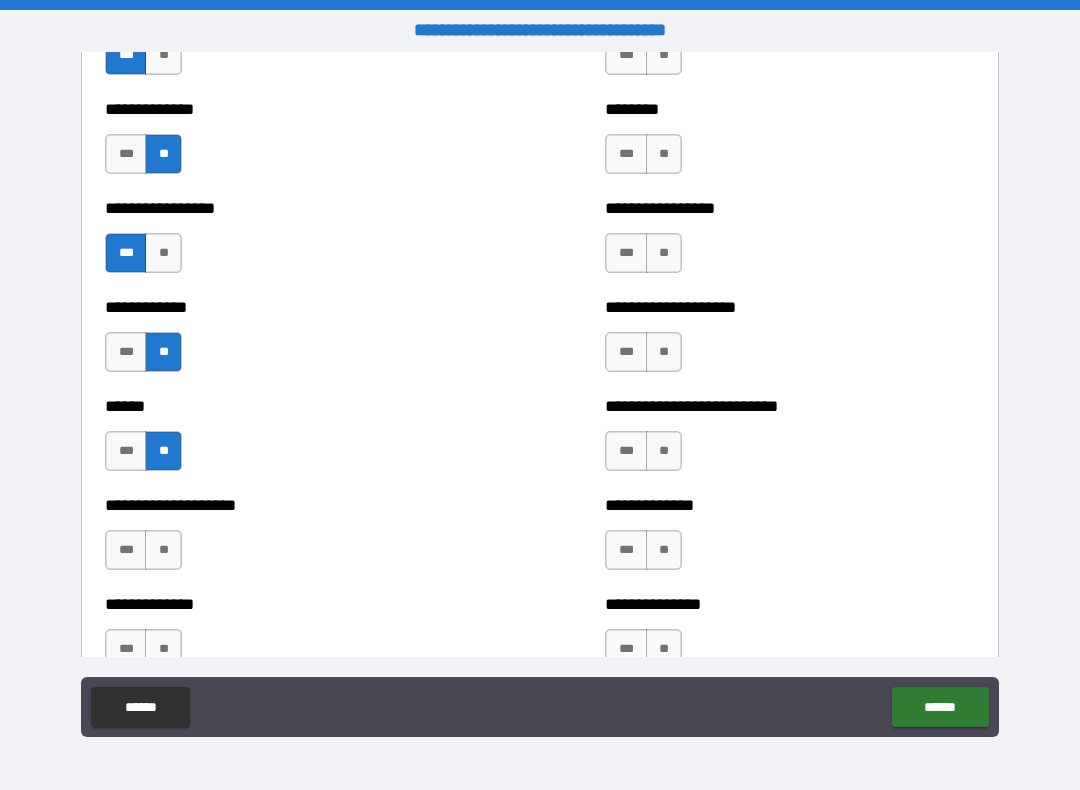 click on "**" at bounding box center (163, 550) 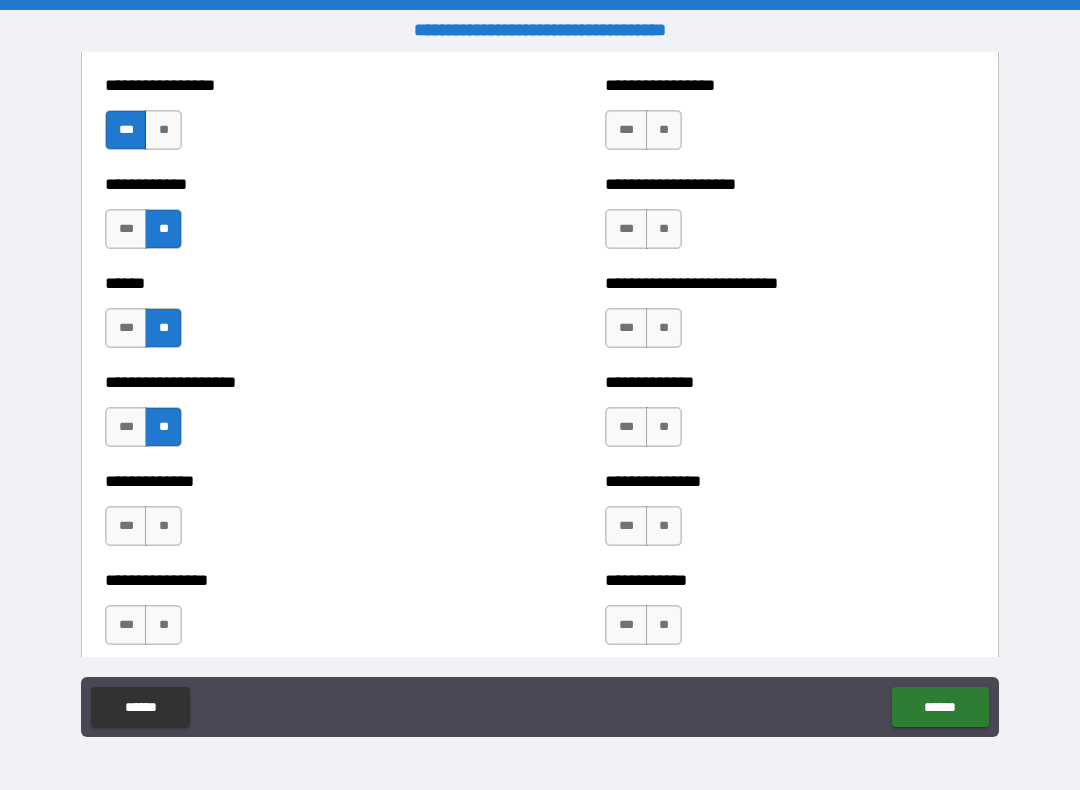 scroll, scrollTop: 3681, scrollLeft: 0, axis: vertical 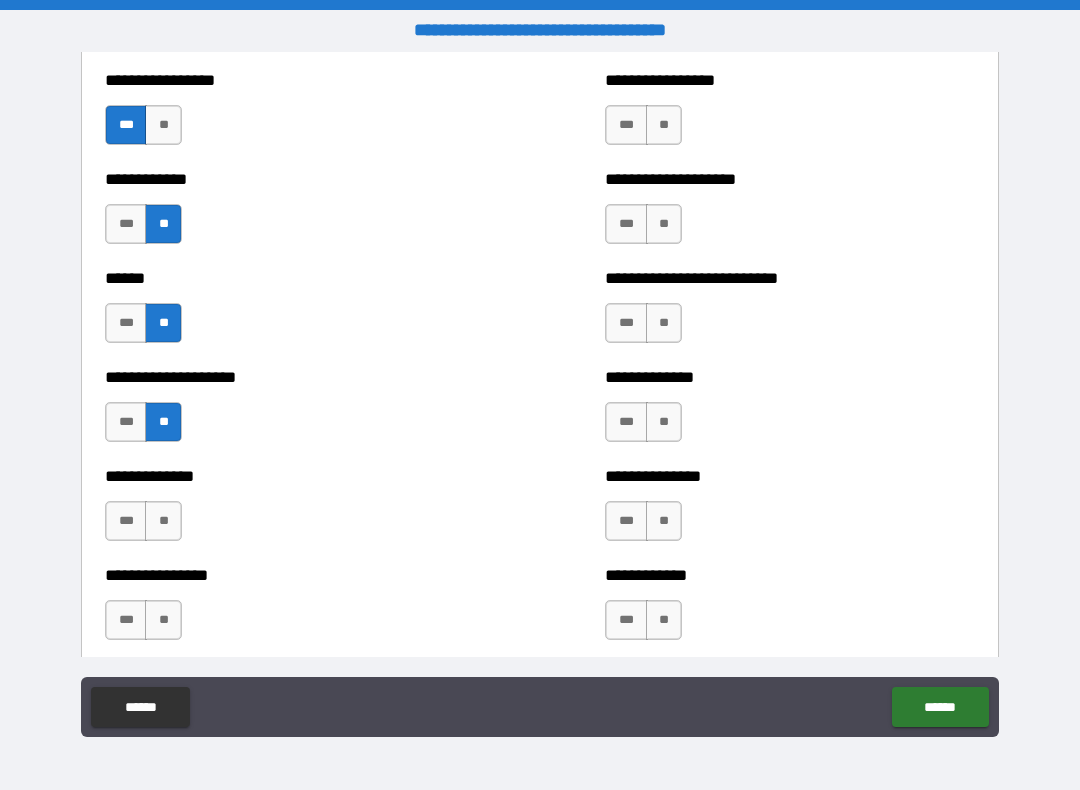 click on "**" at bounding box center (163, 521) 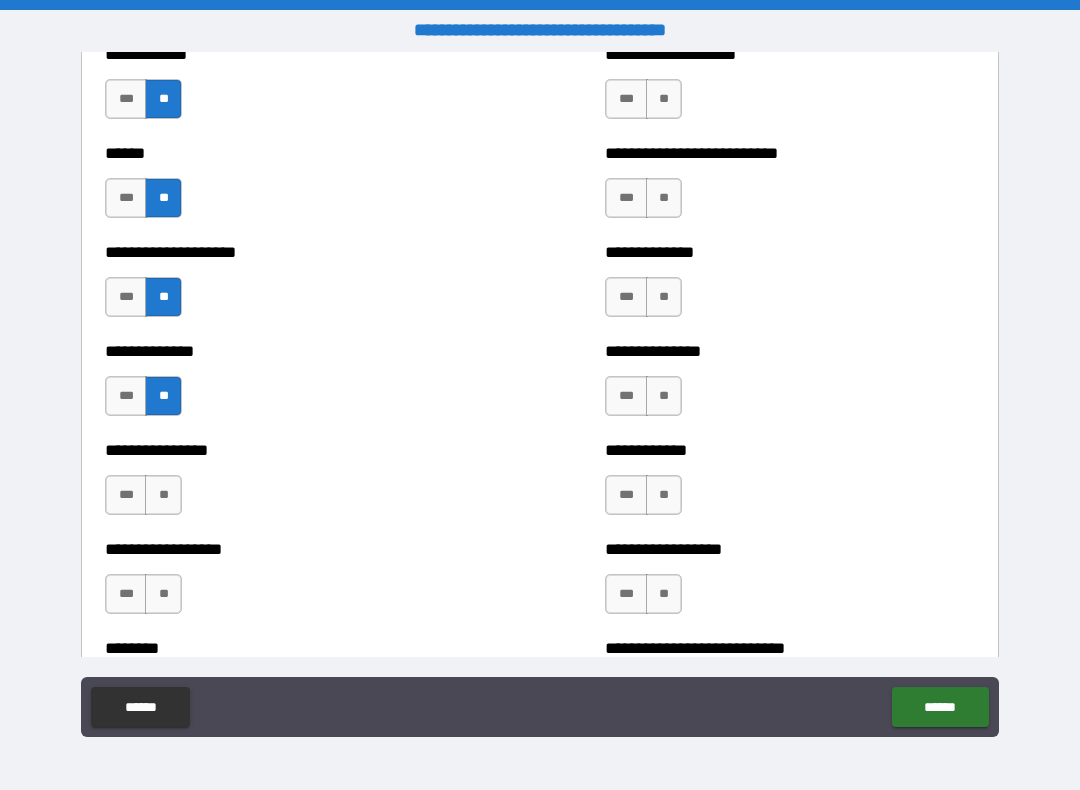 scroll, scrollTop: 3807, scrollLeft: 0, axis: vertical 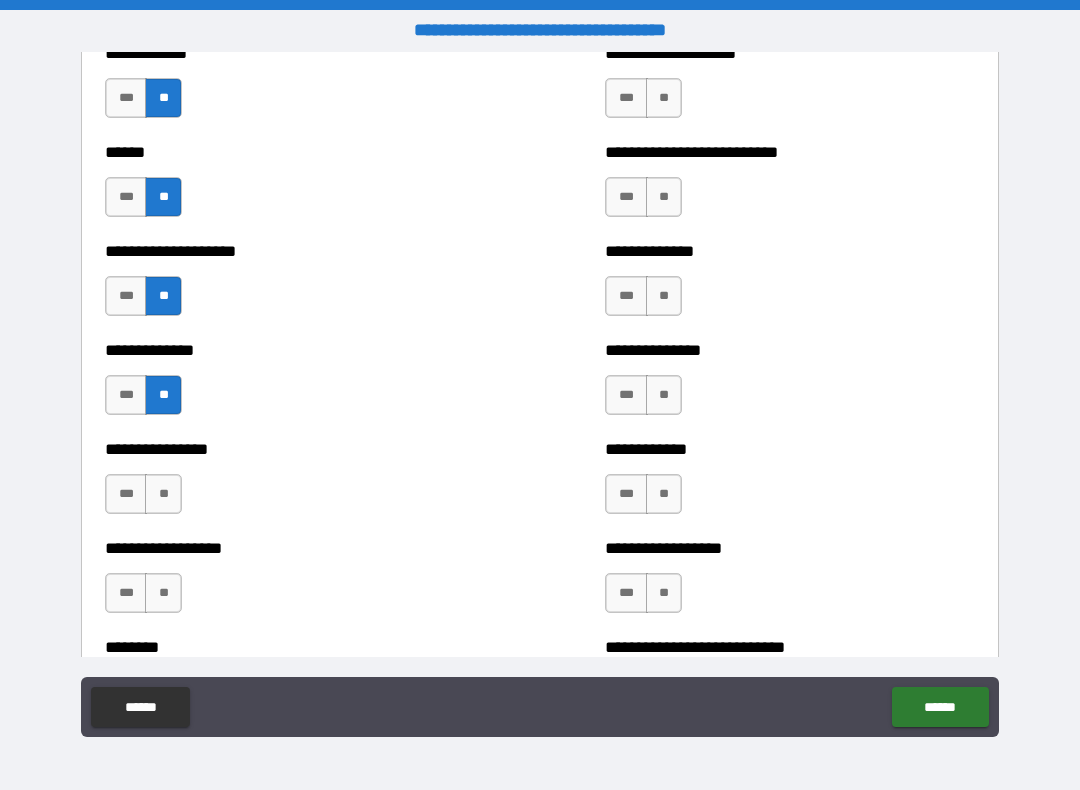 click on "**" at bounding box center [163, 494] 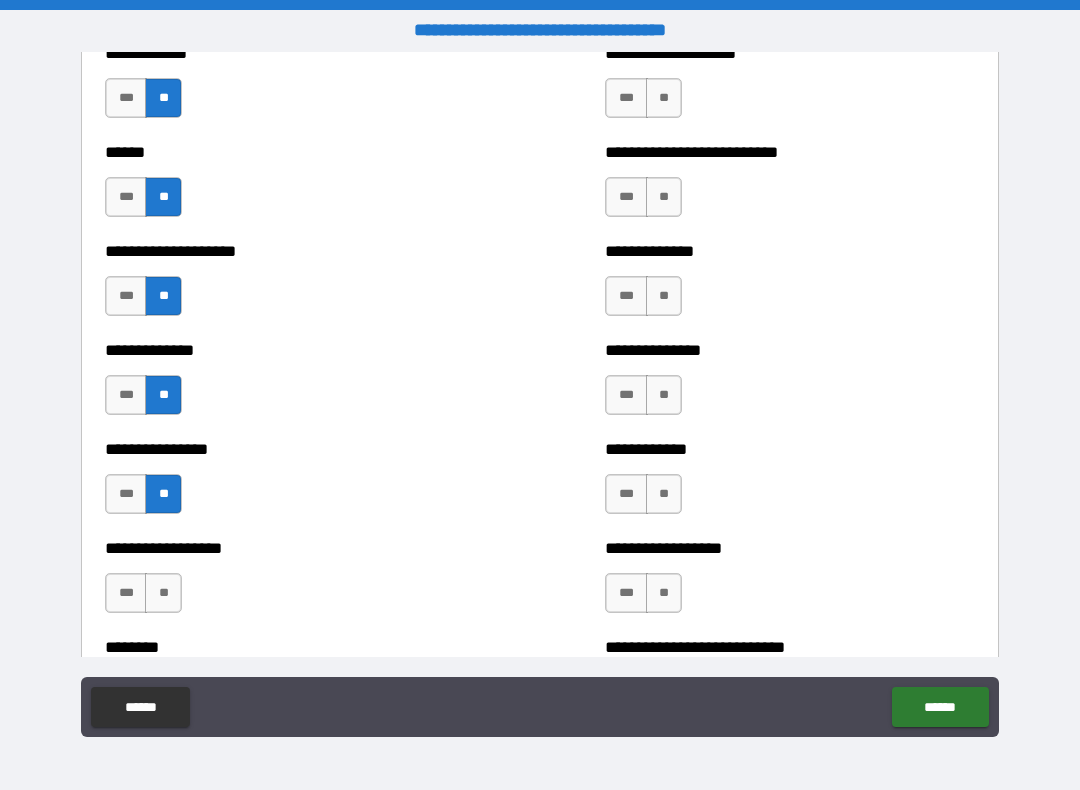 click on "**" at bounding box center [163, 593] 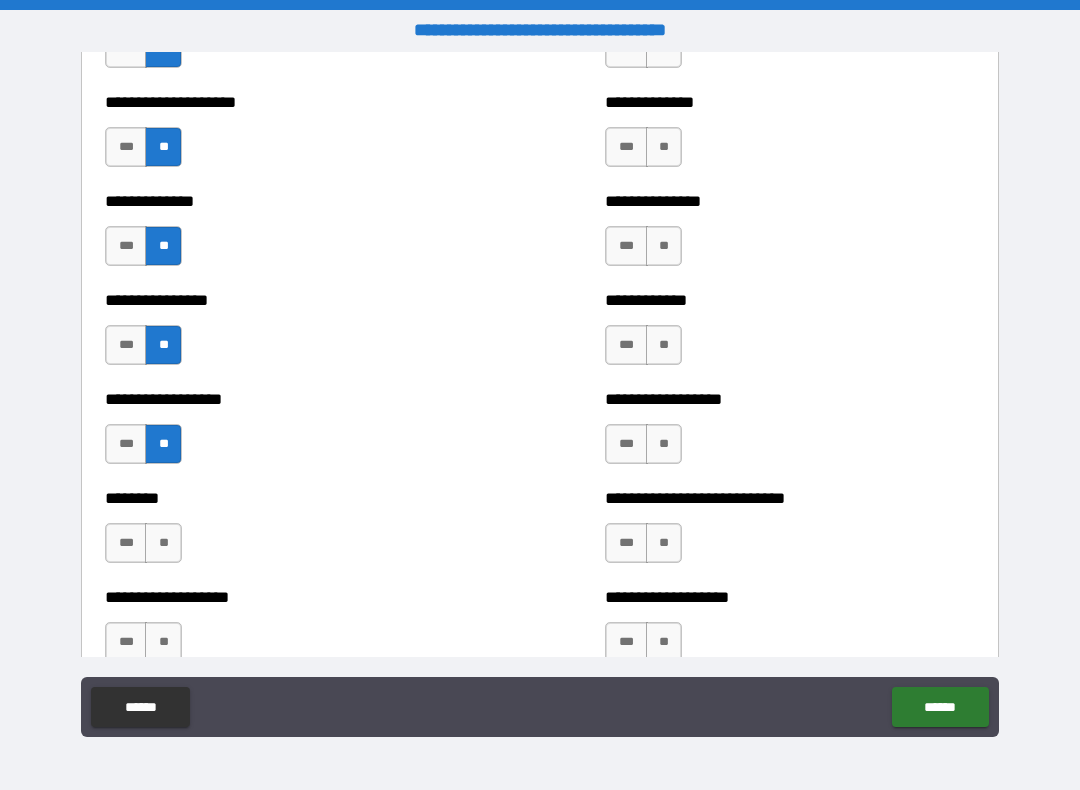 scroll, scrollTop: 3964, scrollLeft: 0, axis: vertical 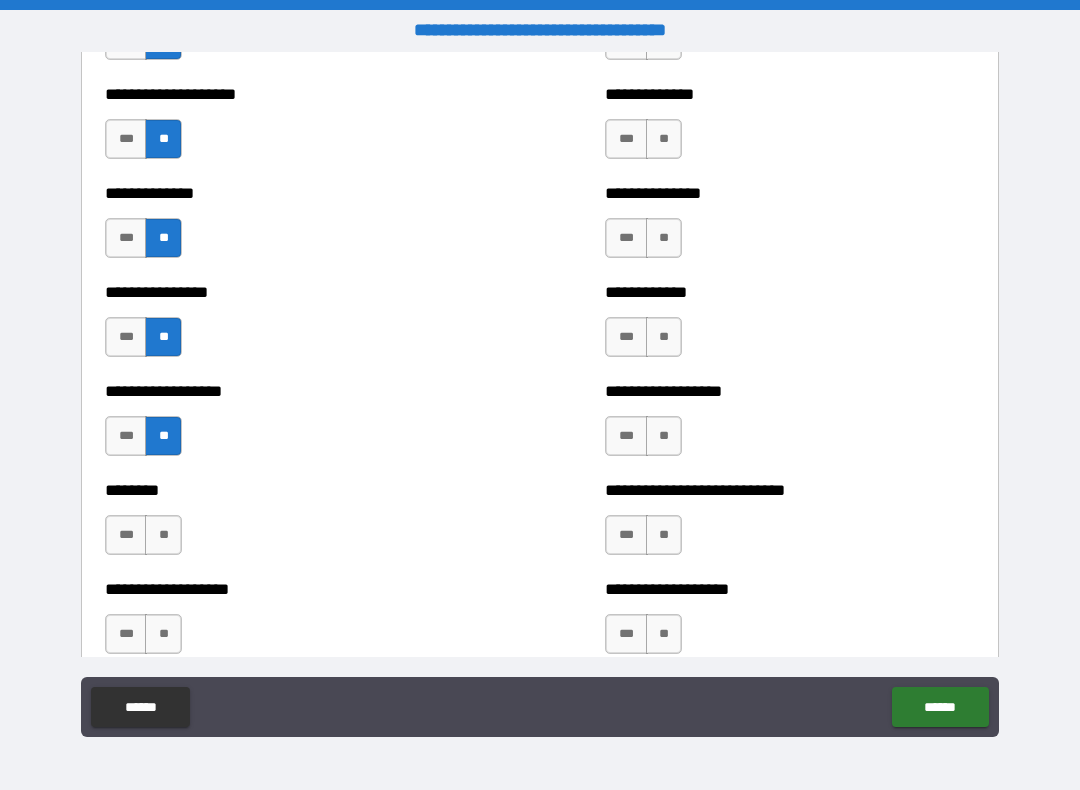 click on "**" at bounding box center (163, 535) 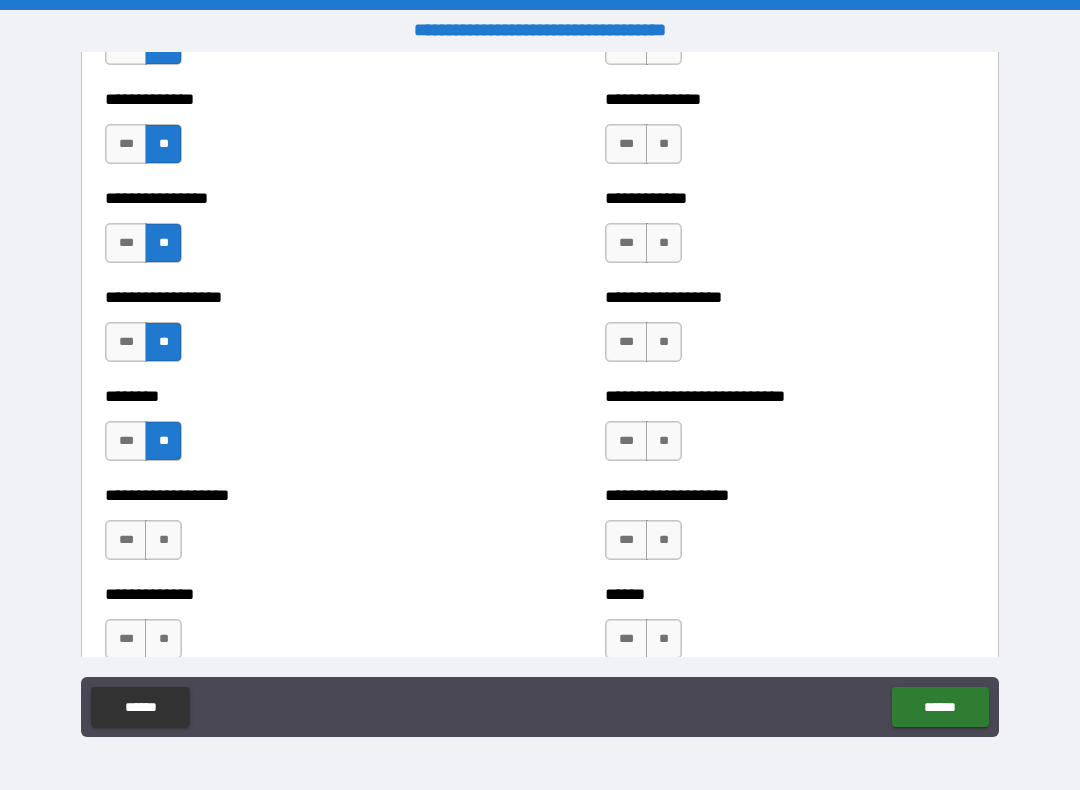 scroll, scrollTop: 4054, scrollLeft: 0, axis: vertical 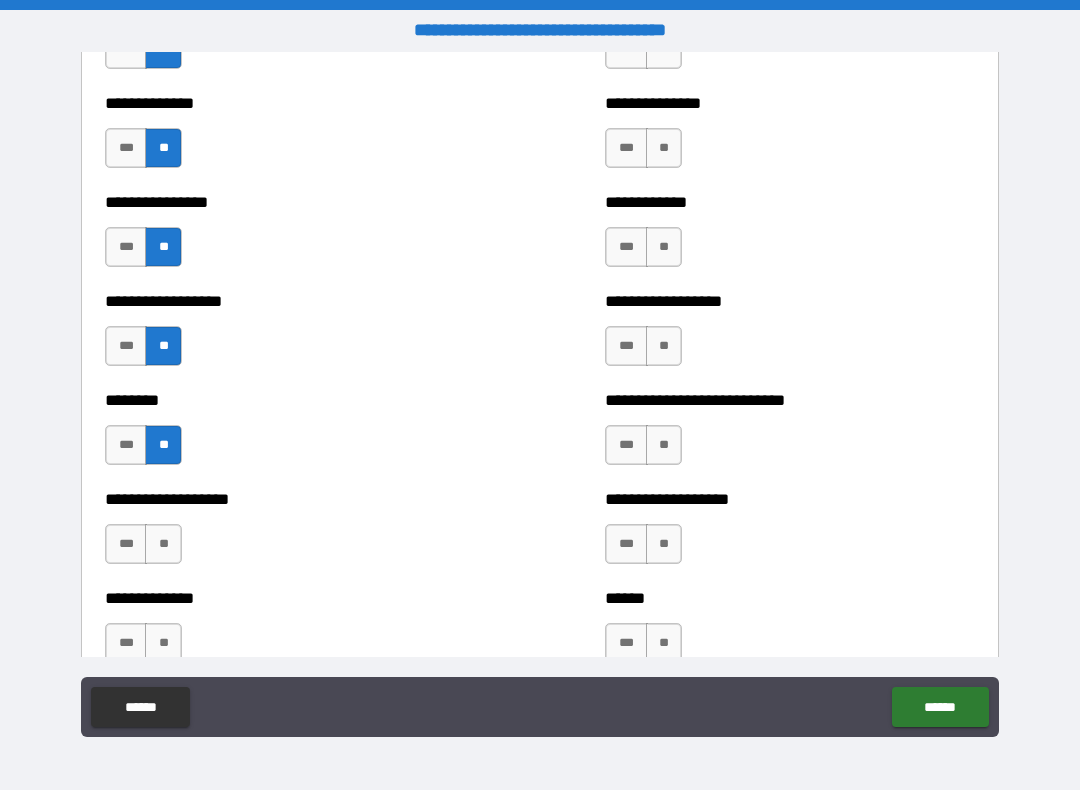 click on "**" at bounding box center [163, 544] 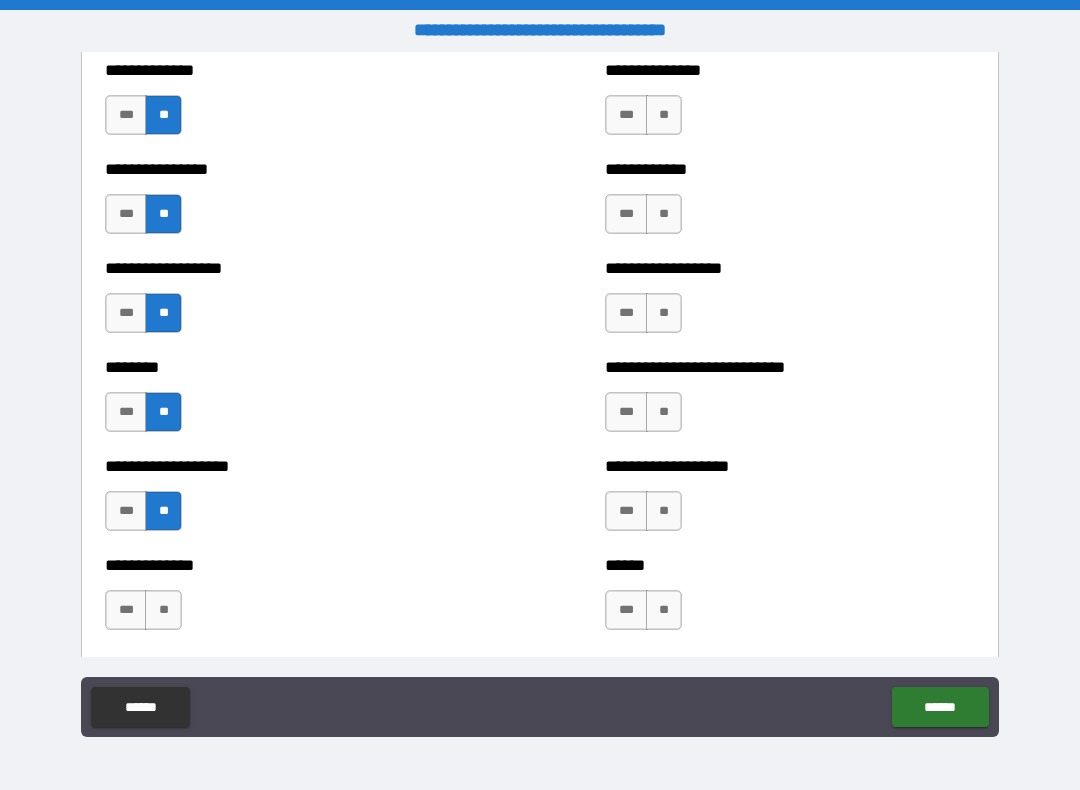 scroll, scrollTop: 4173, scrollLeft: 0, axis: vertical 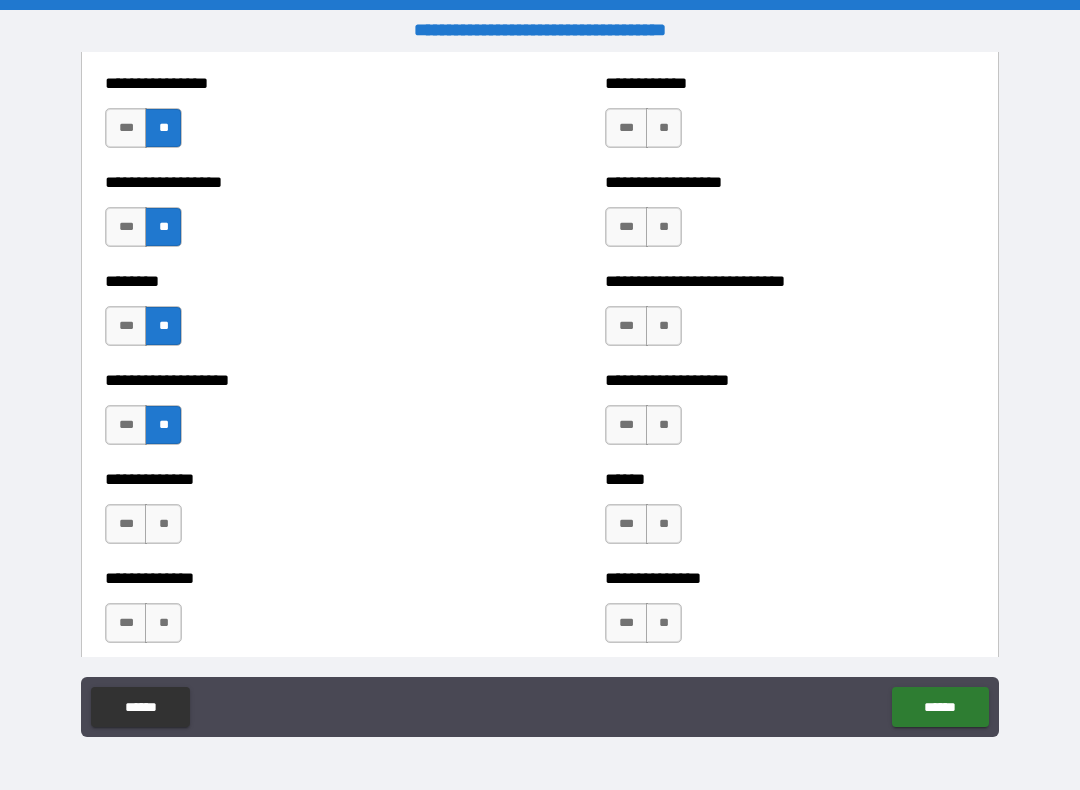 click on "**" at bounding box center (163, 524) 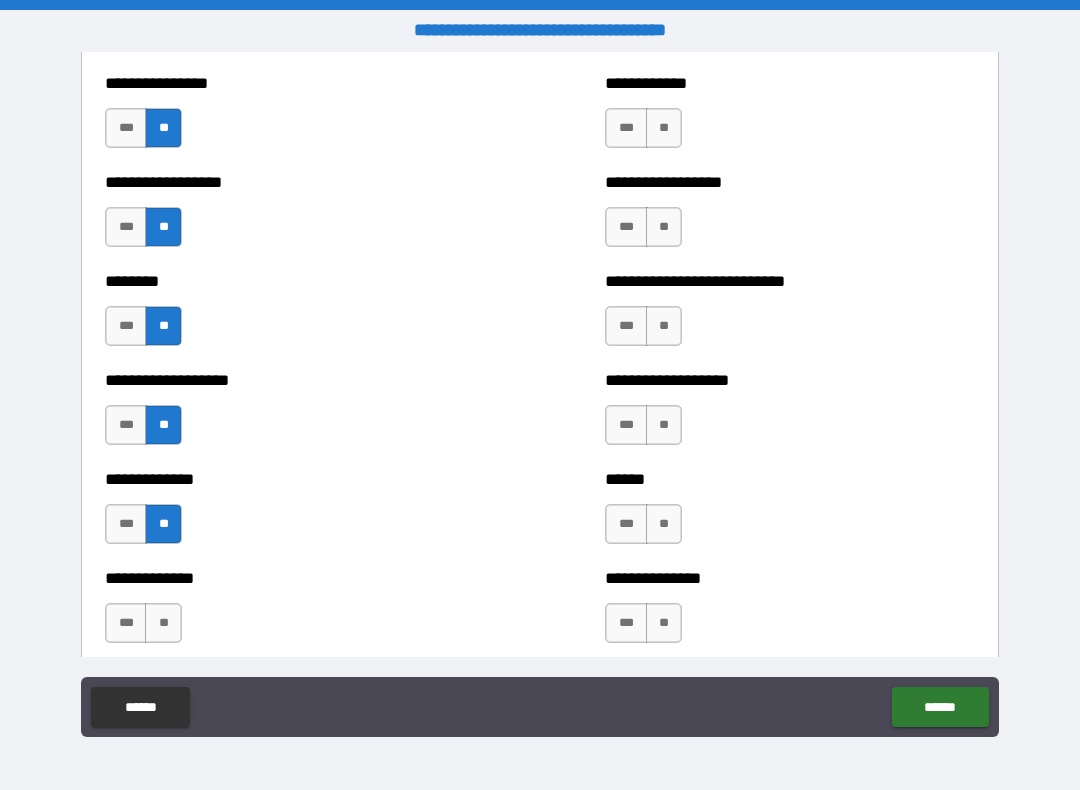 click on "**" at bounding box center [163, 623] 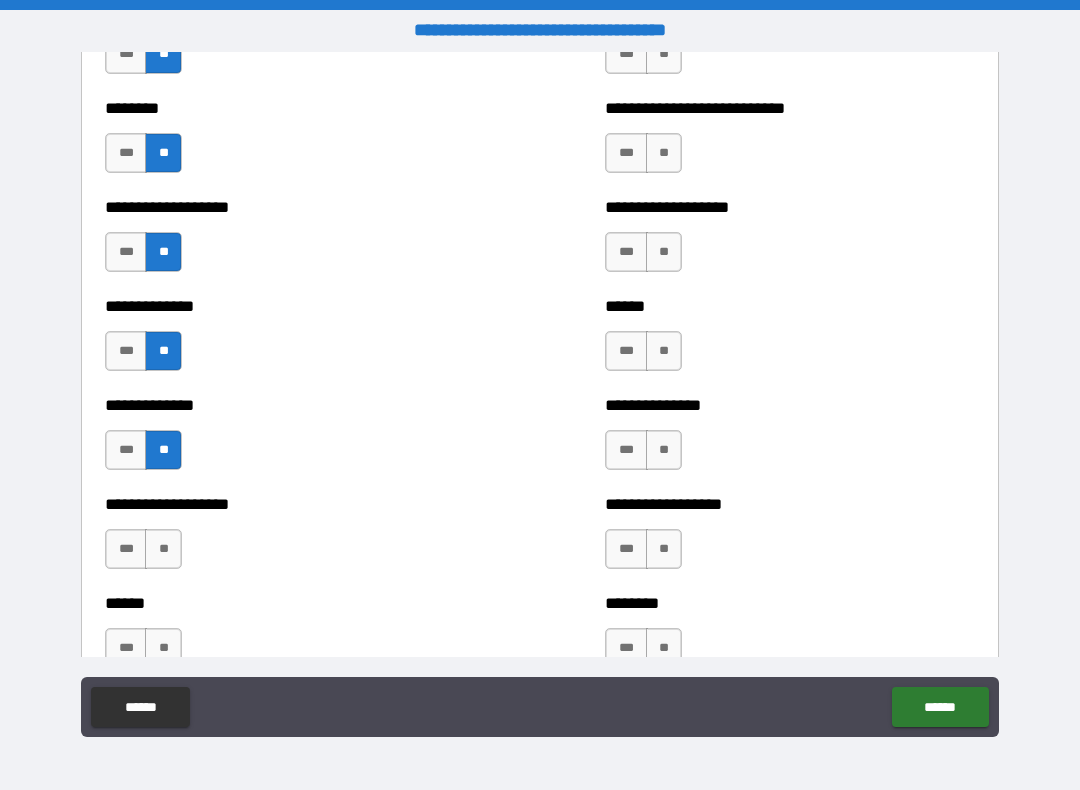 scroll, scrollTop: 4351, scrollLeft: 0, axis: vertical 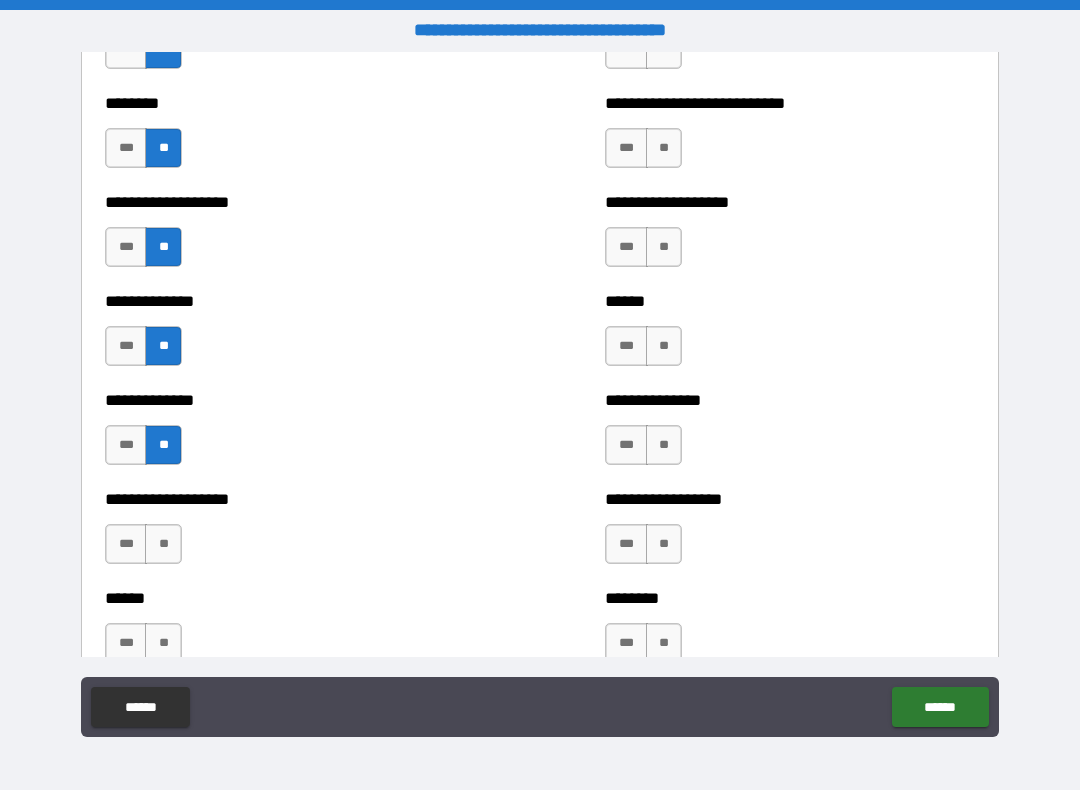 click on "**" at bounding box center [163, 544] 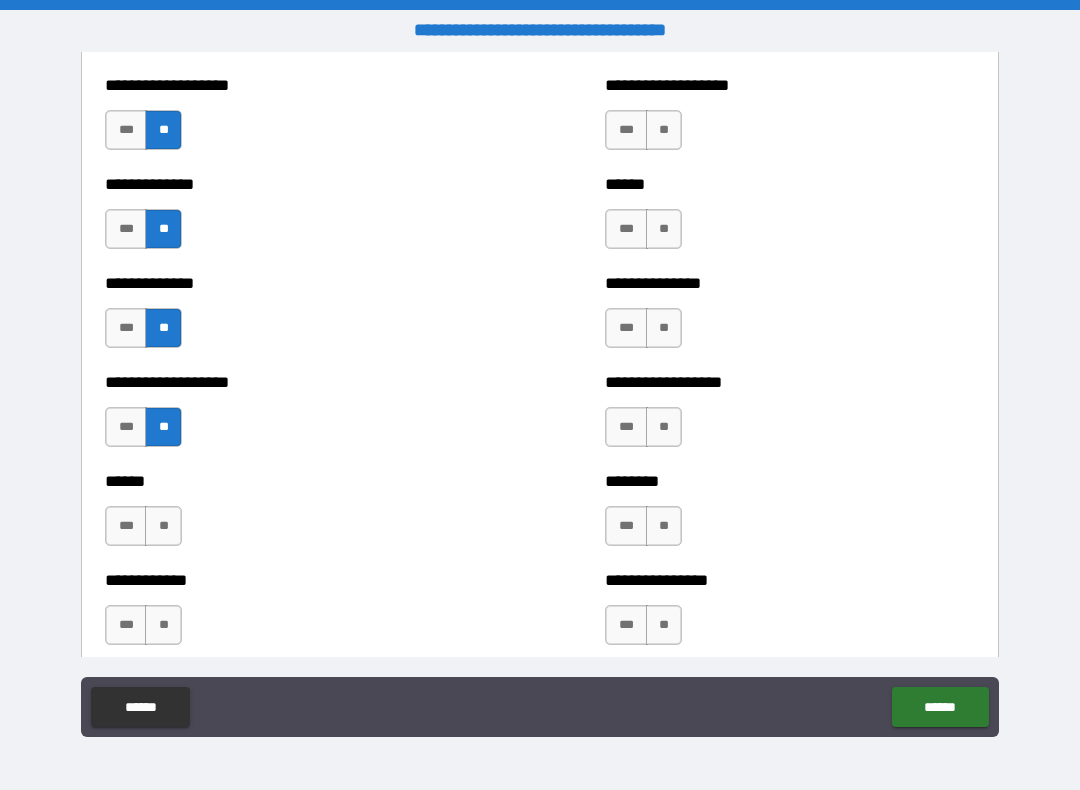 scroll, scrollTop: 4484, scrollLeft: 0, axis: vertical 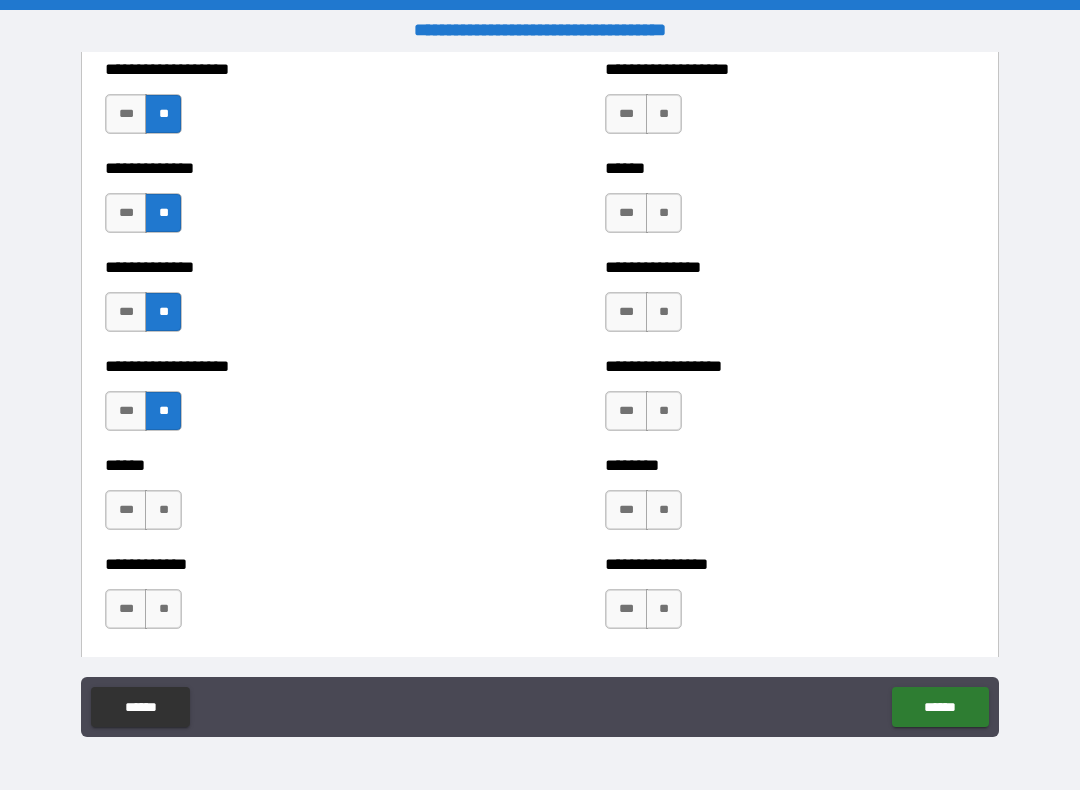 click on "**" at bounding box center [163, 510] 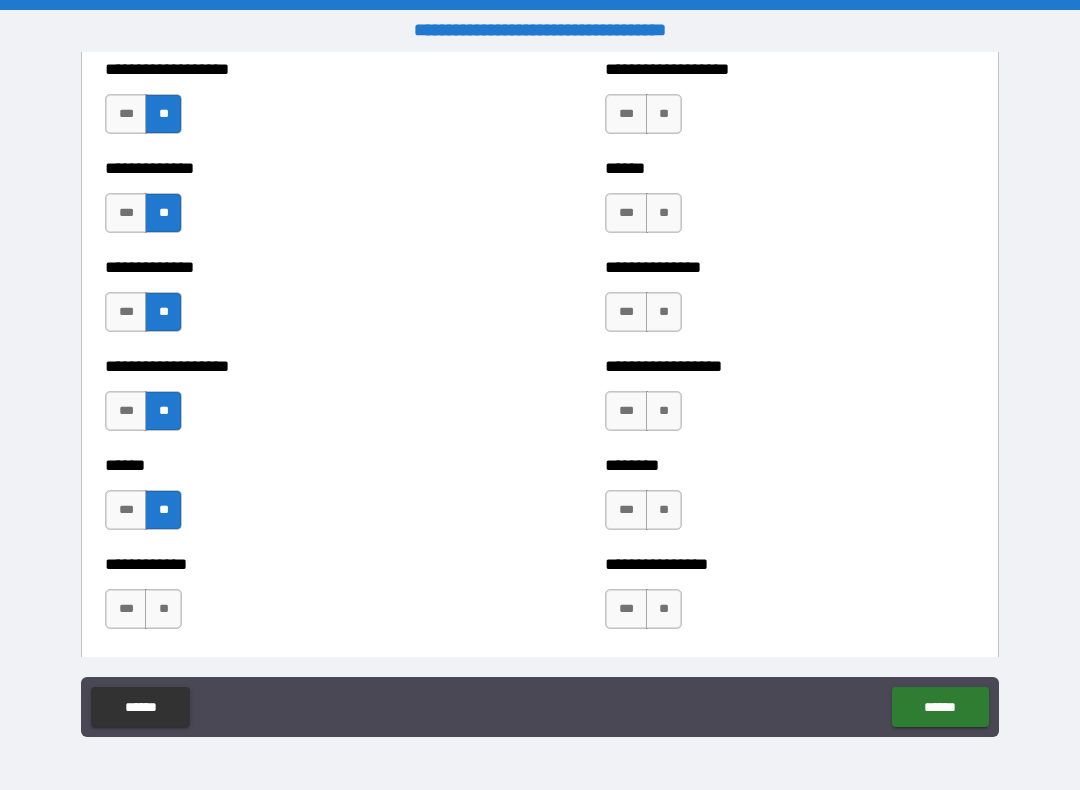 click on "**" at bounding box center [163, 609] 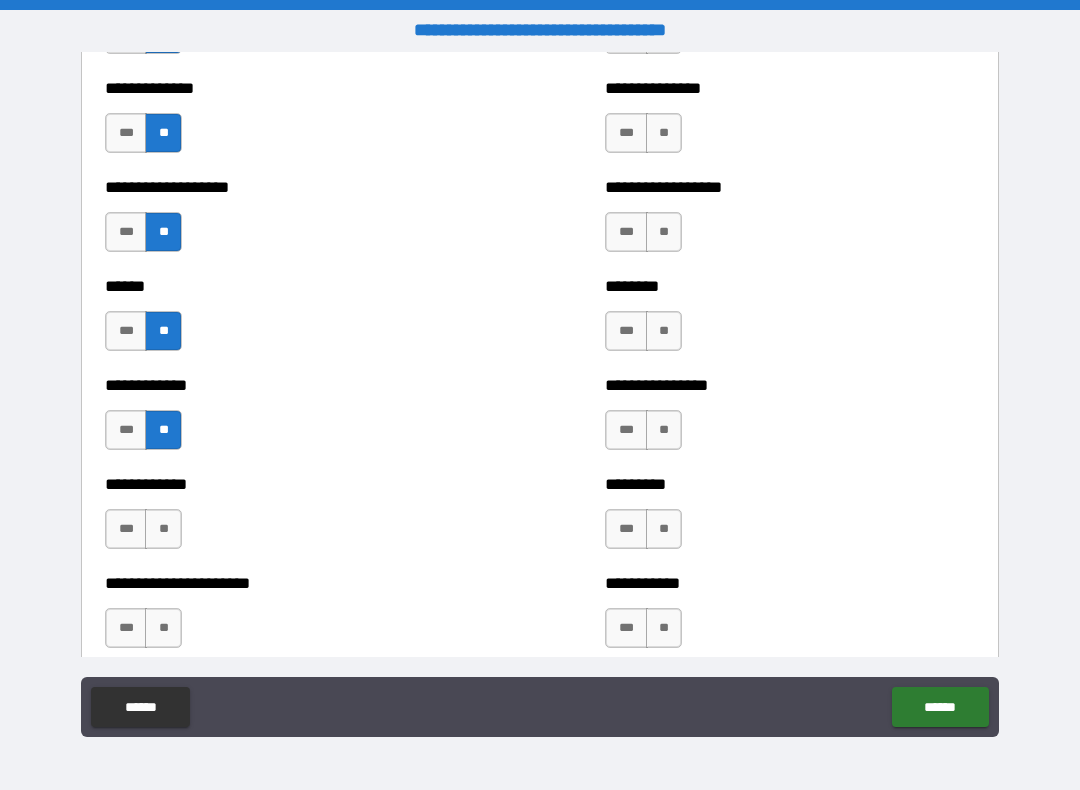 scroll, scrollTop: 4665, scrollLeft: 0, axis: vertical 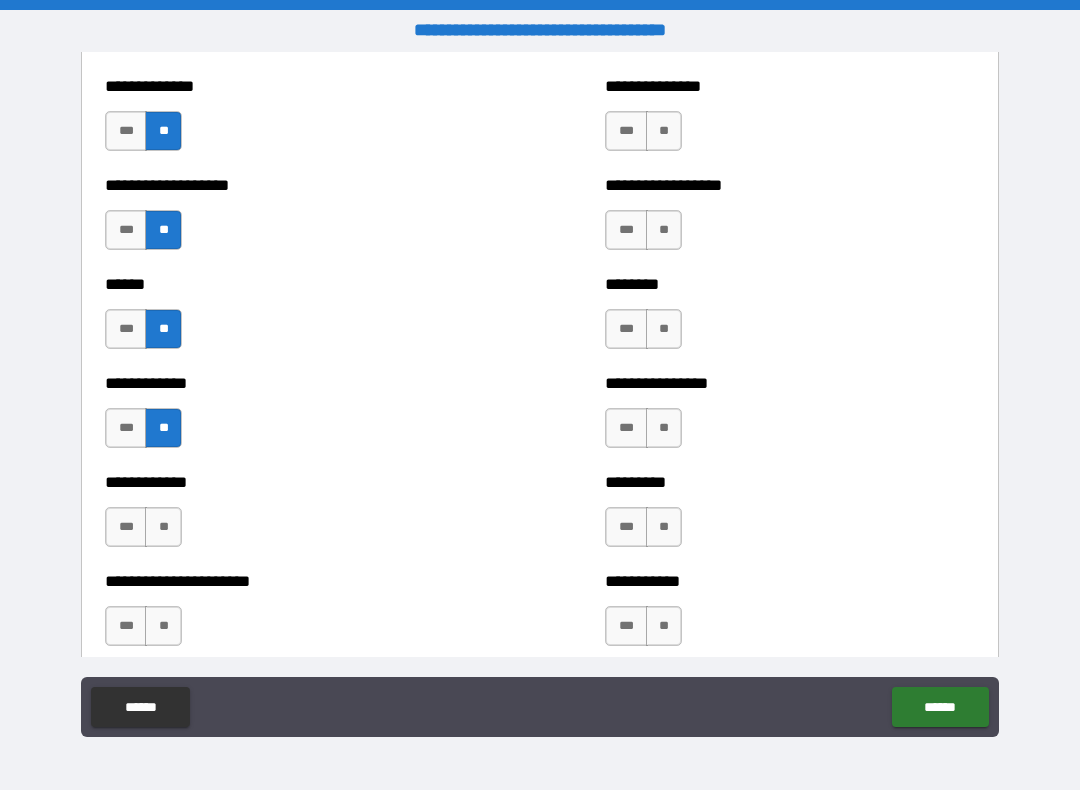 click on "**" at bounding box center (163, 527) 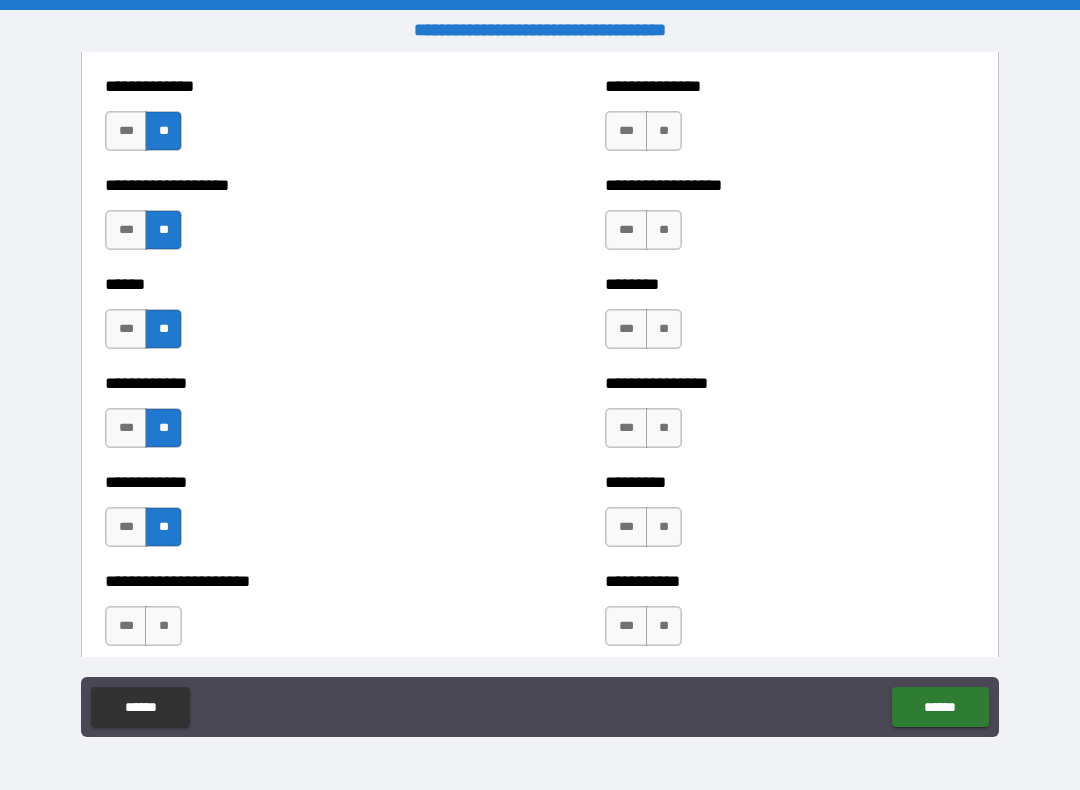 click on "**" at bounding box center [163, 626] 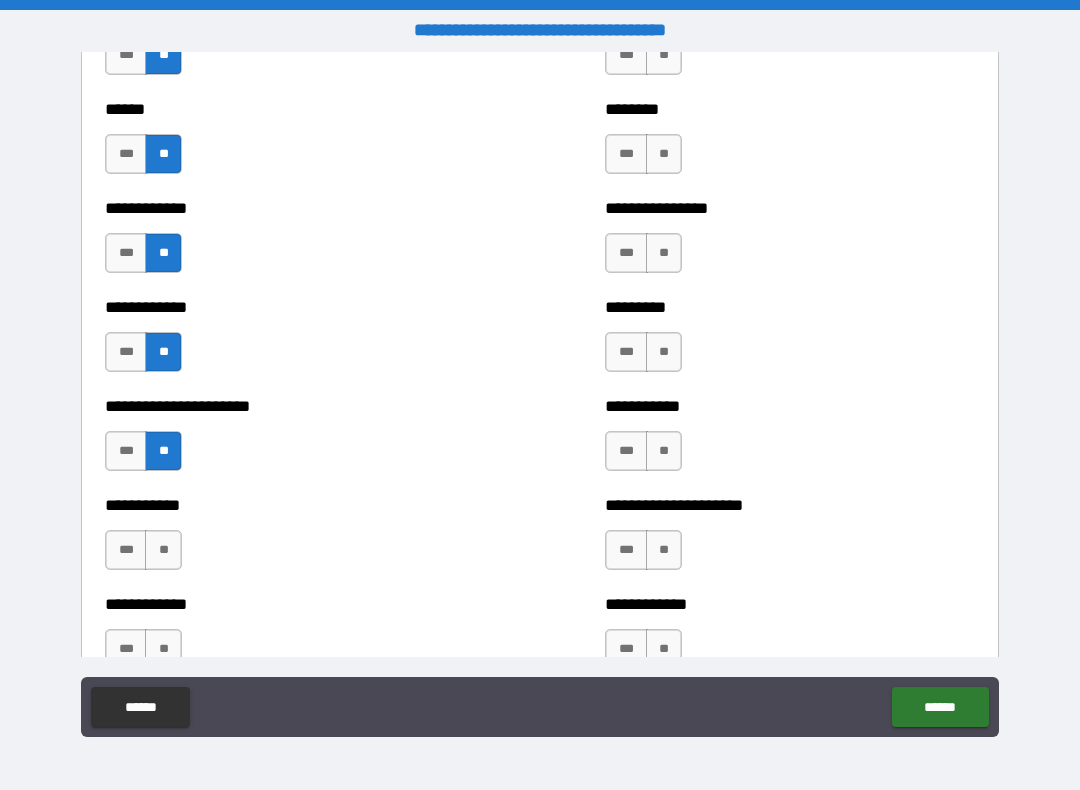 scroll, scrollTop: 4843, scrollLeft: 0, axis: vertical 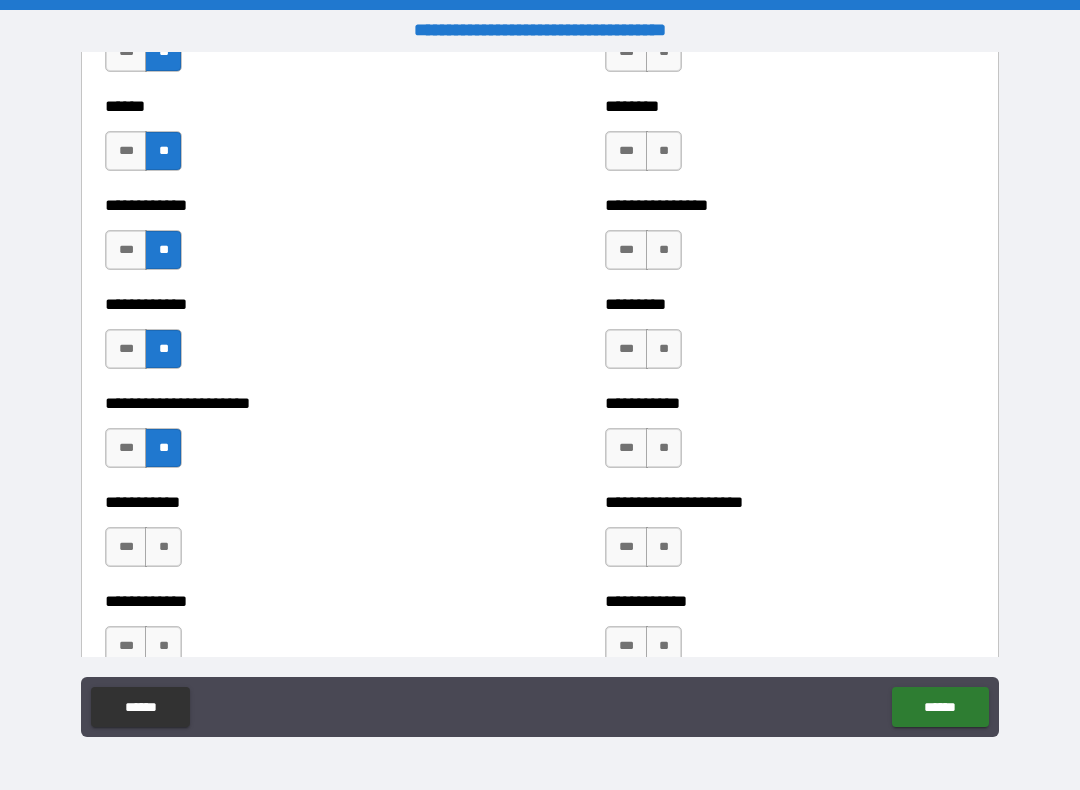 click on "**" at bounding box center (163, 547) 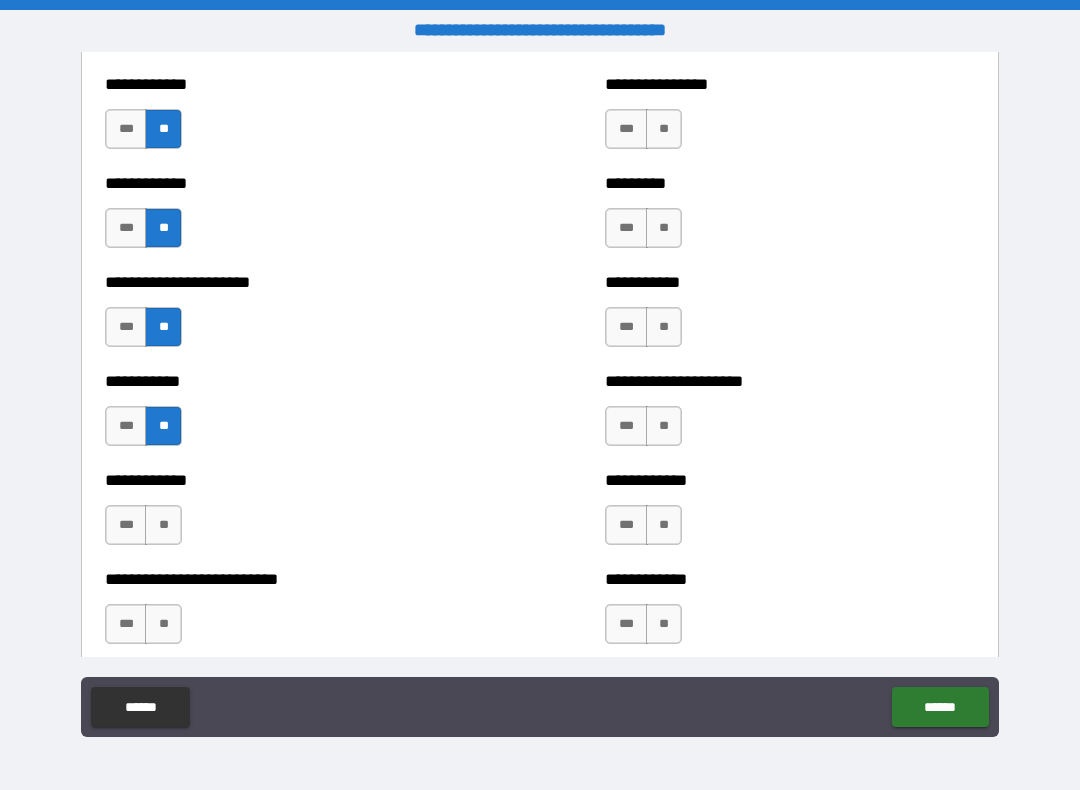 scroll, scrollTop: 4965, scrollLeft: 0, axis: vertical 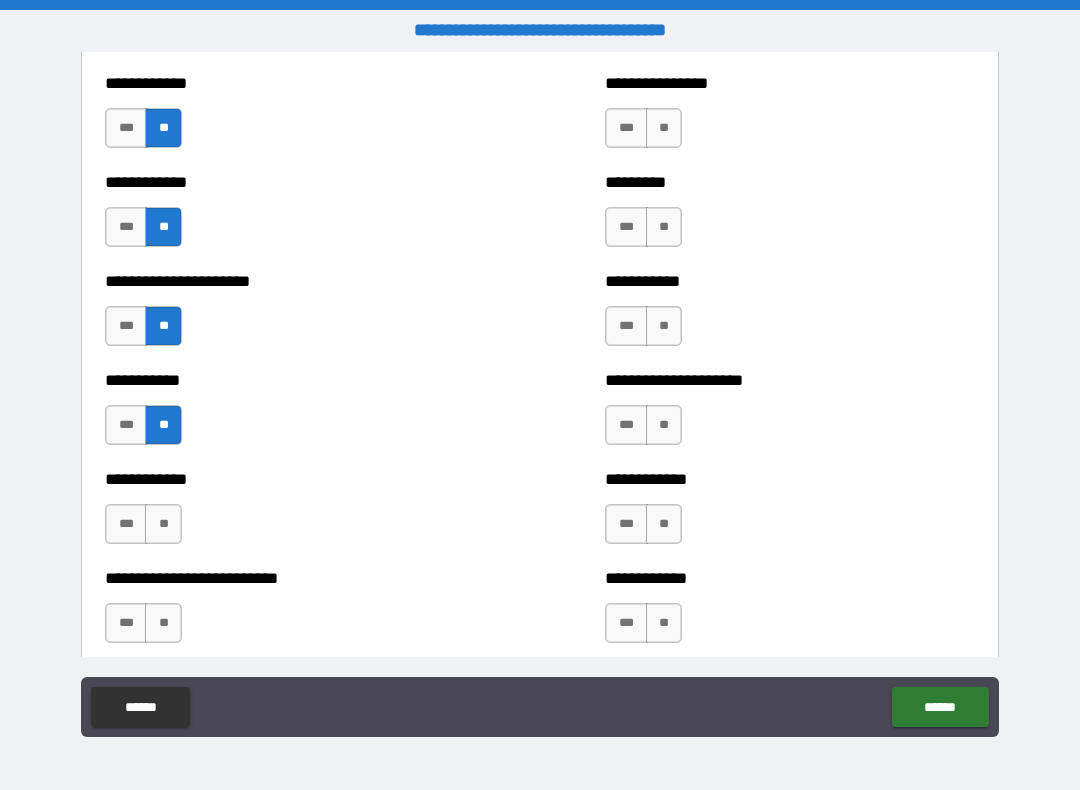 click on "**" at bounding box center (163, 524) 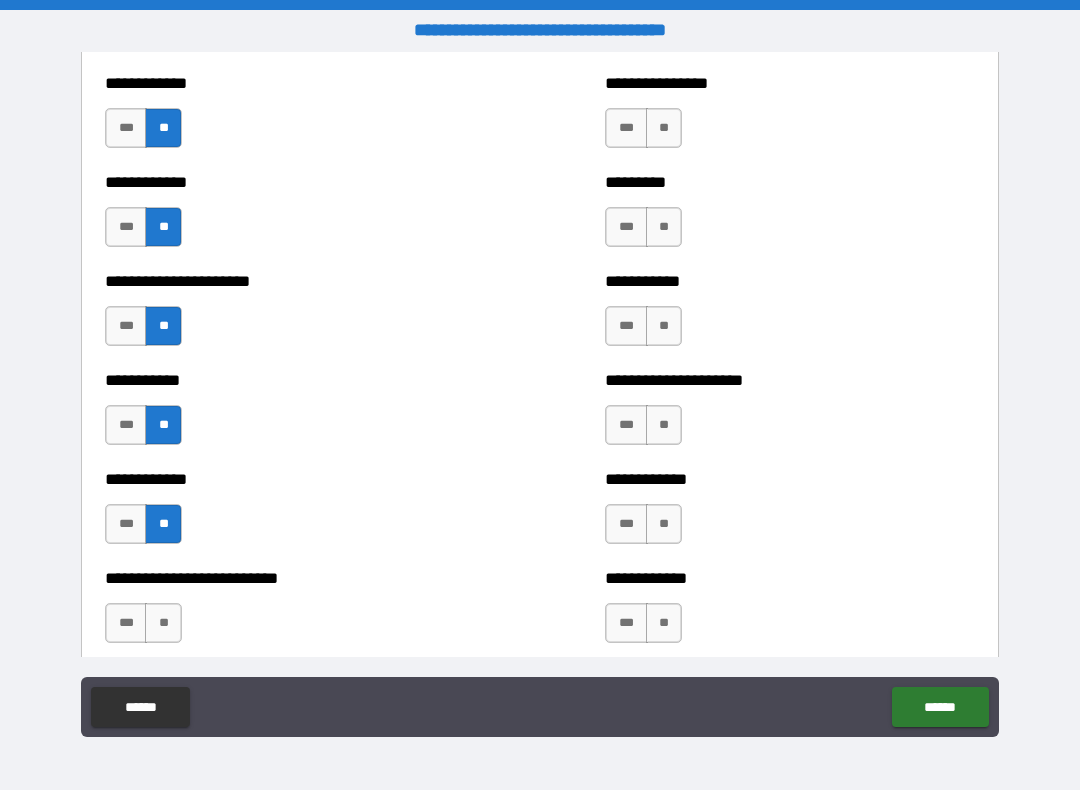 click on "**" at bounding box center [163, 623] 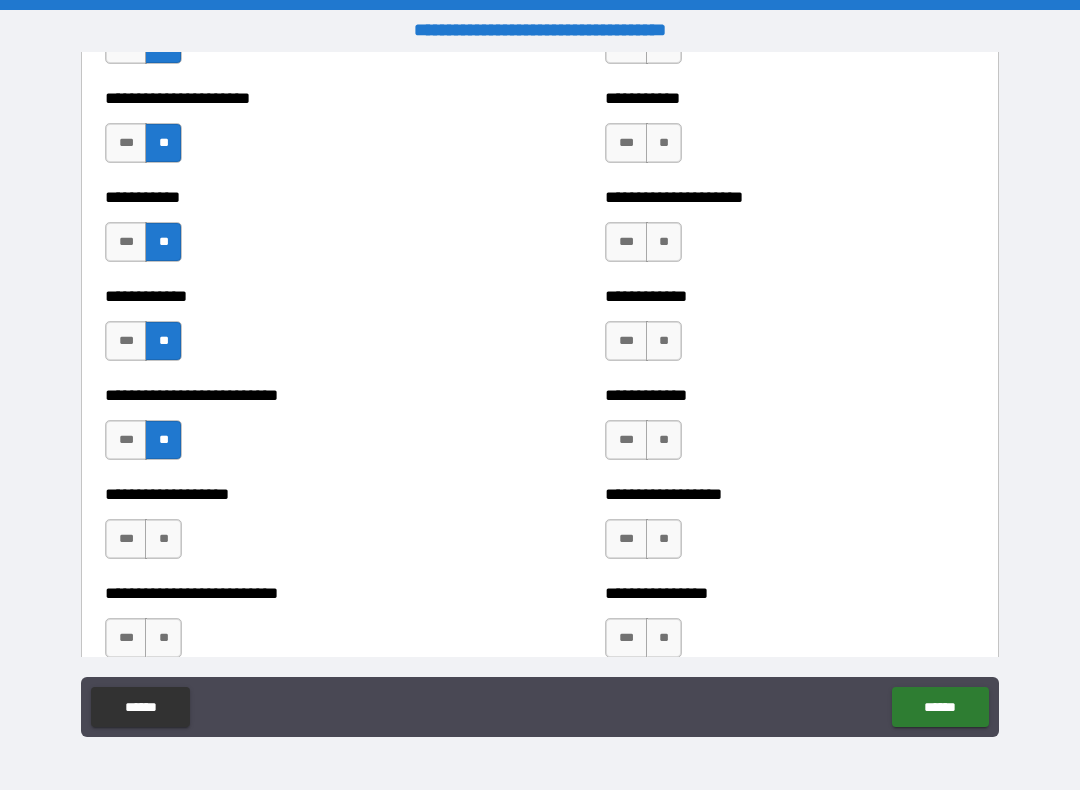 scroll, scrollTop: 5149, scrollLeft: 0, axis: vertical 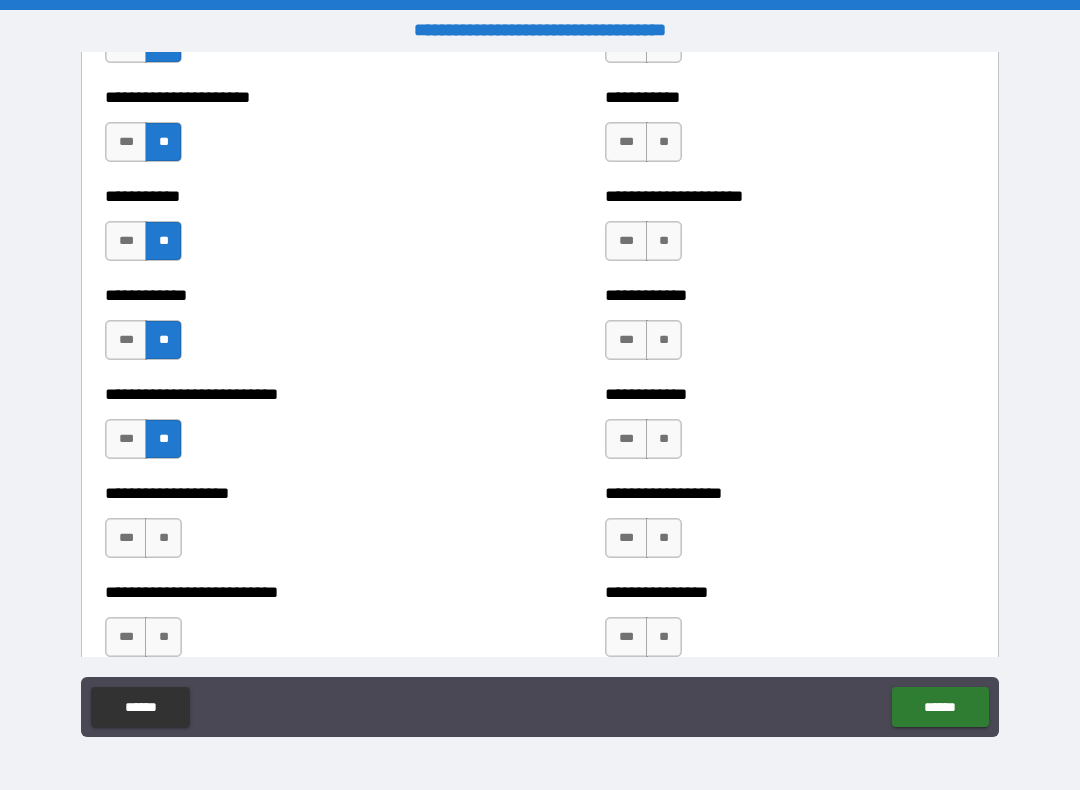 click on "**" at bounding box center [163, 538] 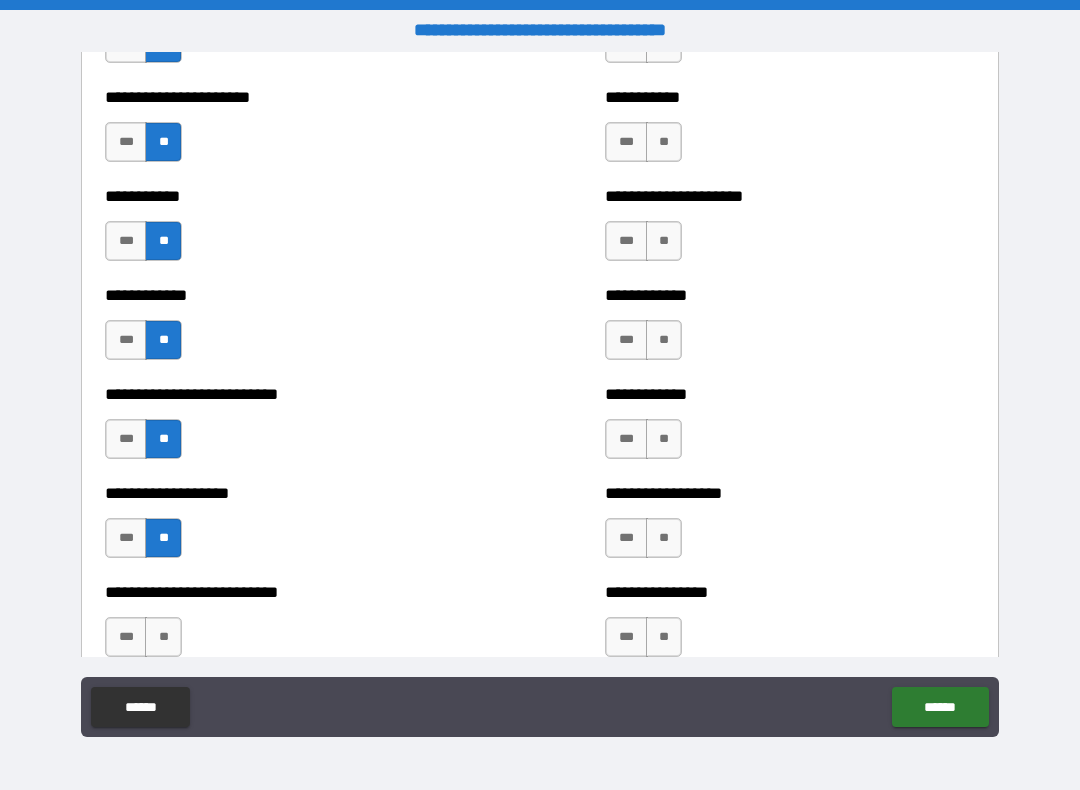 click on "**" at bounding box center [163, 637] 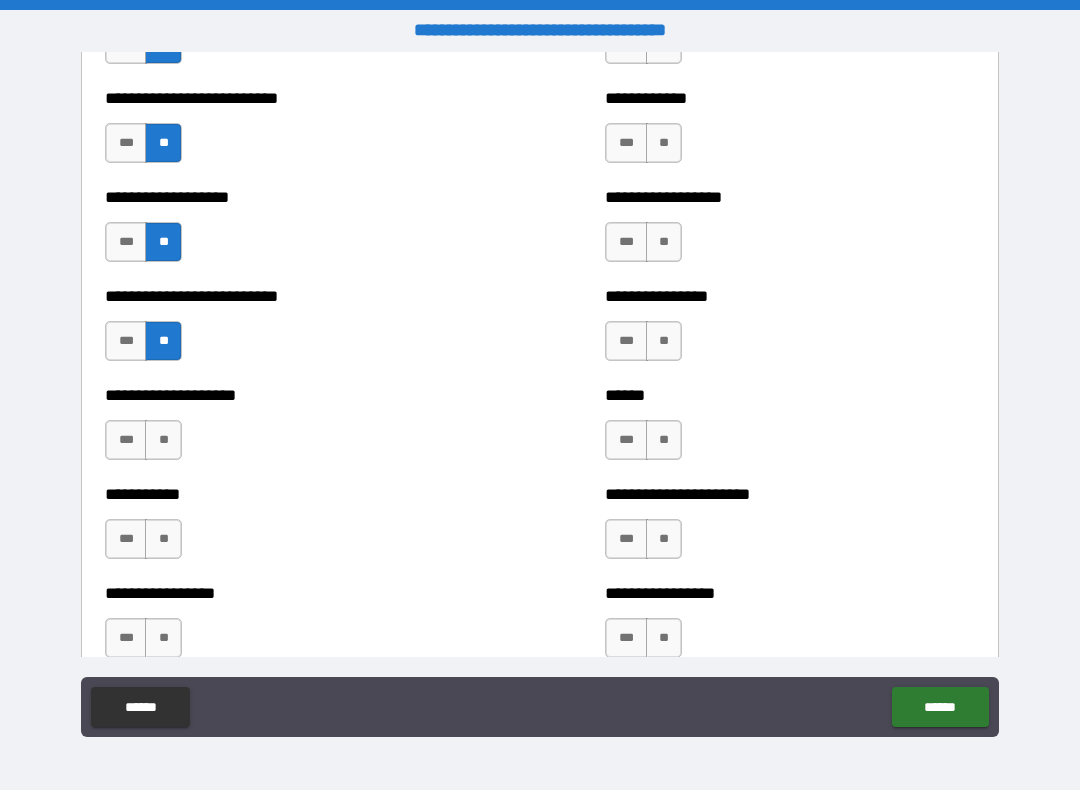 scroll, scrollTop: 5443, scrollLeft: 0, axis: vertical 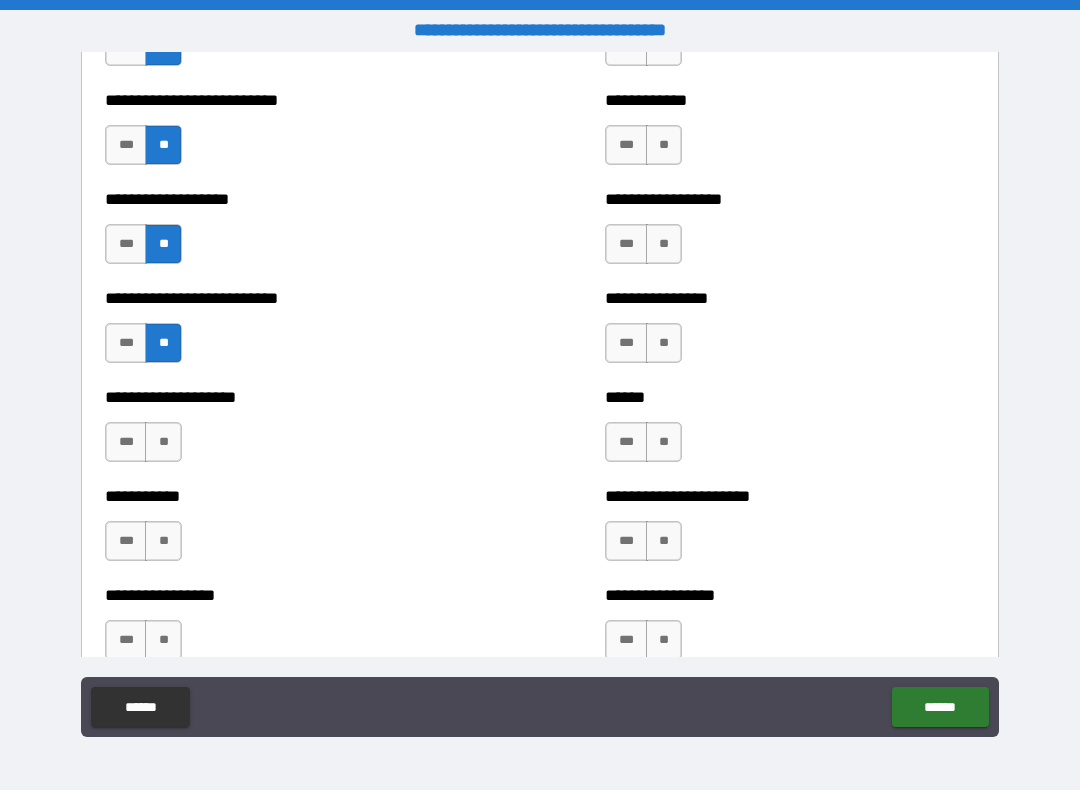 click on "**" at bounding box center [163, 442] 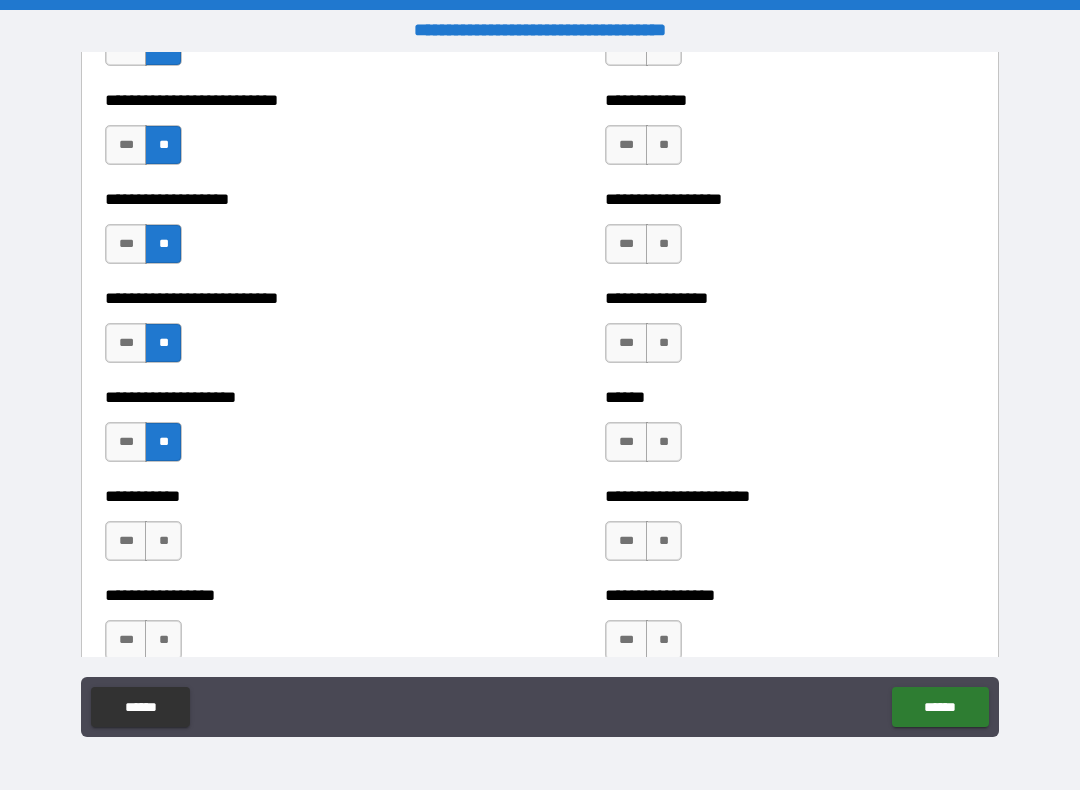 click on "**" at bounding box center [163, 541] 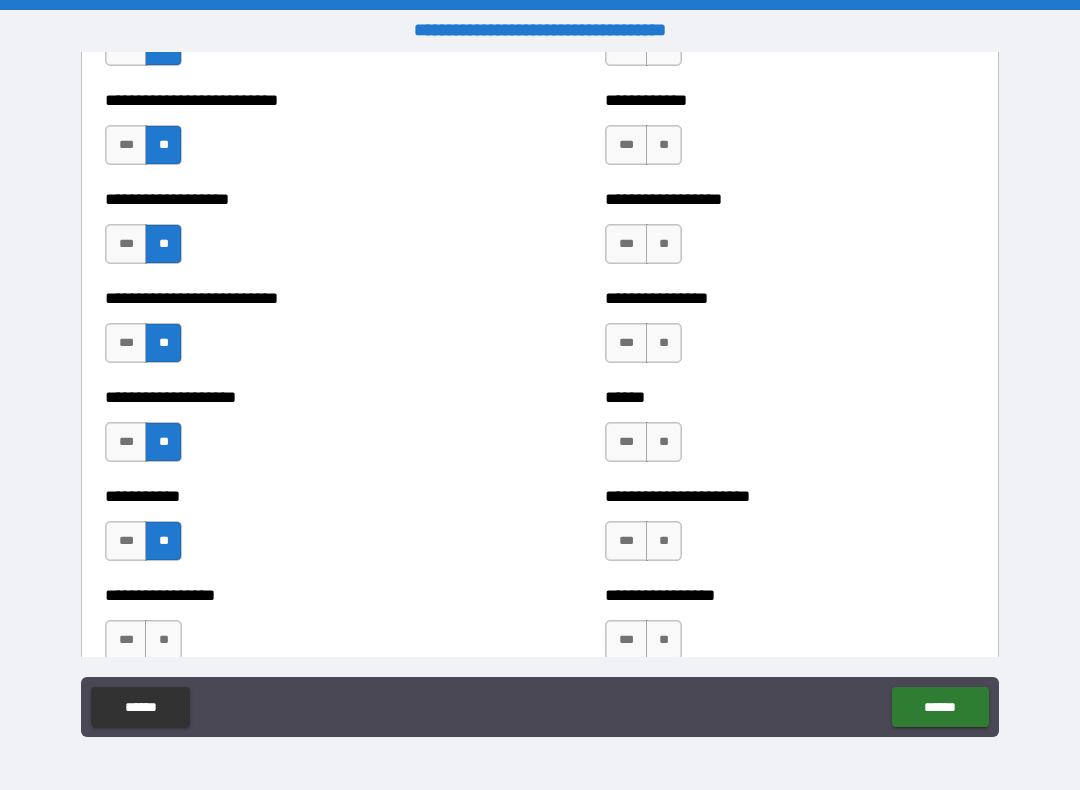 click on "**" at bounding box center (163, 640) 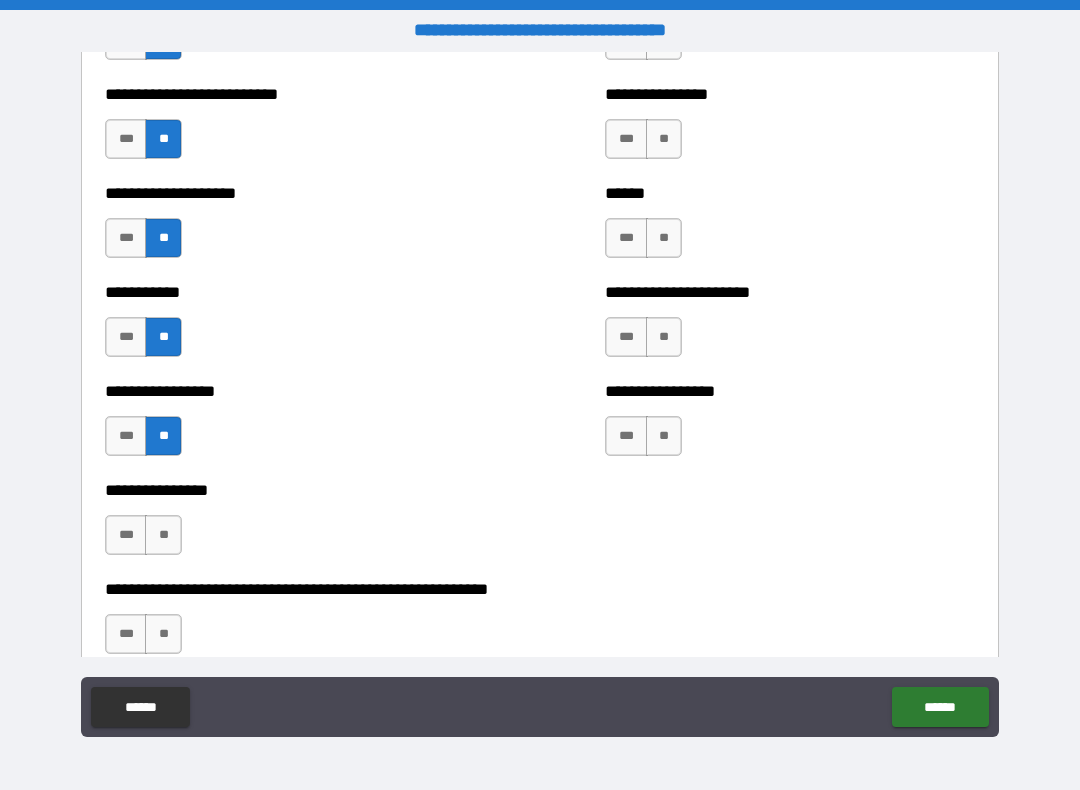 scroll, scrollTop: 5659, scrollLeft: 0, axis: vertical 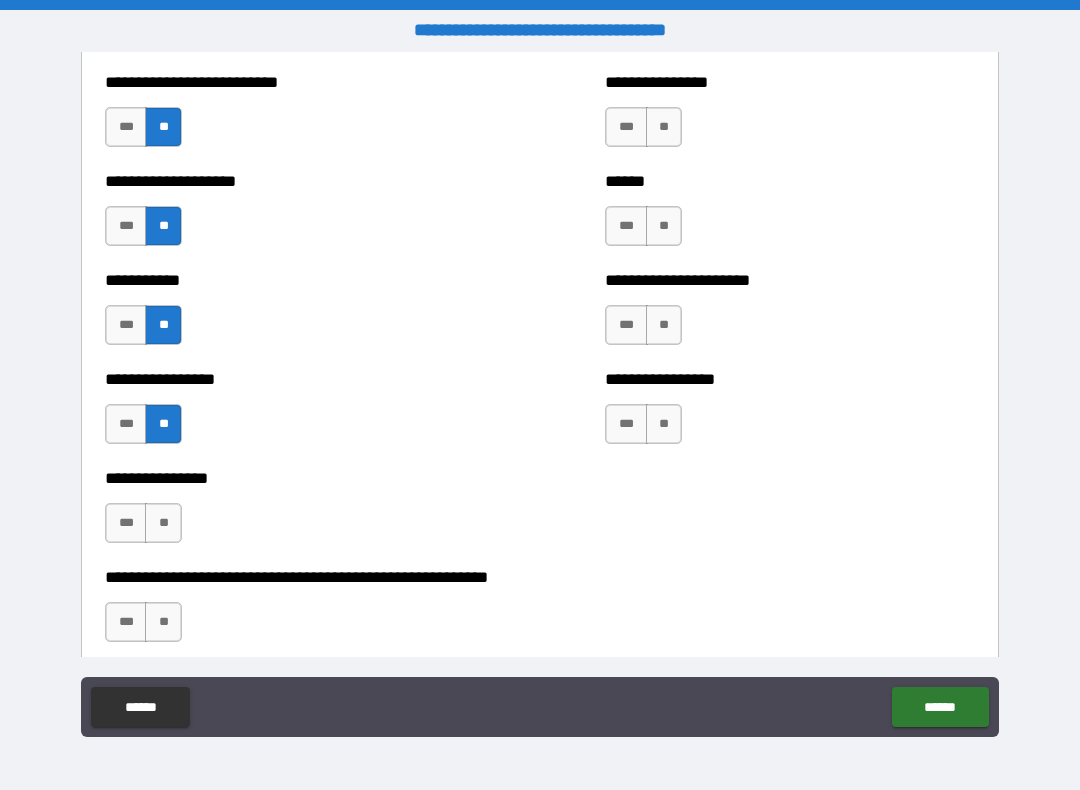 click on "**" at bounding box center (163, 523) 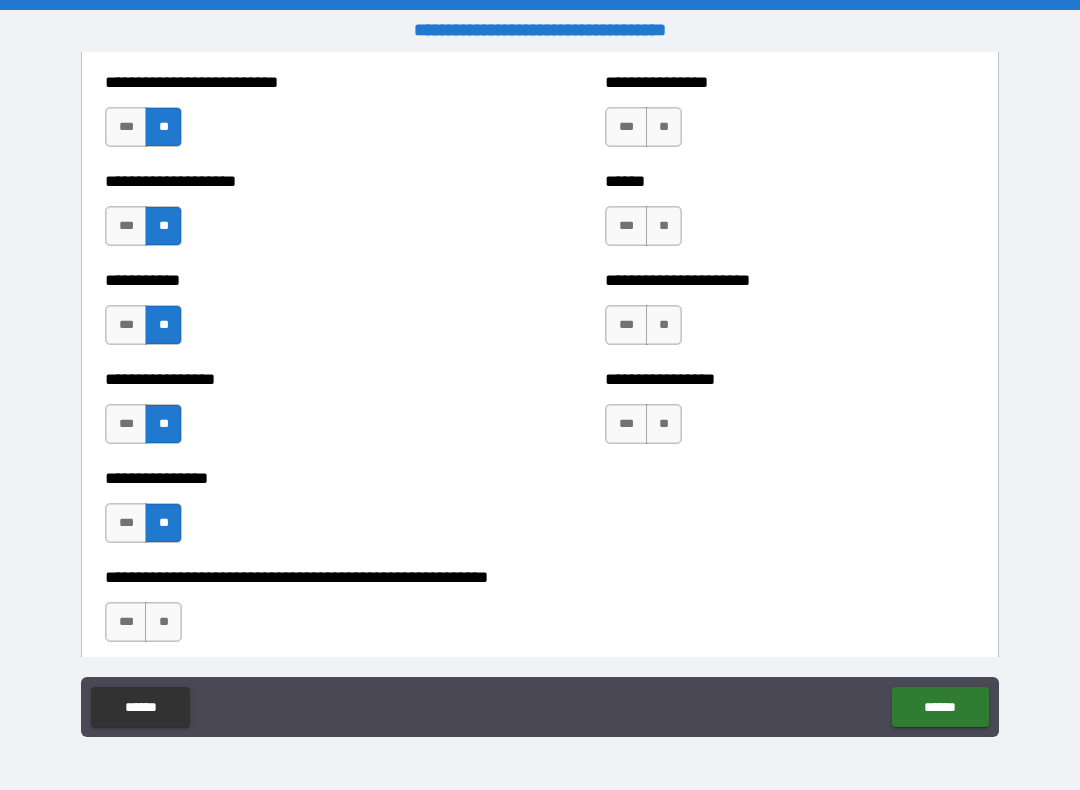 click on "**" at bounding box center (163, 622) 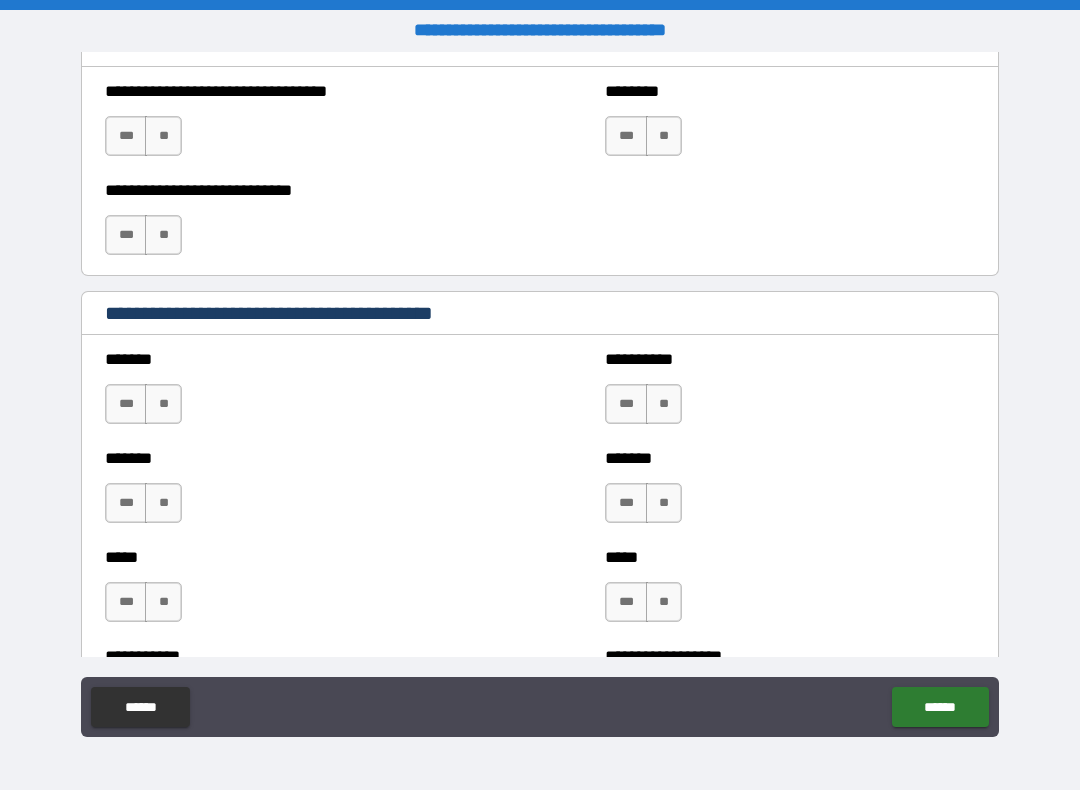 scroll, scrollTop: 1375, scrollLeft: 0, axis: vertical 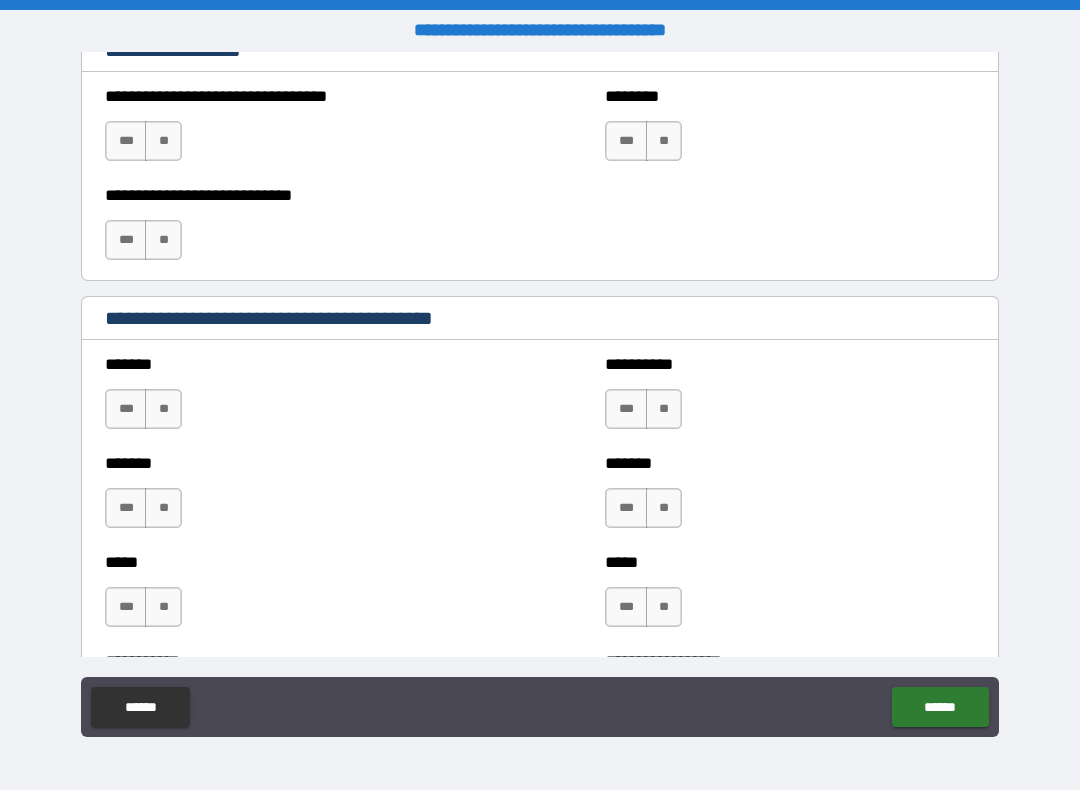 click on "**" at bounding box center [163, 409] 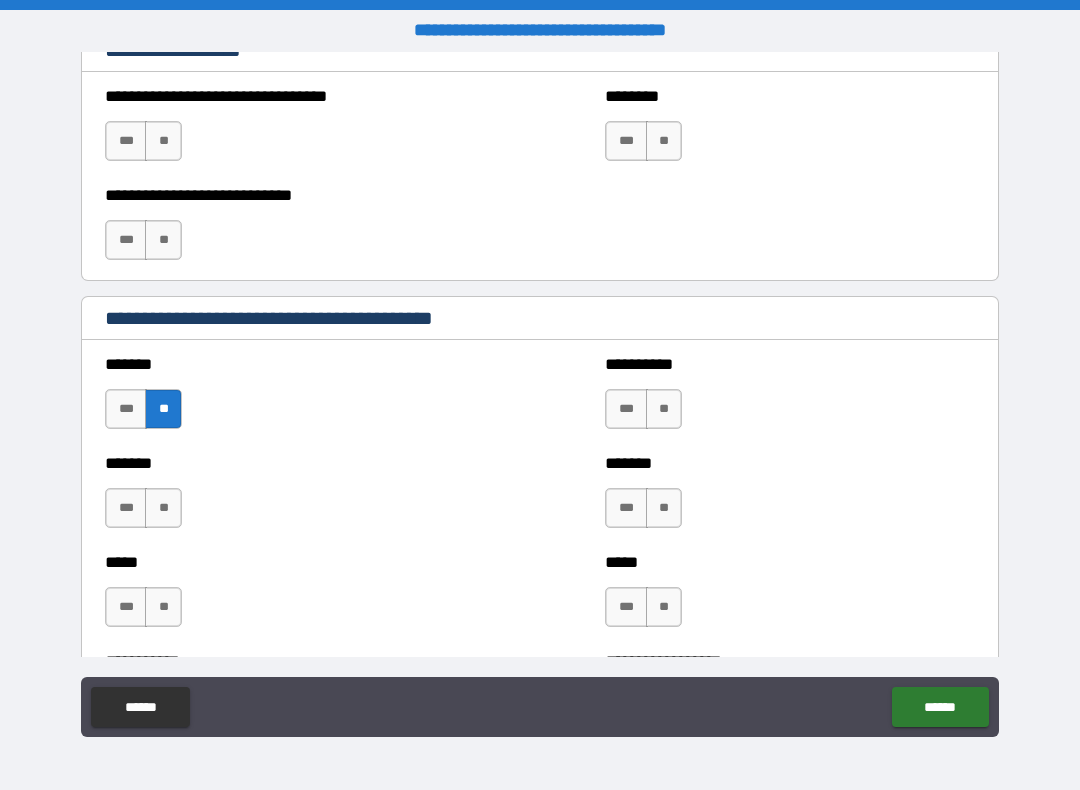 click on "**" at bounding box center [163, 508] 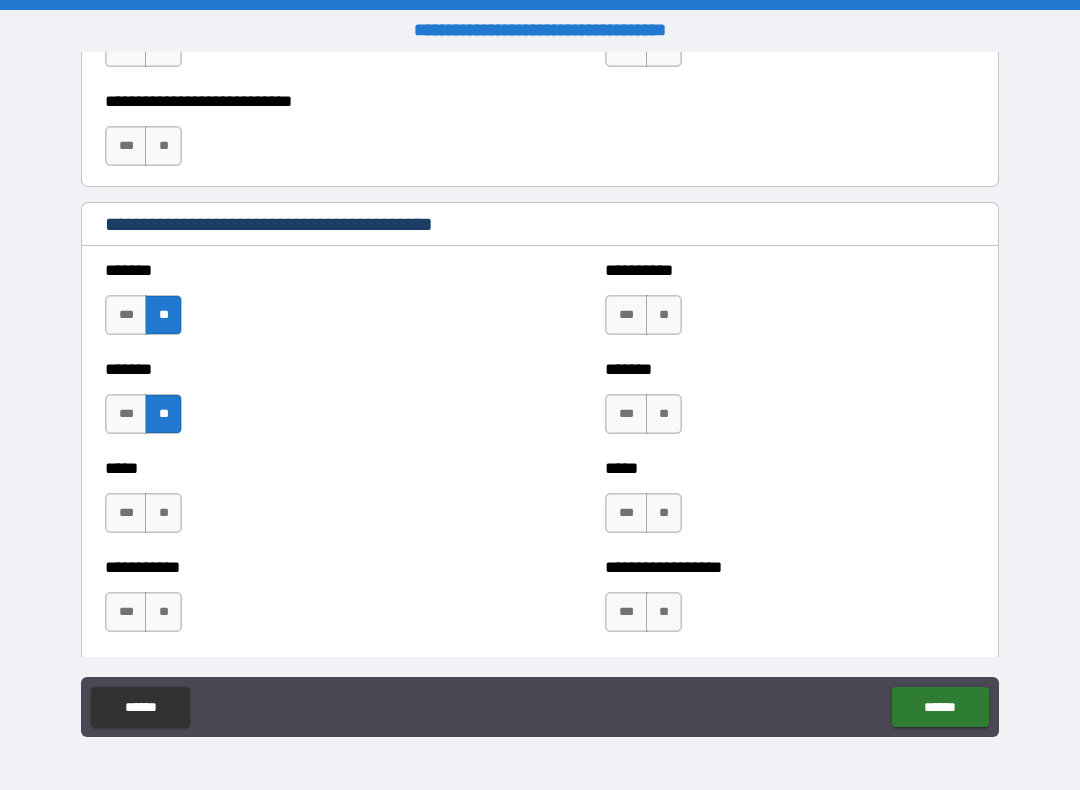 scroll, scrollTop: 1479, scrollLeft: 0, axis: vertical 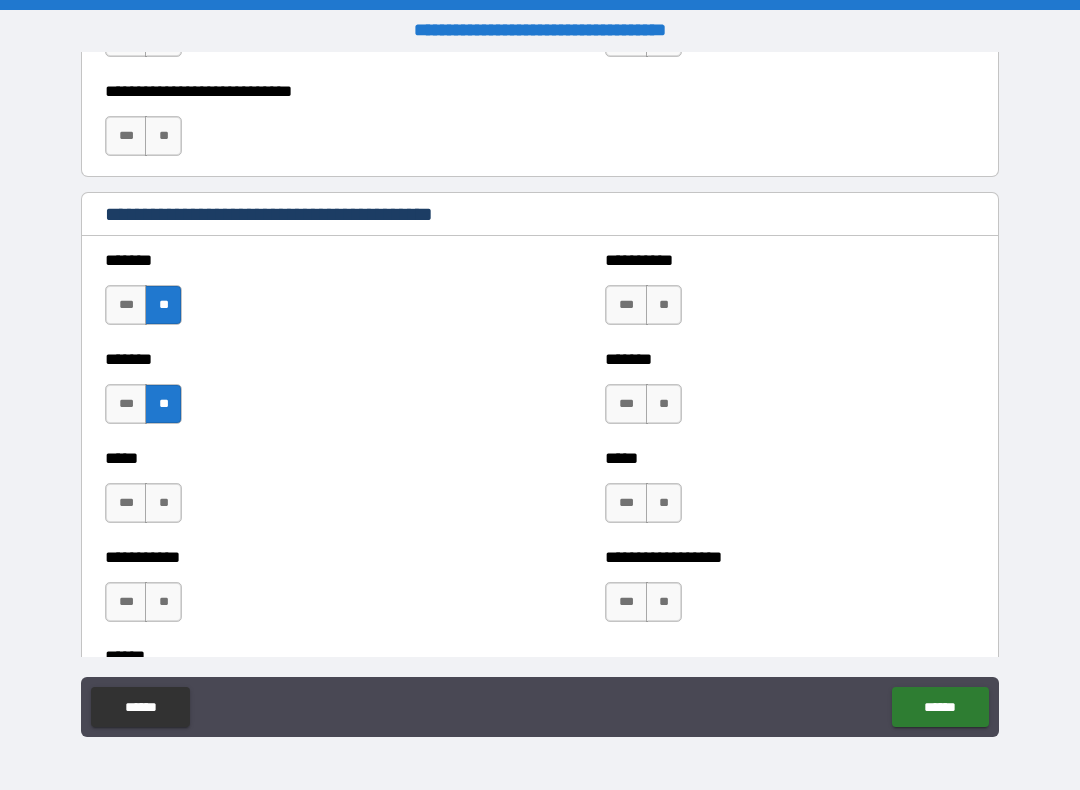 click on "**" at bounding box center (163, 503) 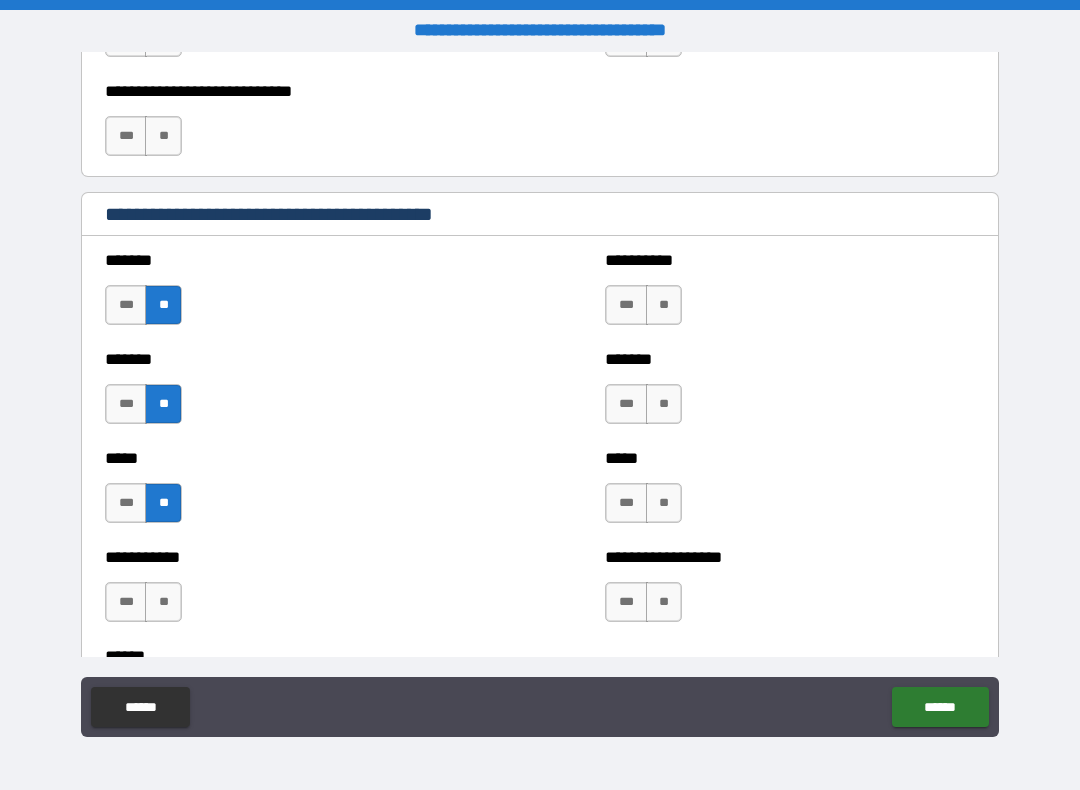 click on "**" at bounding box center (163, 602) 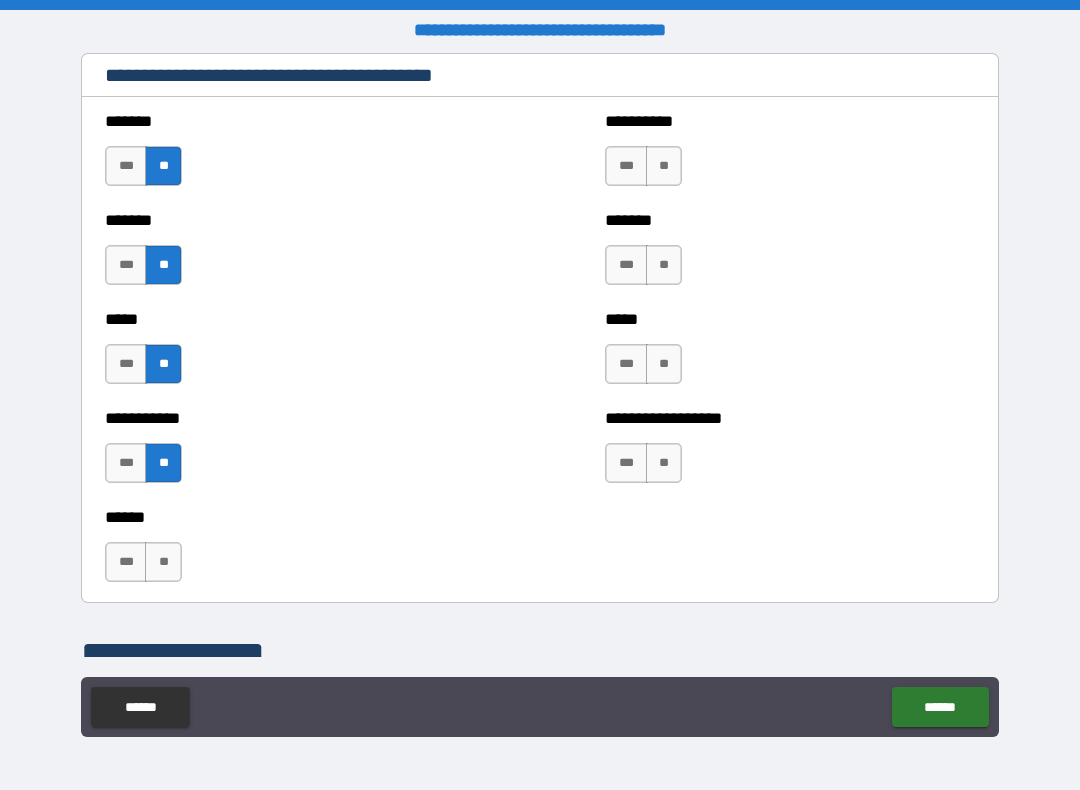 scroll, scrollTop: 1616, scrollLeft: 0, axis: vertical 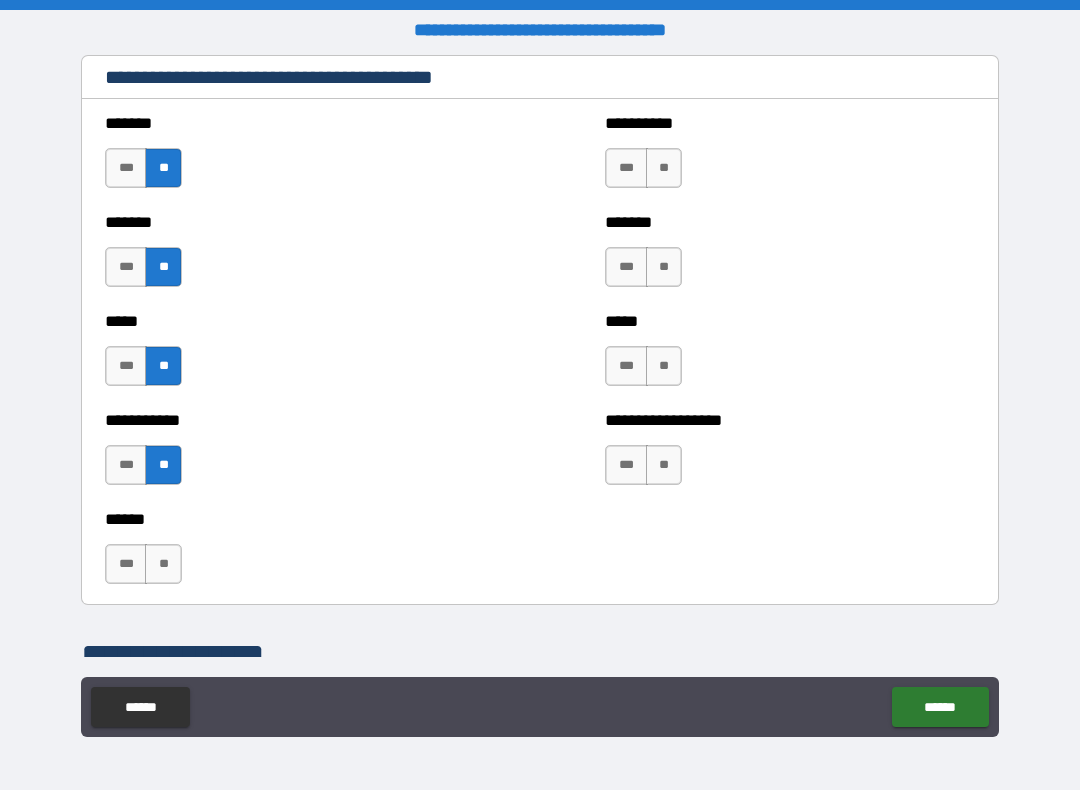 click on "**" at bounding box center (163, 564) 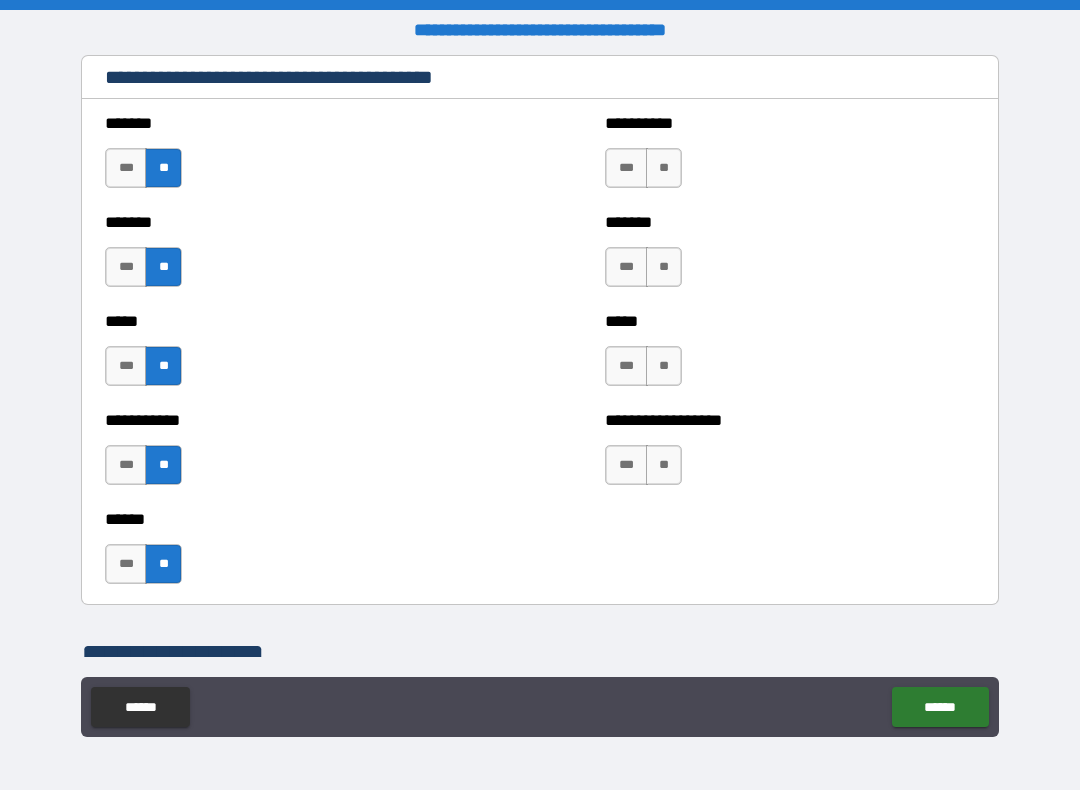 click on "***" at bounding box center (626, 168) 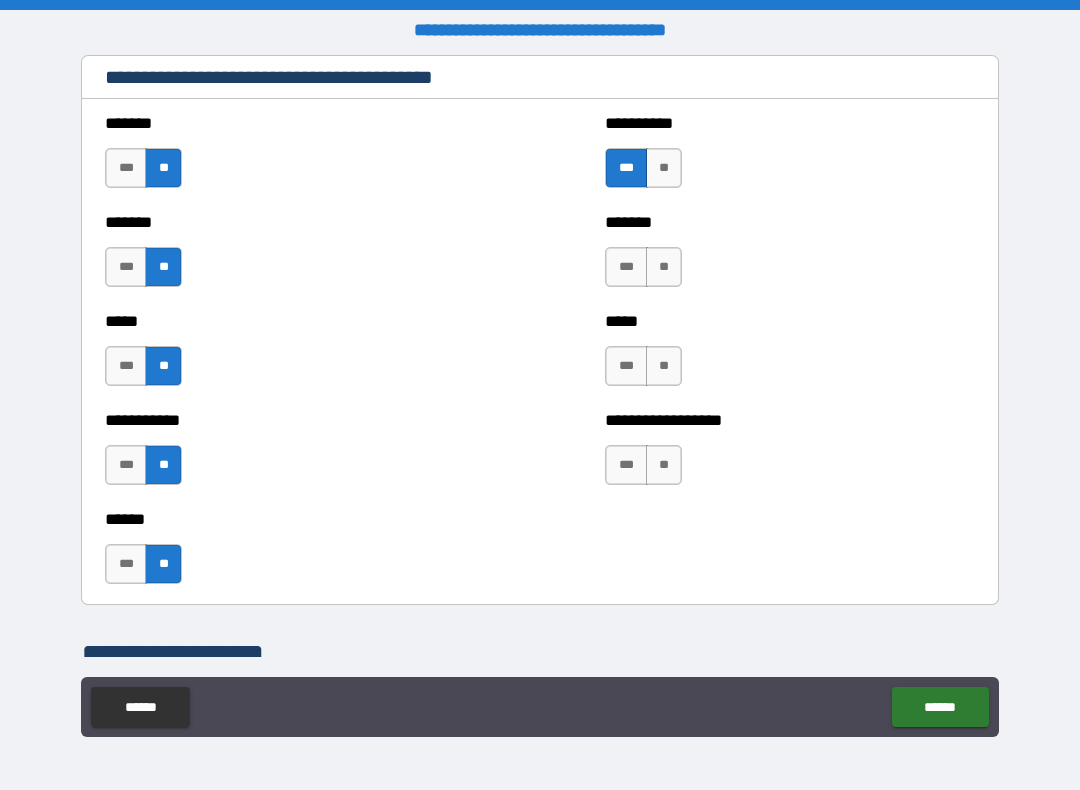 click on "**" at bounding box center (664, 267) 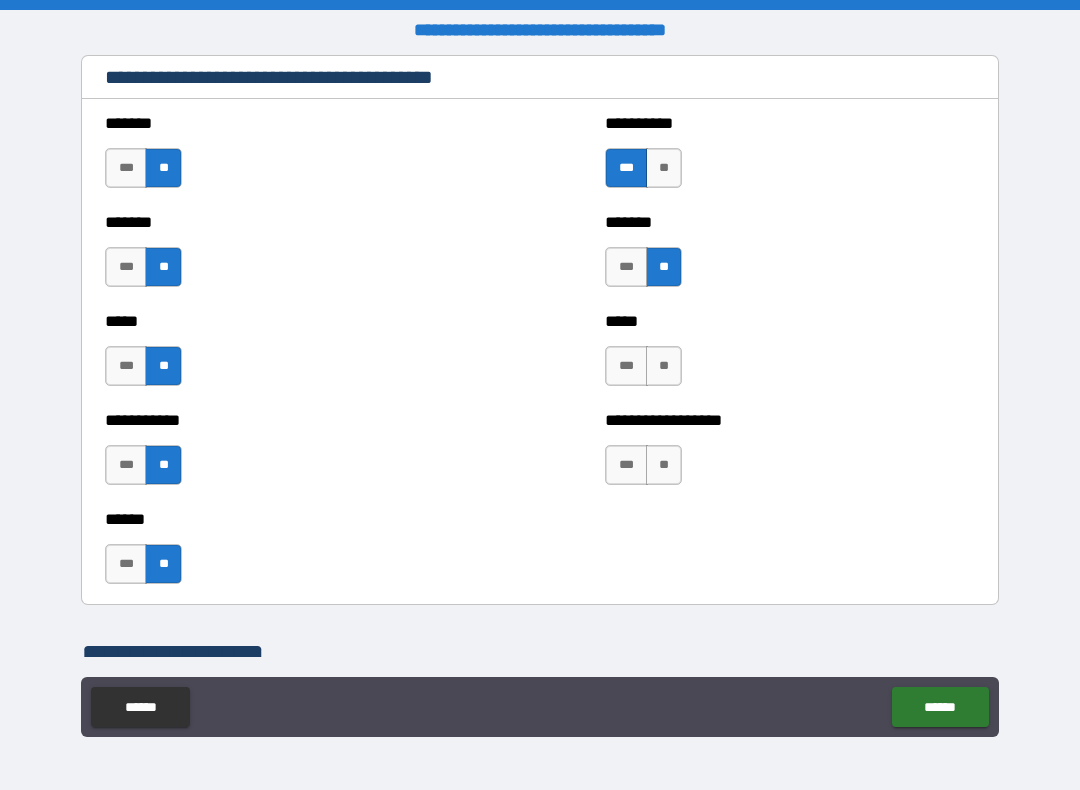 click on "**" at bounding box center [664, 366] 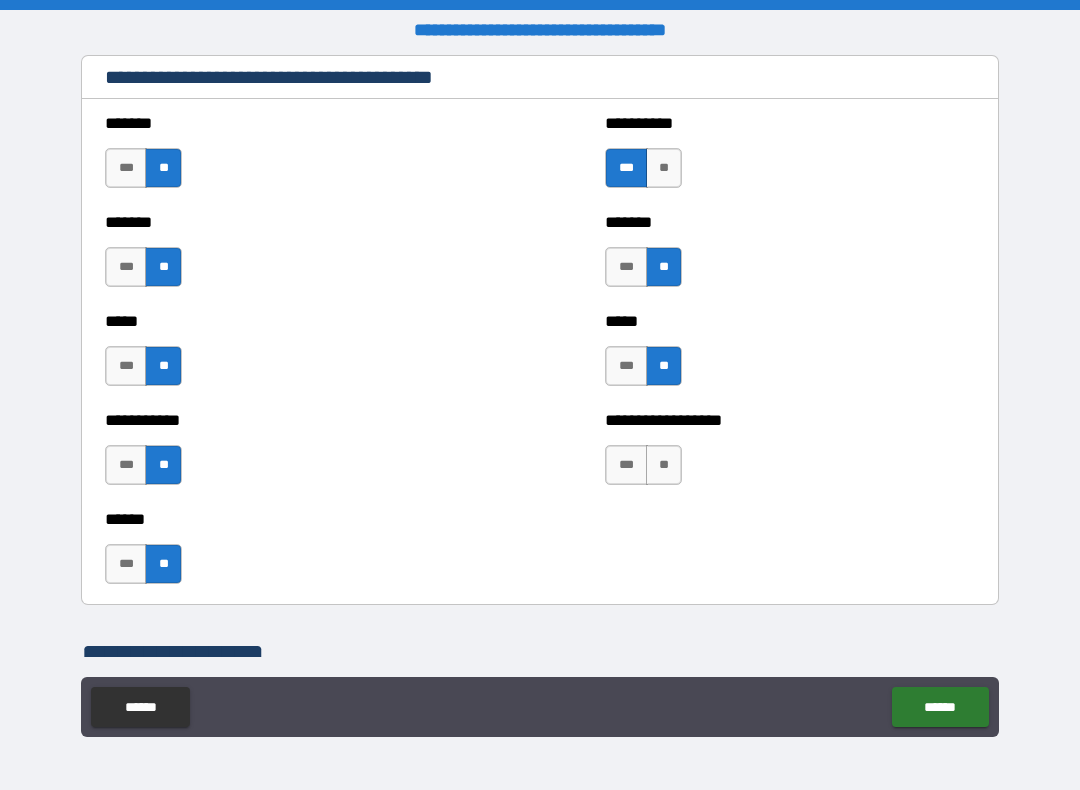 click on "**" at bounding box center [664, 465] 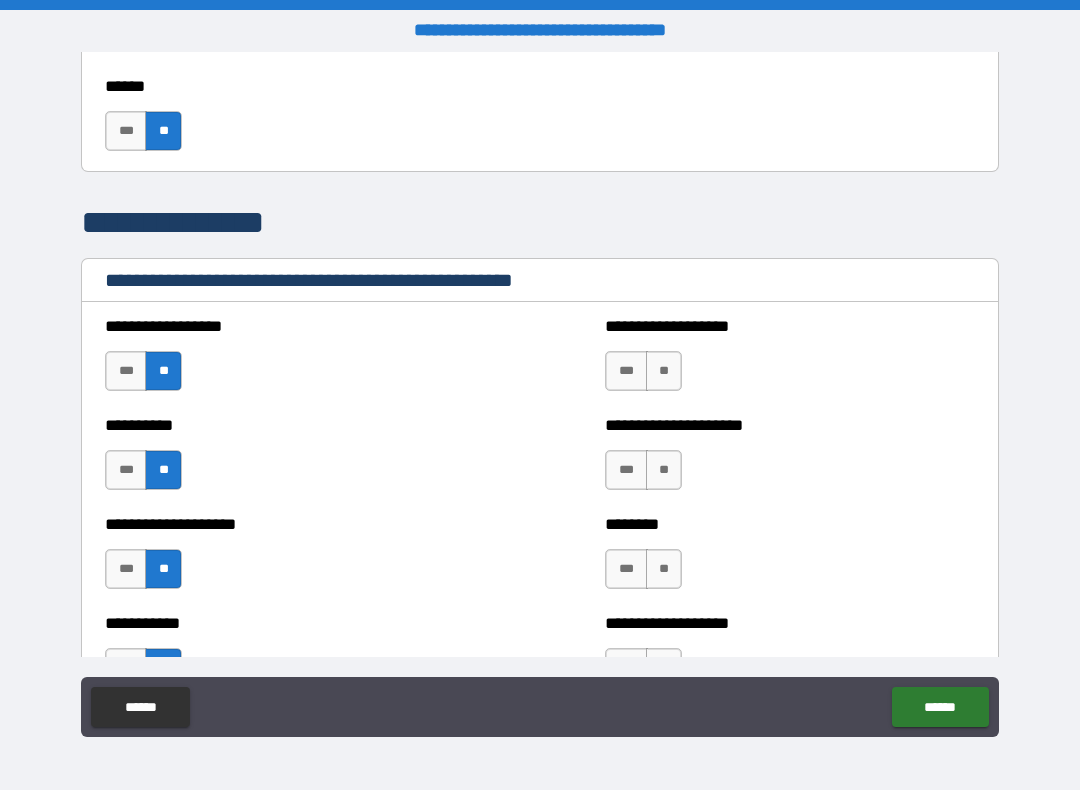 scroll, scrollTop: 2050, scrollLeft: 0, axis: vertical 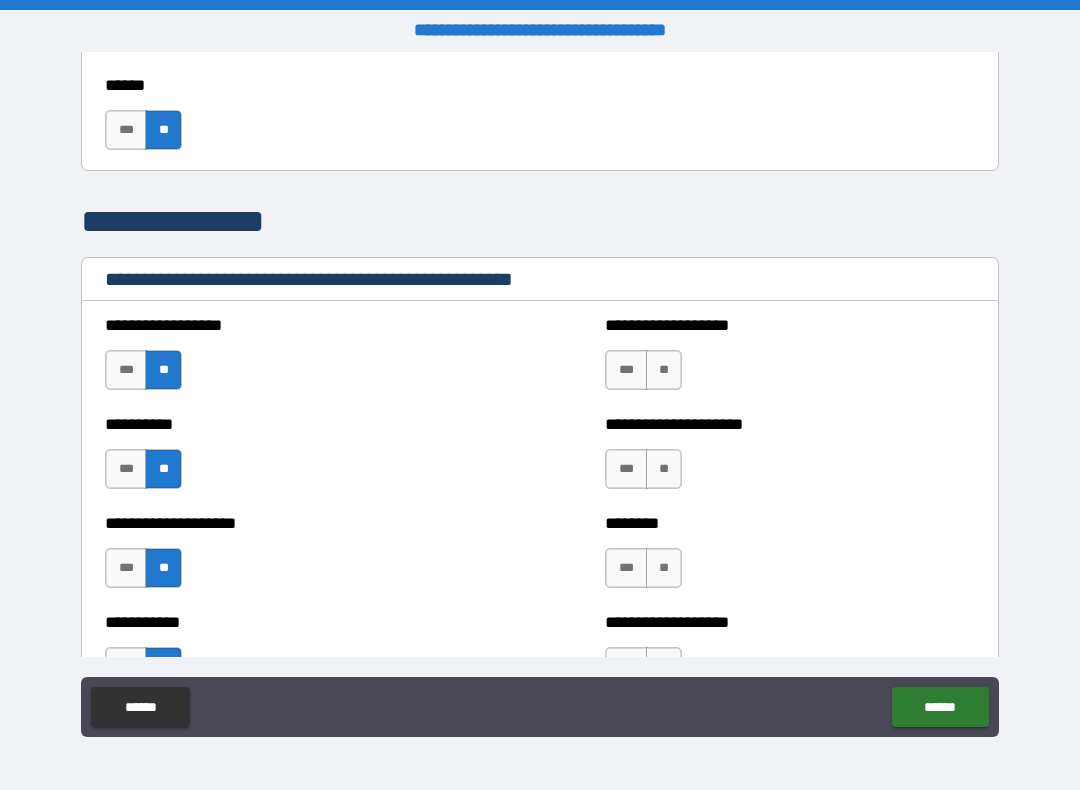 click on "**" at bounding box center [664, 370] 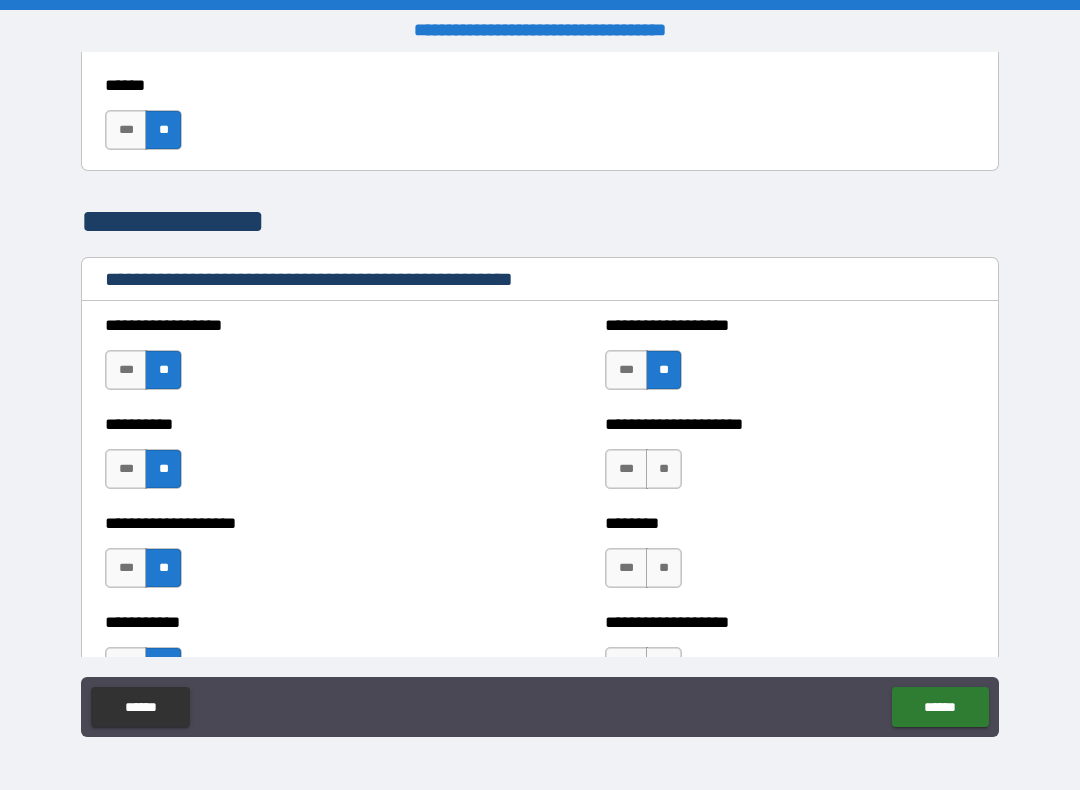 click on "**" at bounding box center [664, 469] 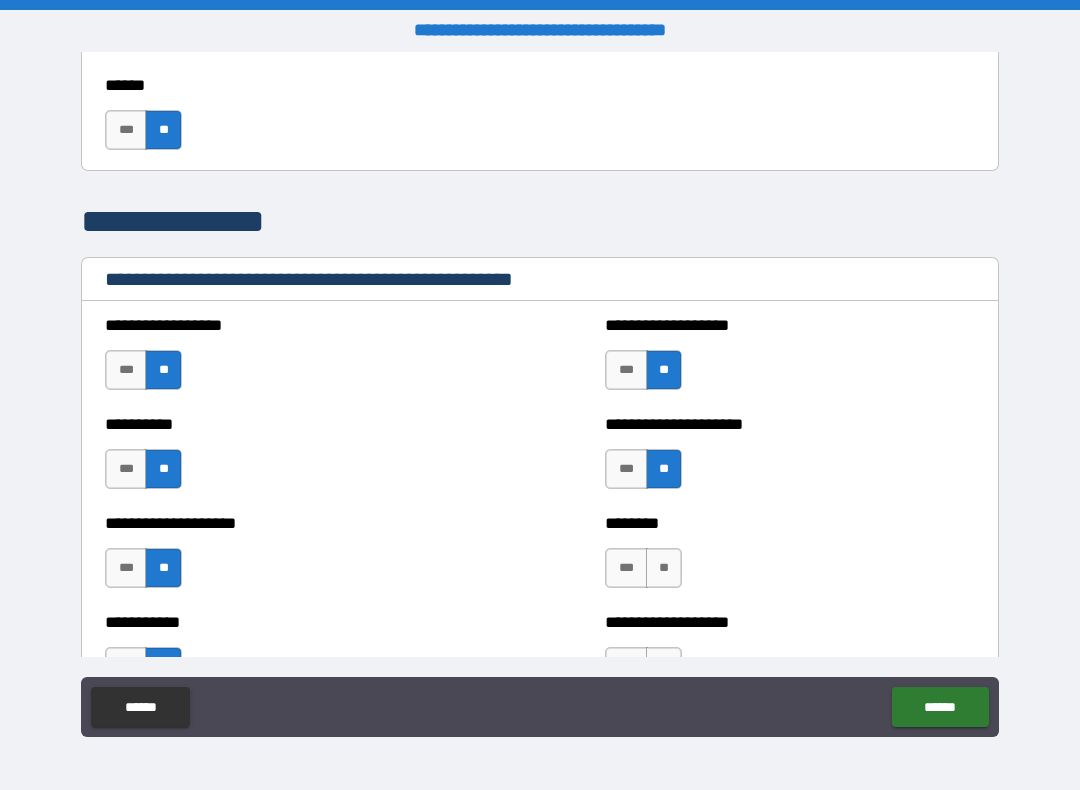 click on "**" at bounding box center [664, 568] 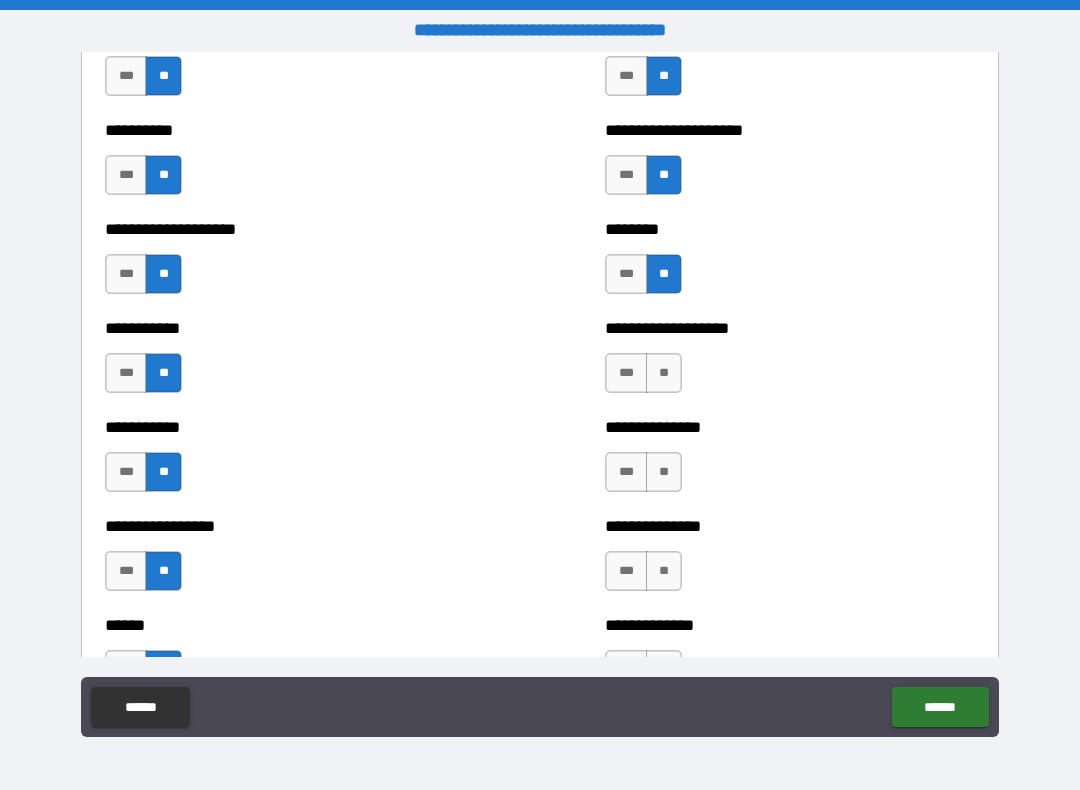 scroll, scrollTop: 2366, scrollLeft: 0, axis: vertical 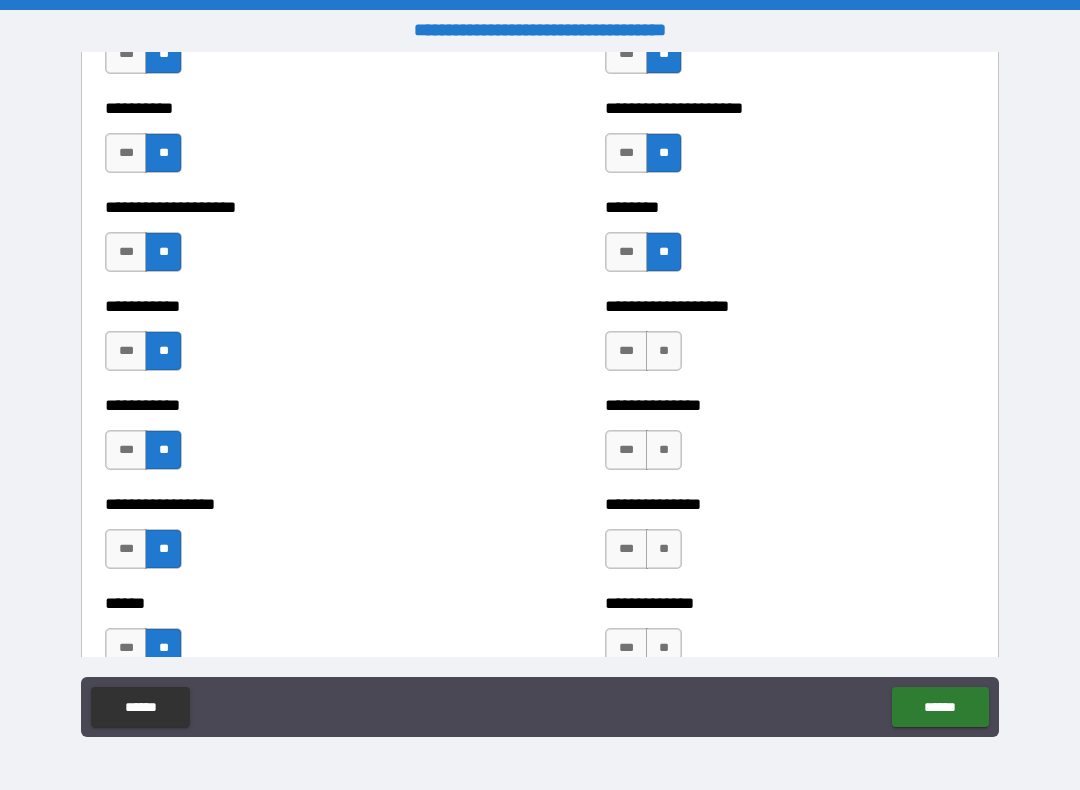 click on "**" at bounding box center (664, 351) 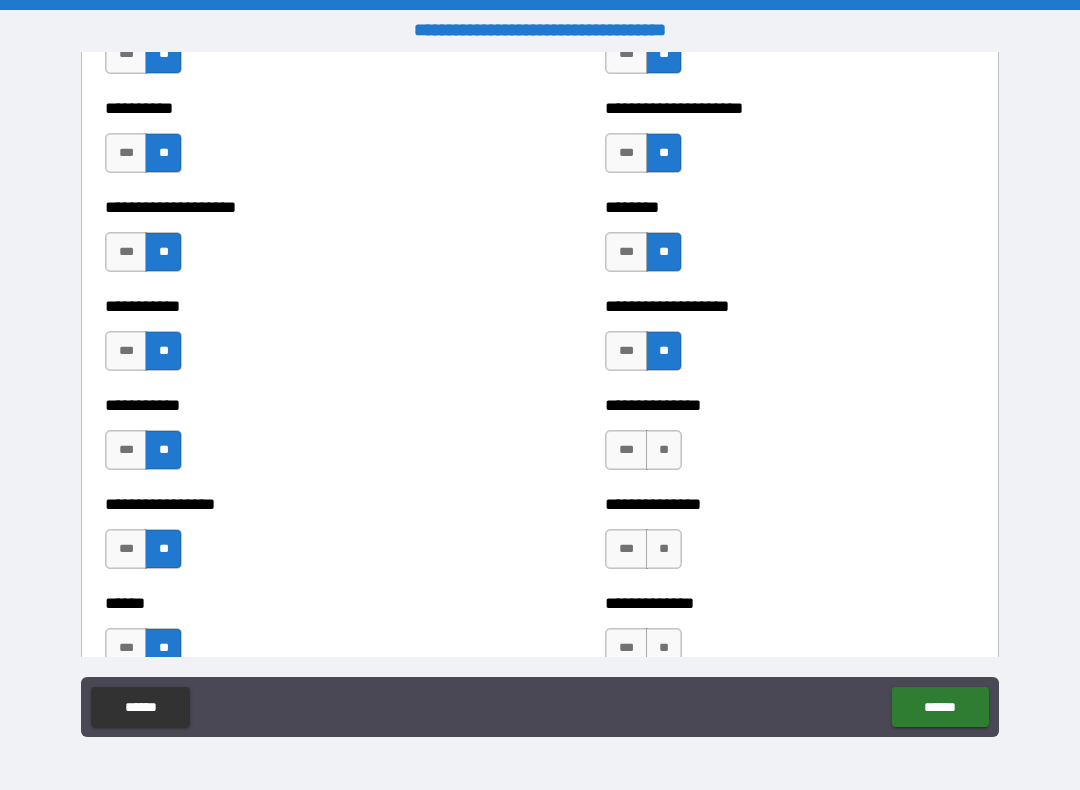 click on "**" at bounding box center (664, 450) 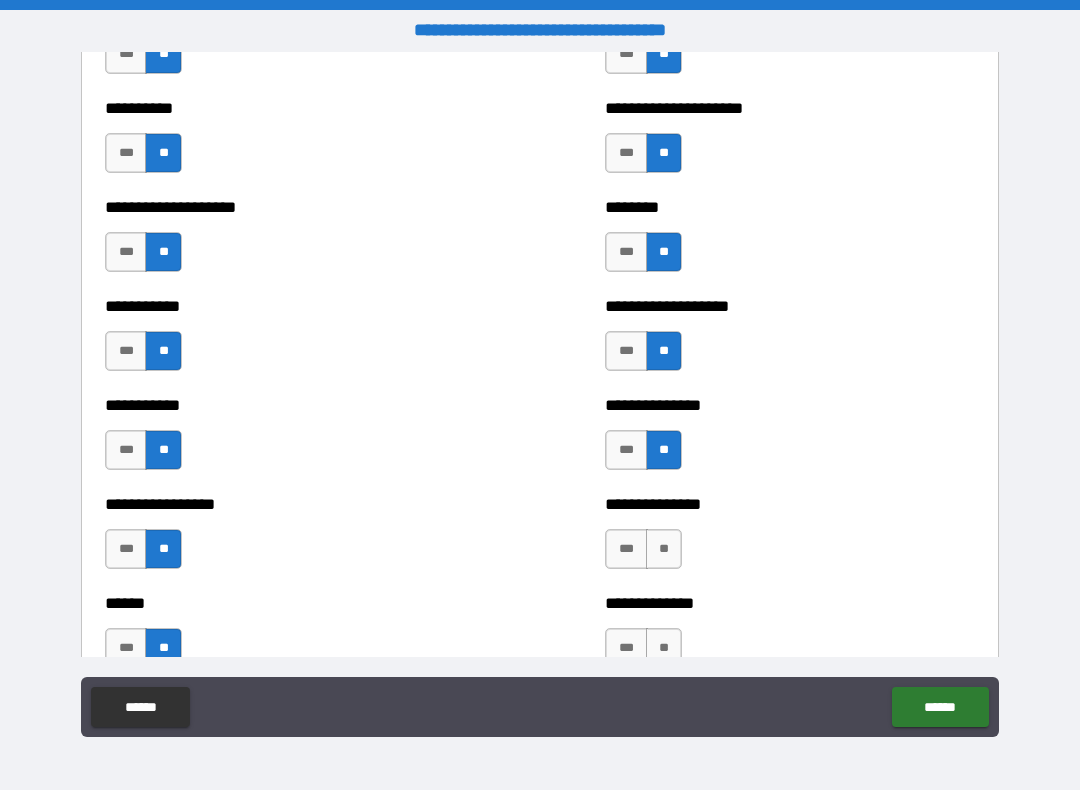 click on "**" at bounding box center (664, 549) 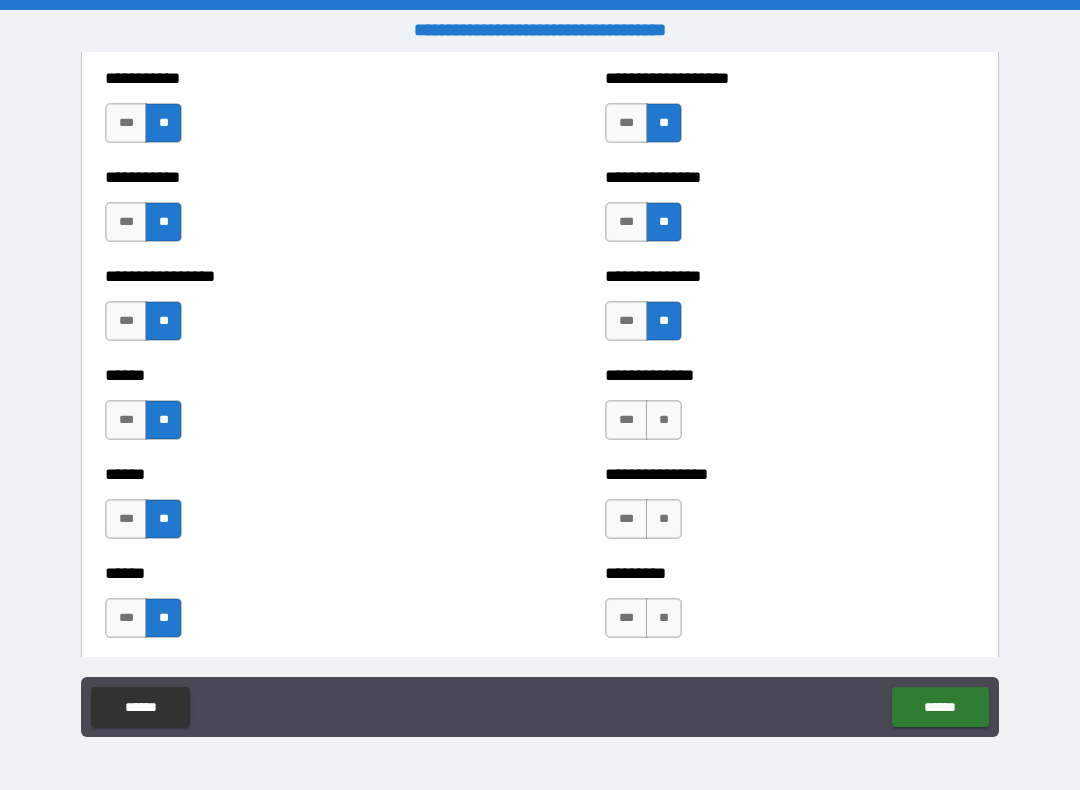 scroll, scrollTop: 2595, scrollLeft: 0, axis: vertical 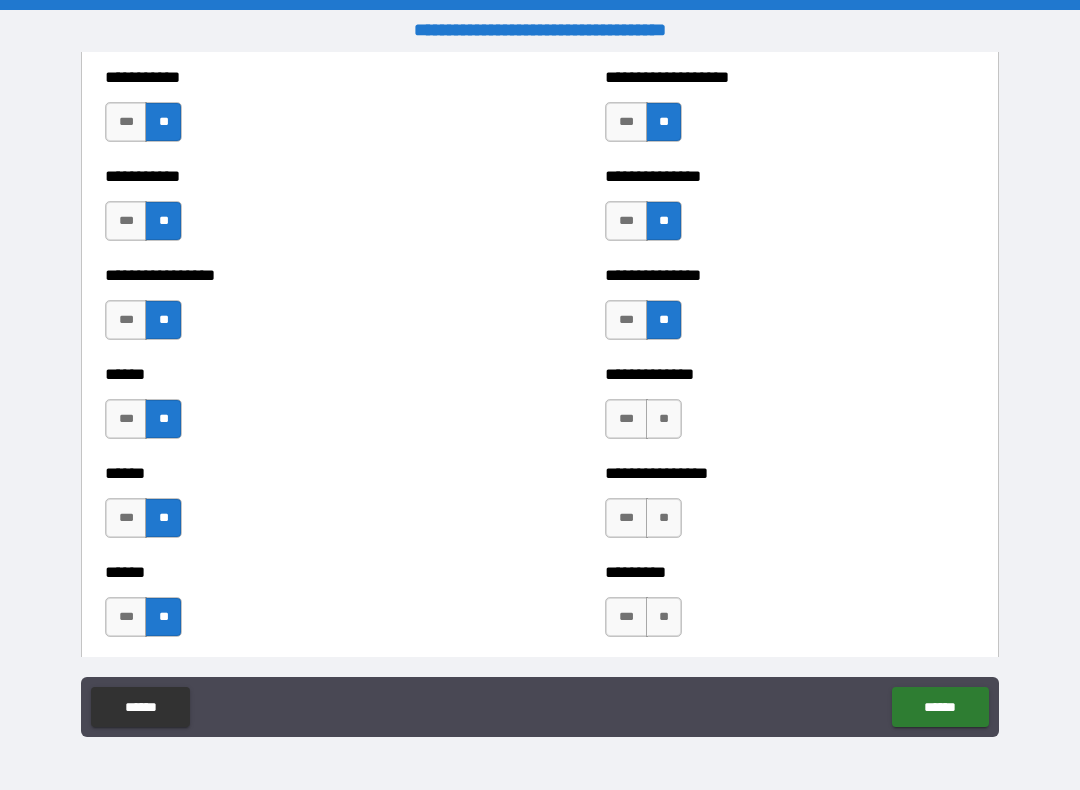 click on "**" at bounding box center [664, 419] 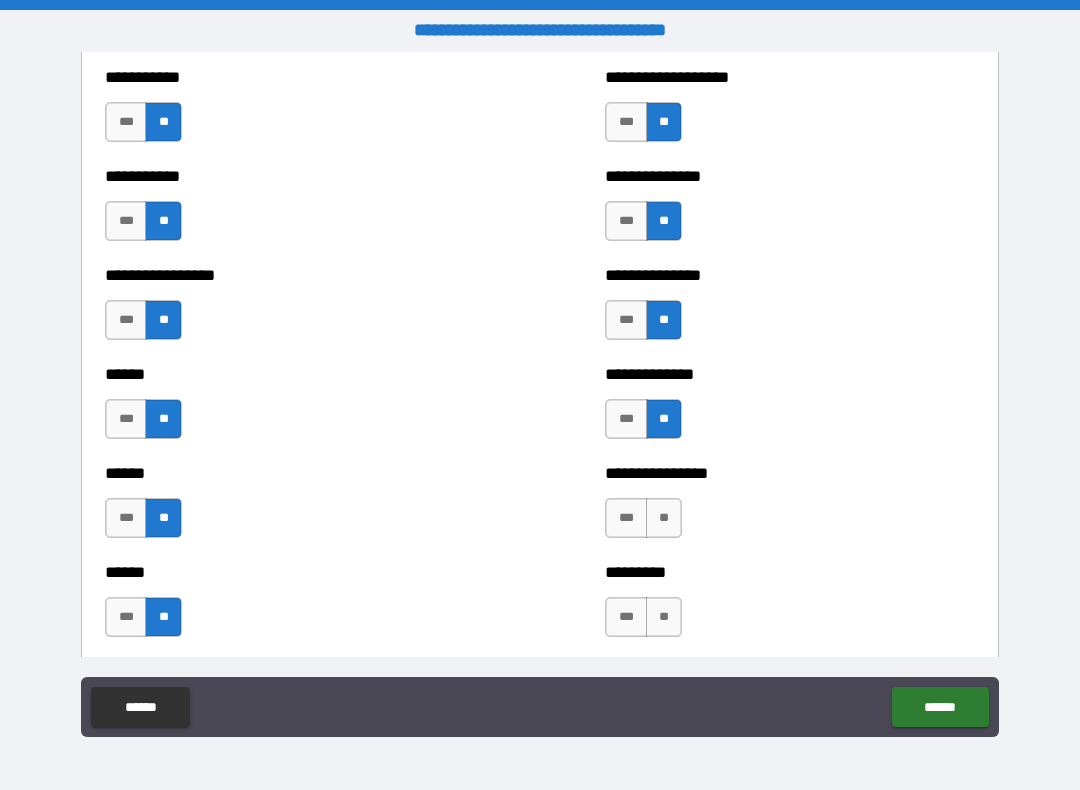 click on "**" at bounding box center (664, 518) 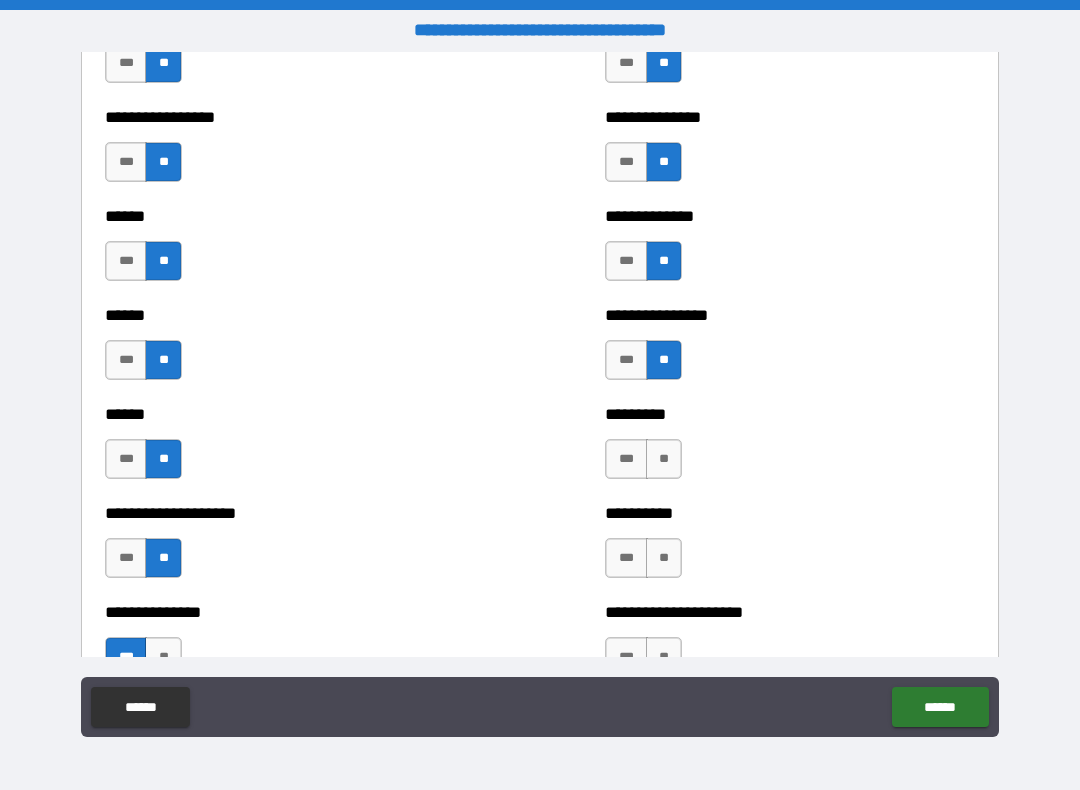 scroll, scrollTop: 2779, scrollLeft: 0, axis: vertical 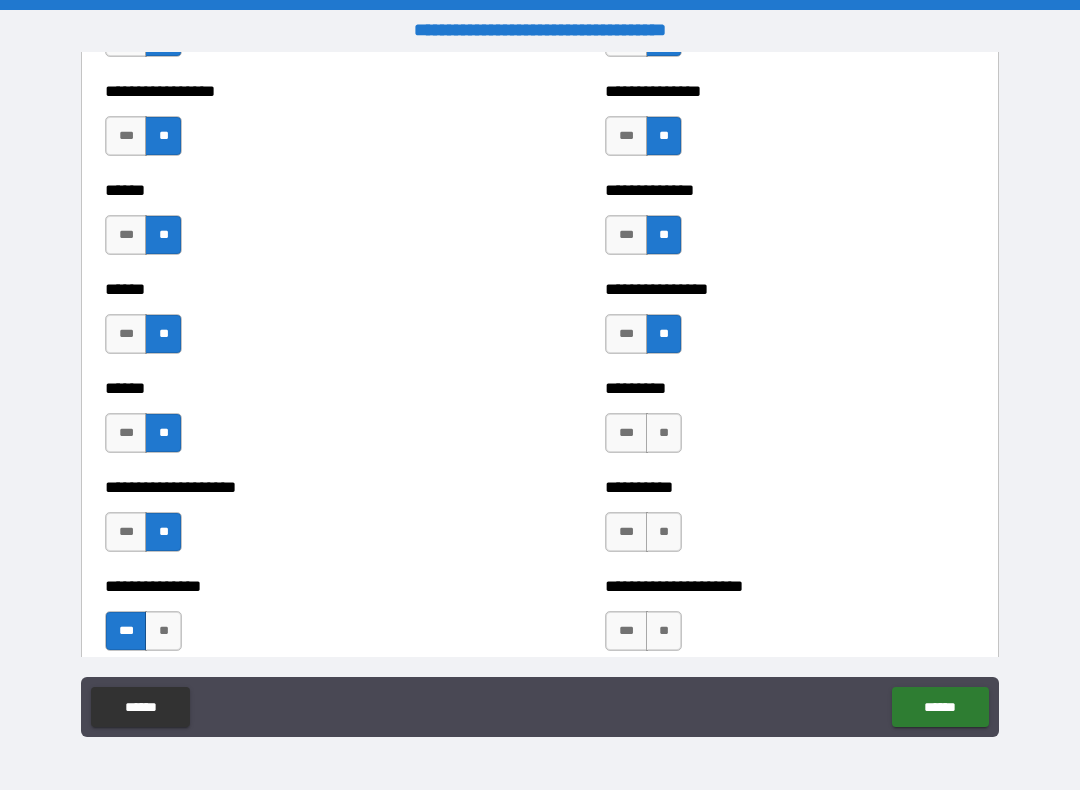 click on "**" at bounding box center (664, 433) 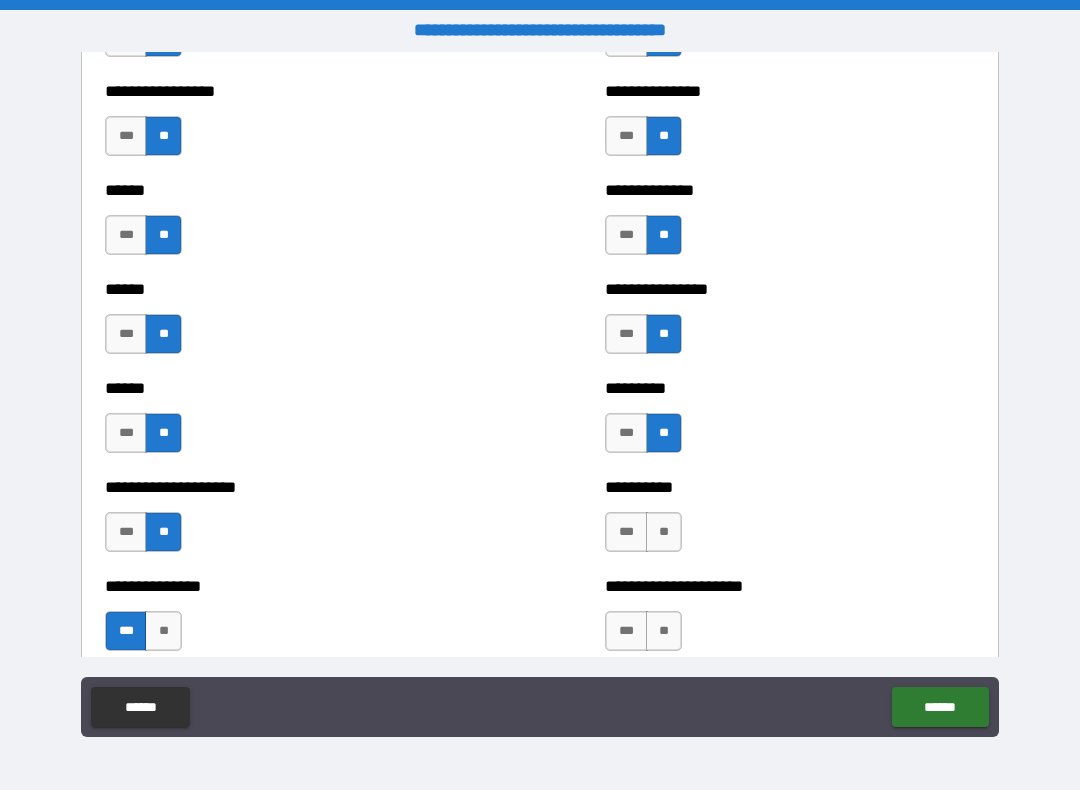click on "**" at bounding box center (664, 532) 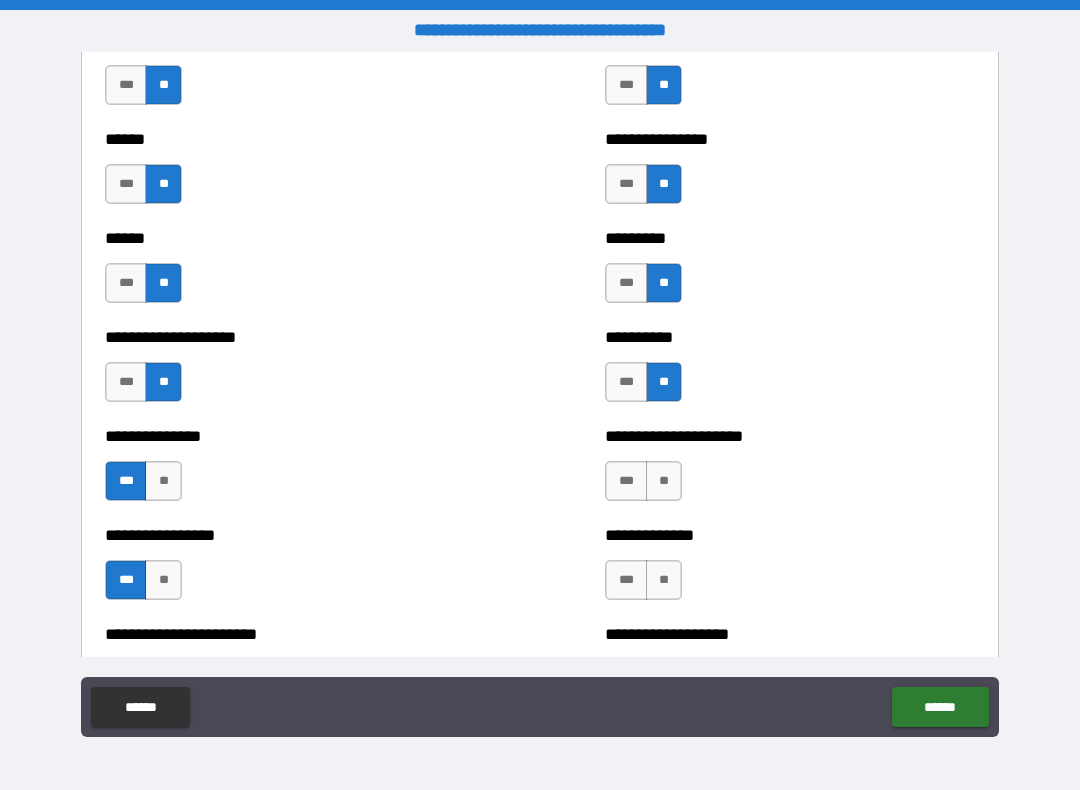 scroll, scrollTop: 2943, scrollLeft: 0, axis: vertical 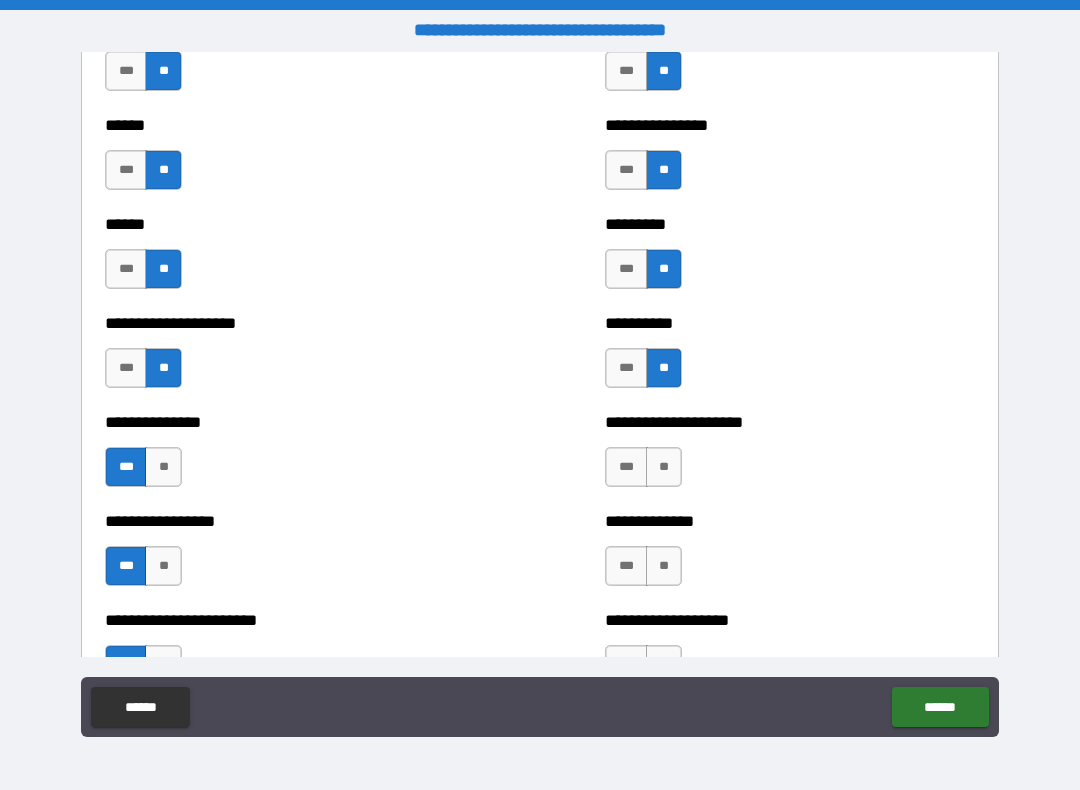 click on "**" at bounding box center (664, 467) 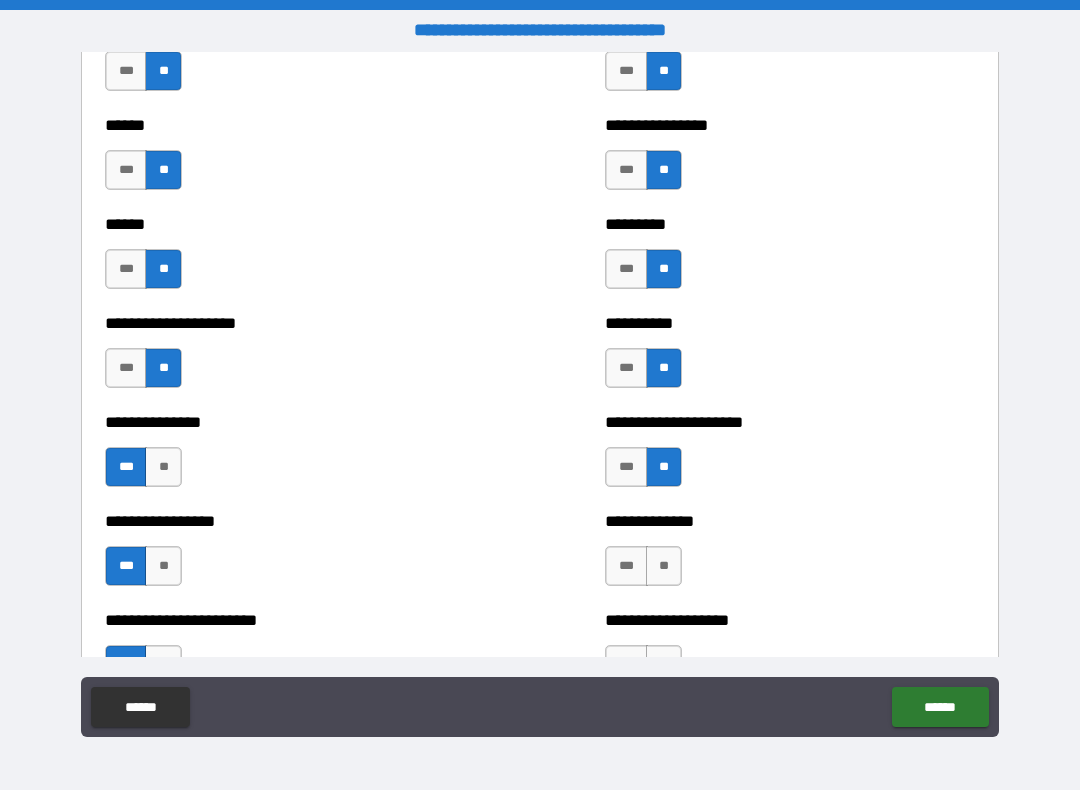 click on "**" at bounding box center [664, 566] 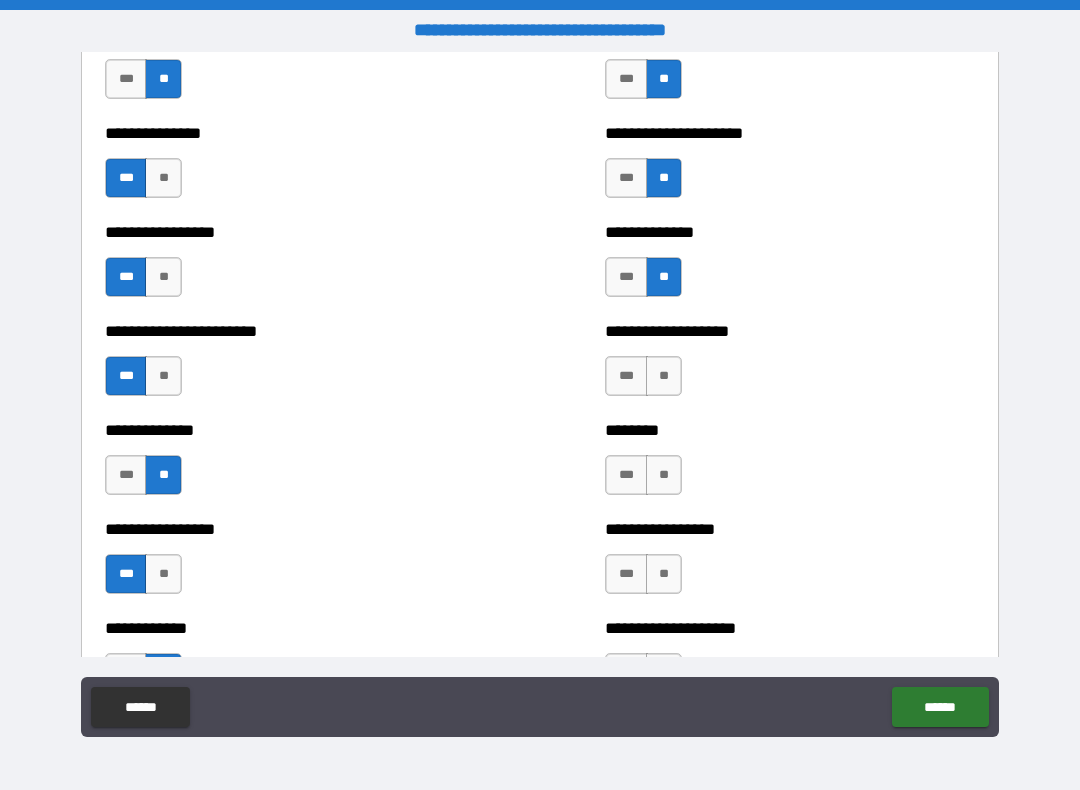 scroll, scrollTop: 3270, scrollLeft: 0, axis: vertical 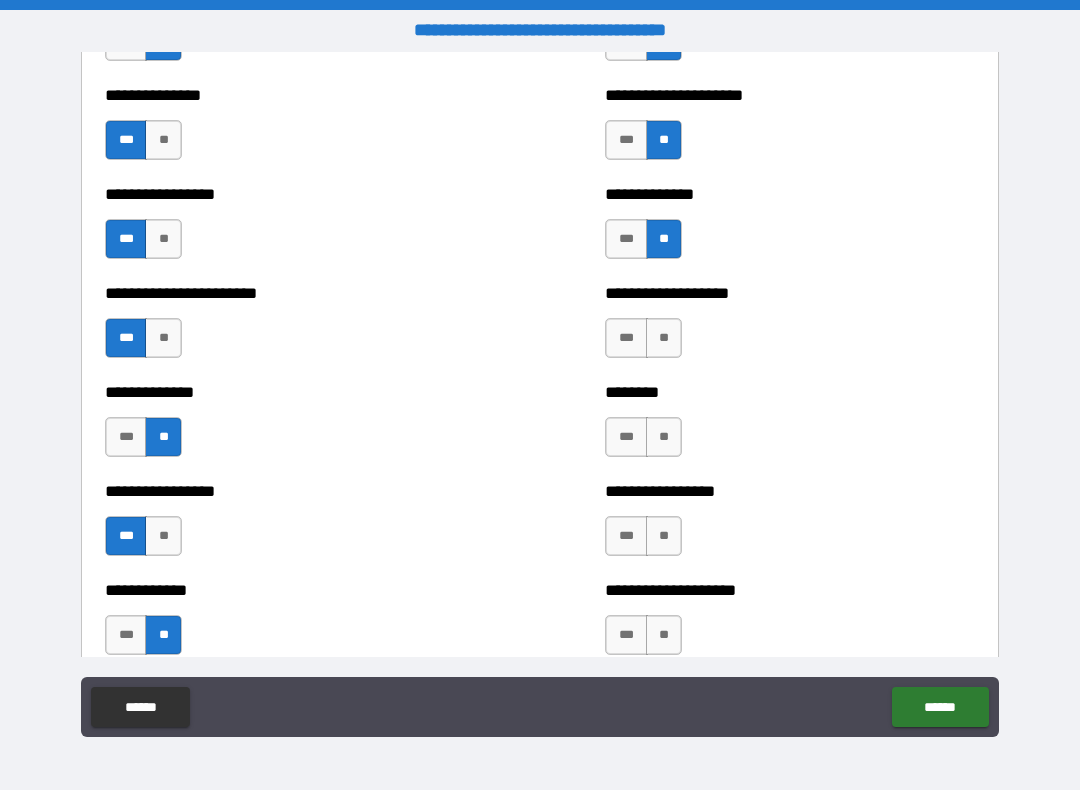 click on "**" at bounding box center (664, 338) 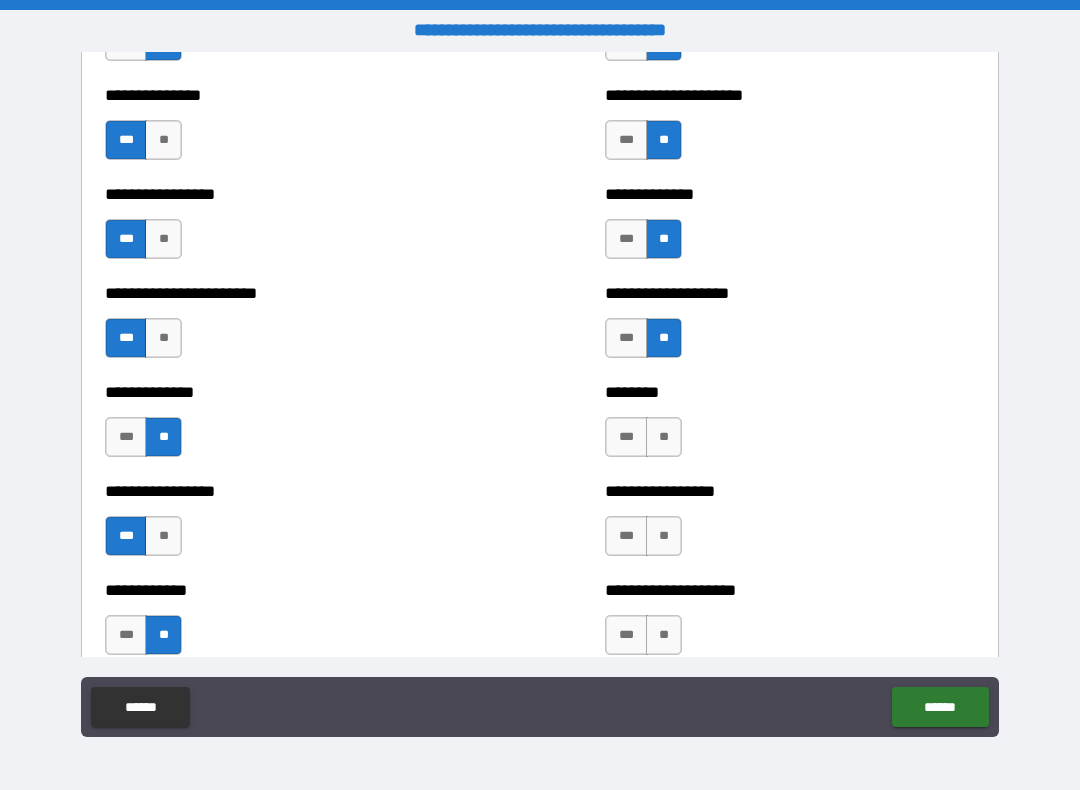 click on "**" at bounding box center (664, 437) 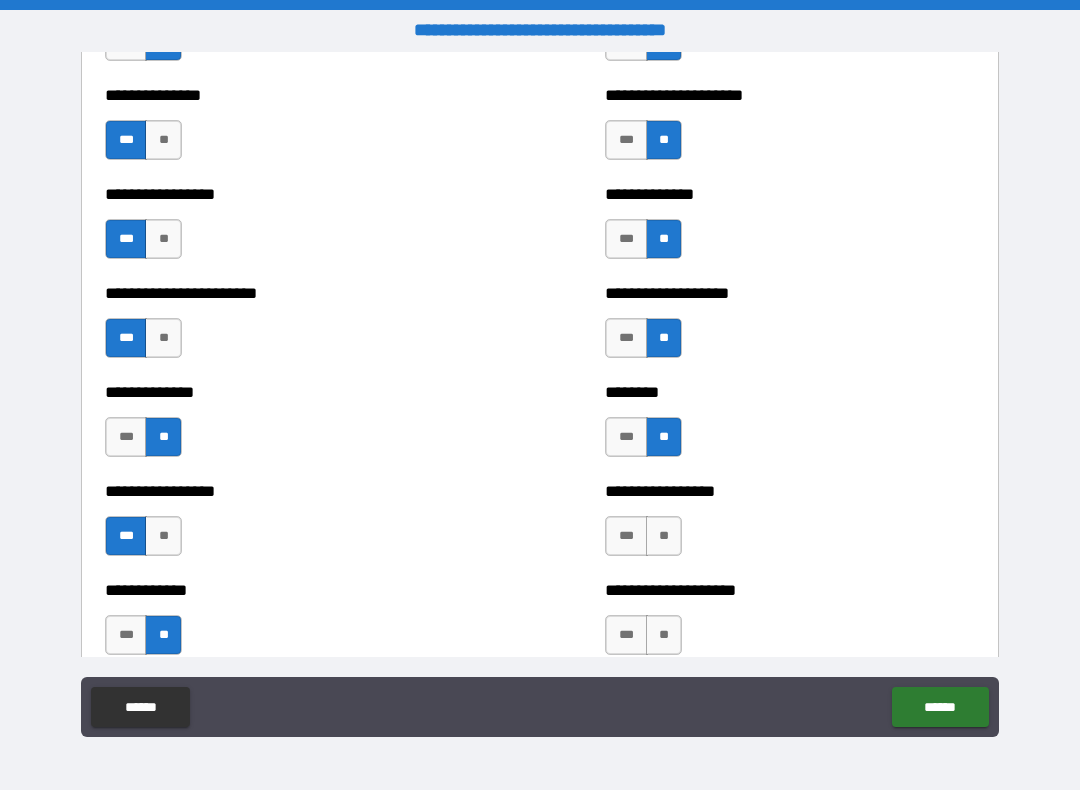 click on "**" at bounding box center (664, 536) 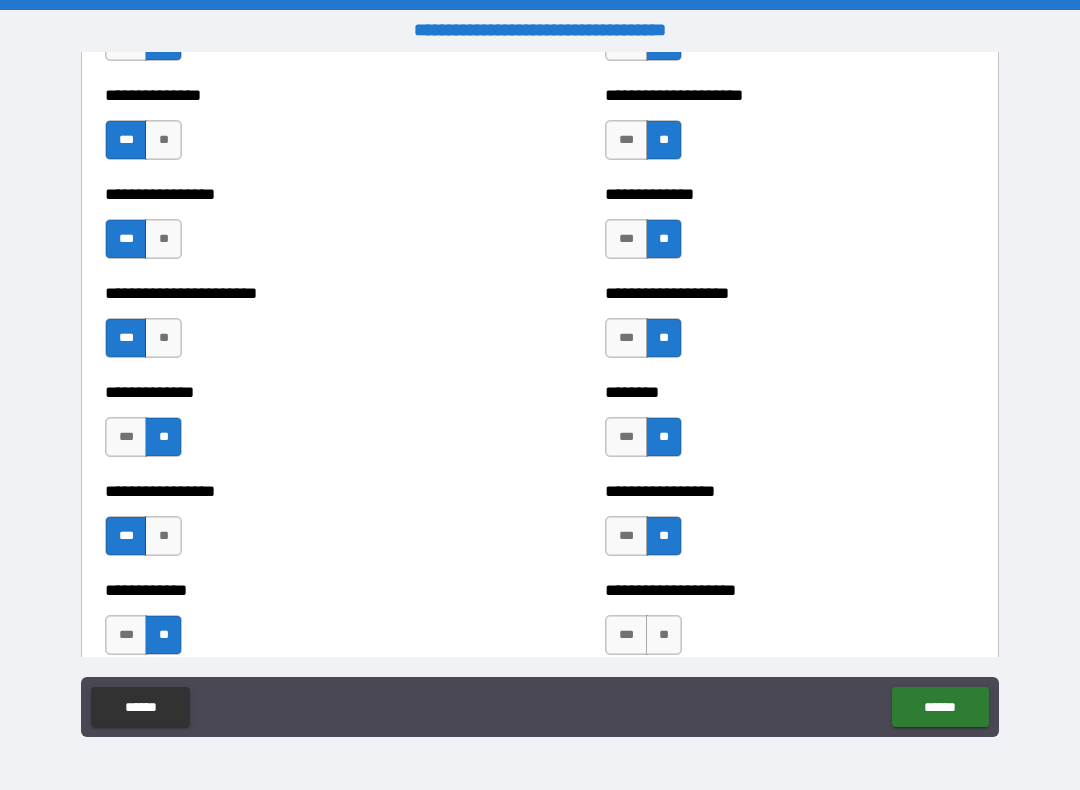 click on "**" at bounding box center [664, 635] 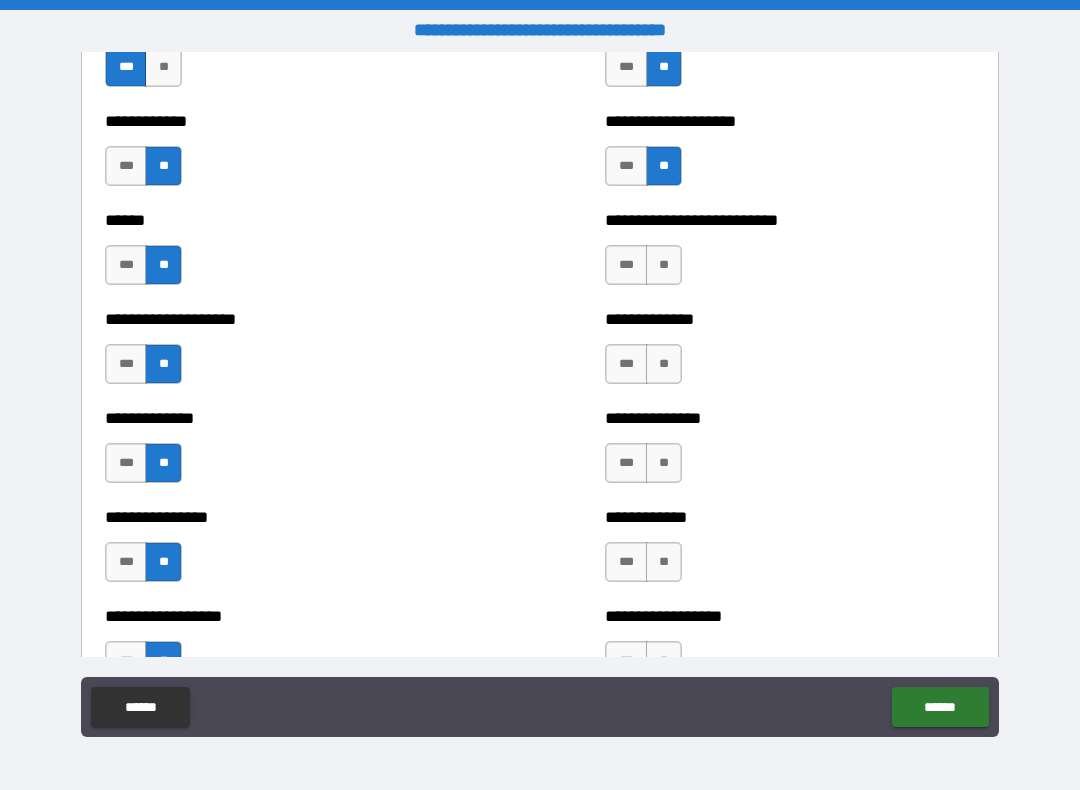 scroll, scrollTop: 3741, scrollLeft: 0, axis: vertical 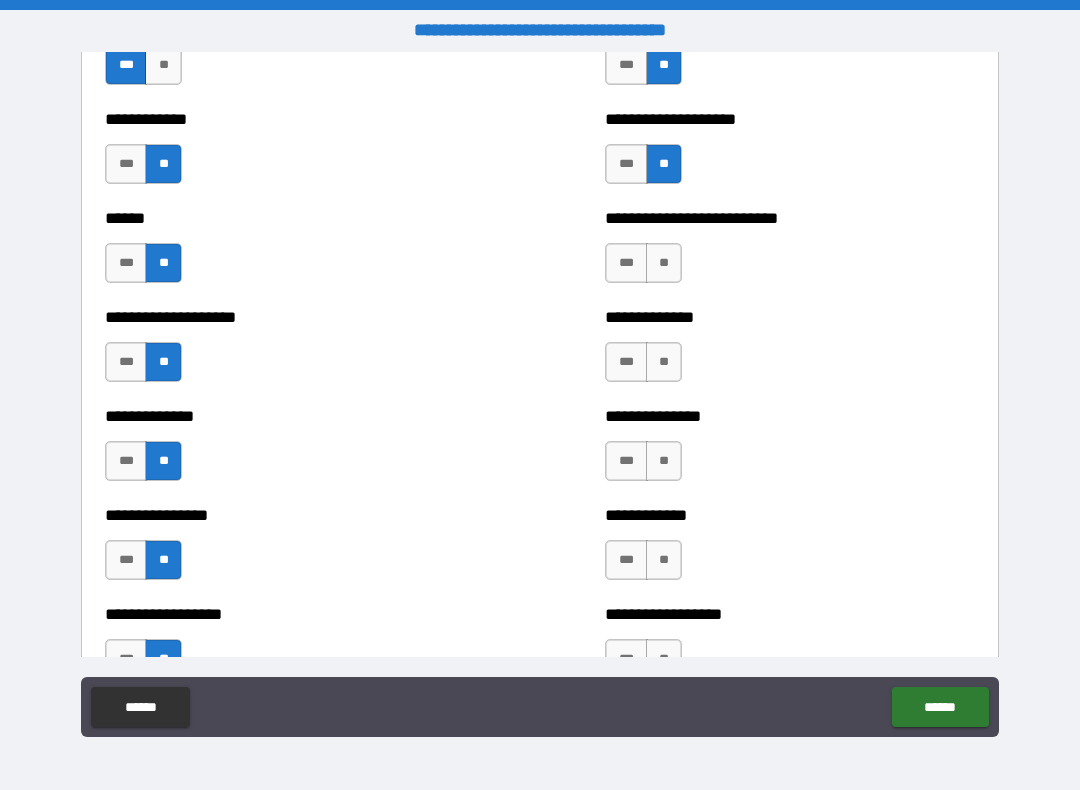 click on "**" at bounding box center (664, 263) 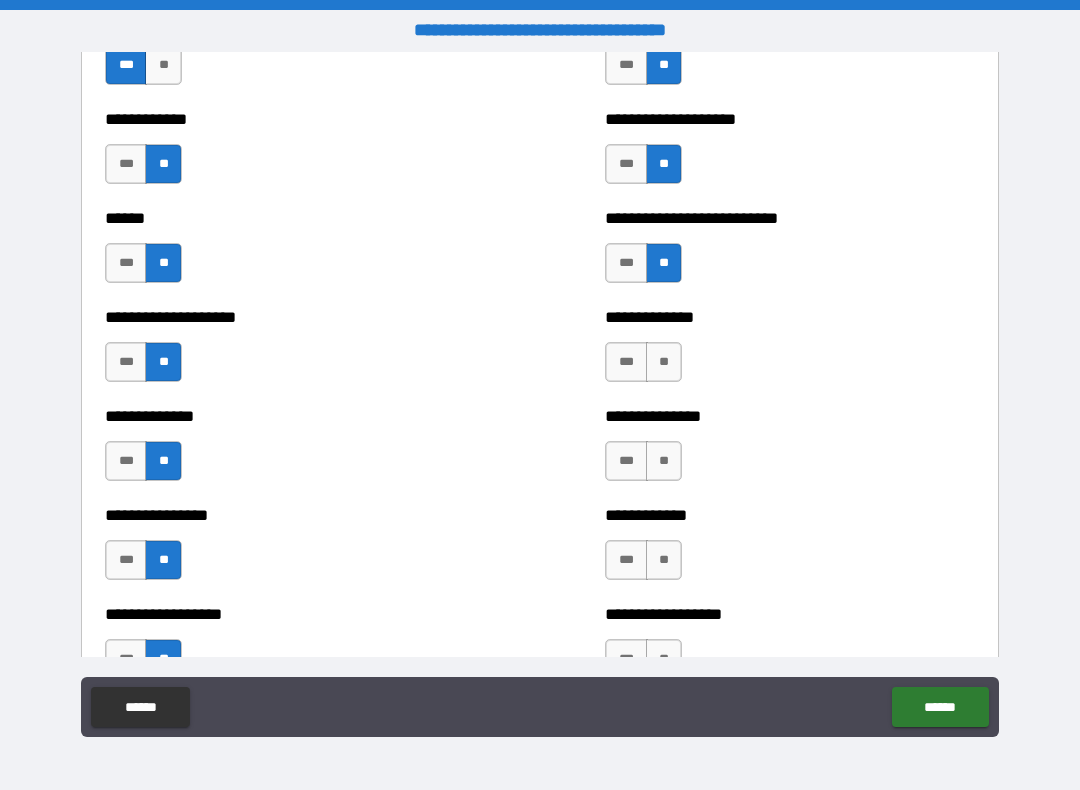 click on "**" at bounding box center [664, 362] 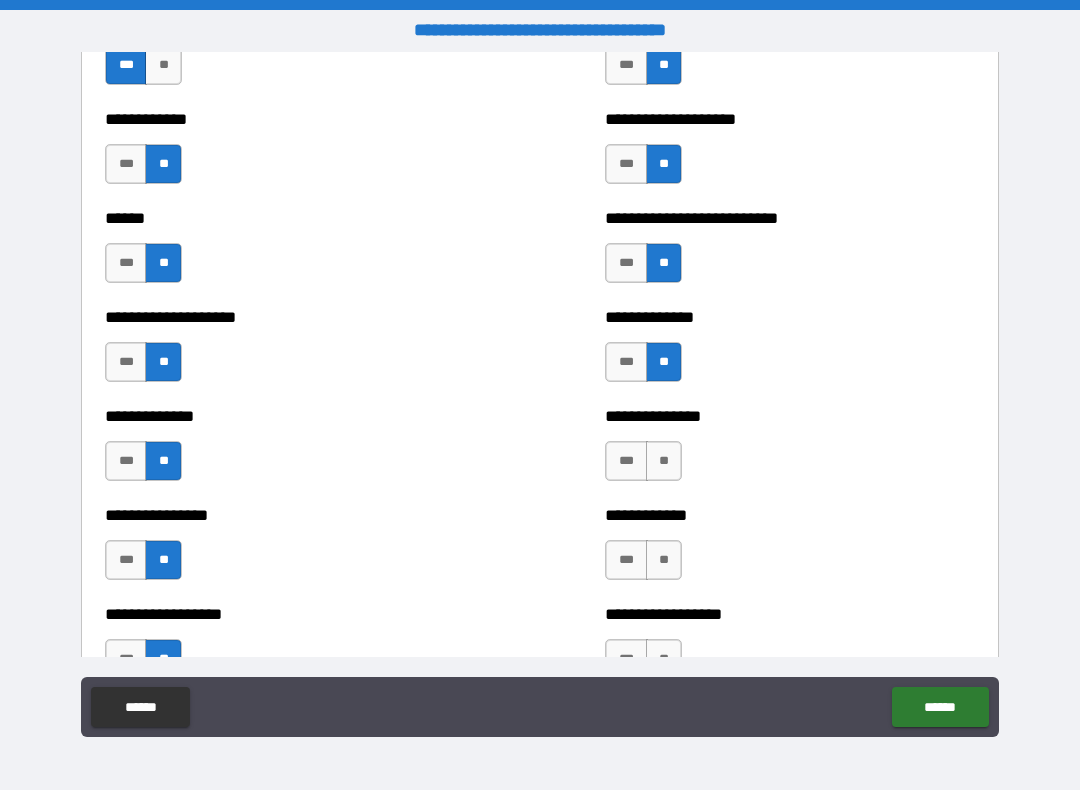 click on "**" at bounding box center [664, 461] 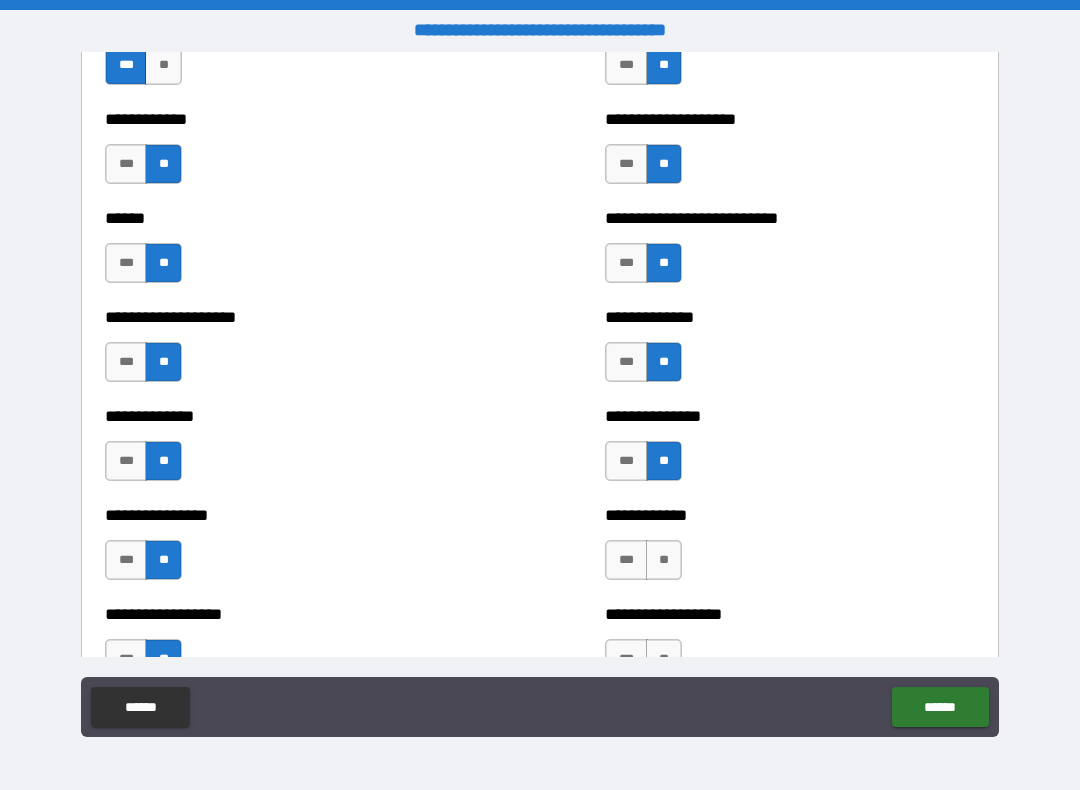 click on "**" at bounding box center (664, 560) 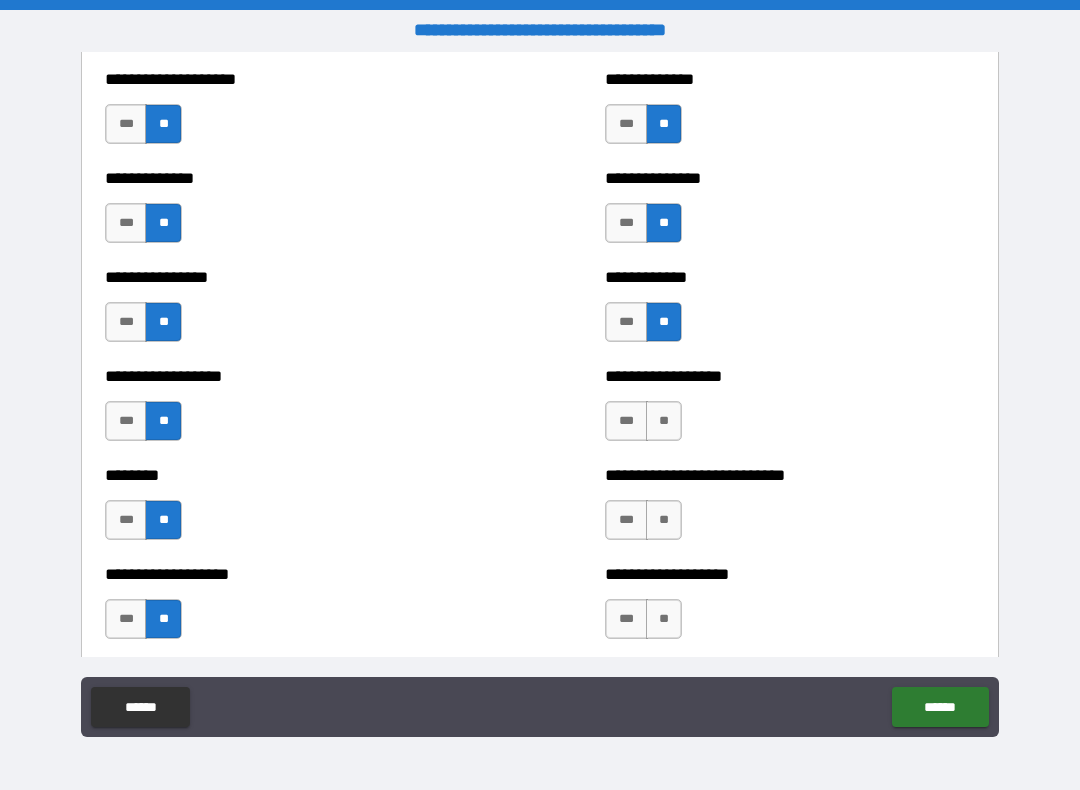 scroll, scrollTop: 3980, scrollLeft: 0, axis: vertical 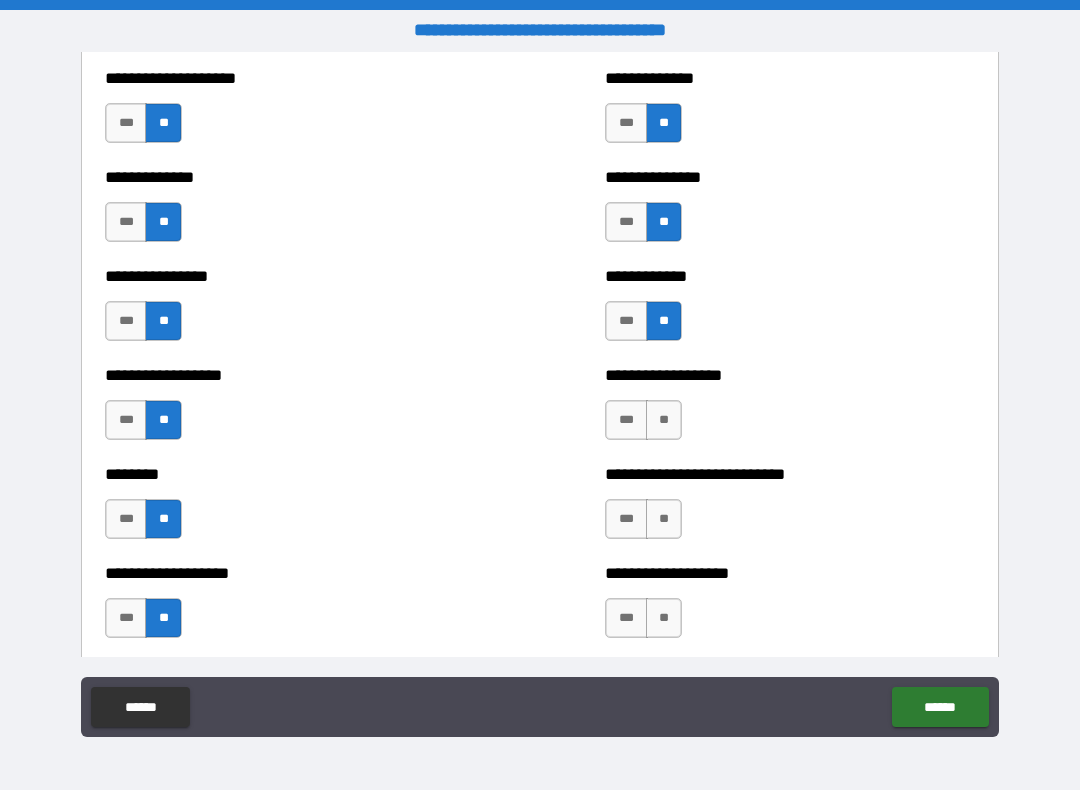 click on "**" at bounding box center (664, 420) 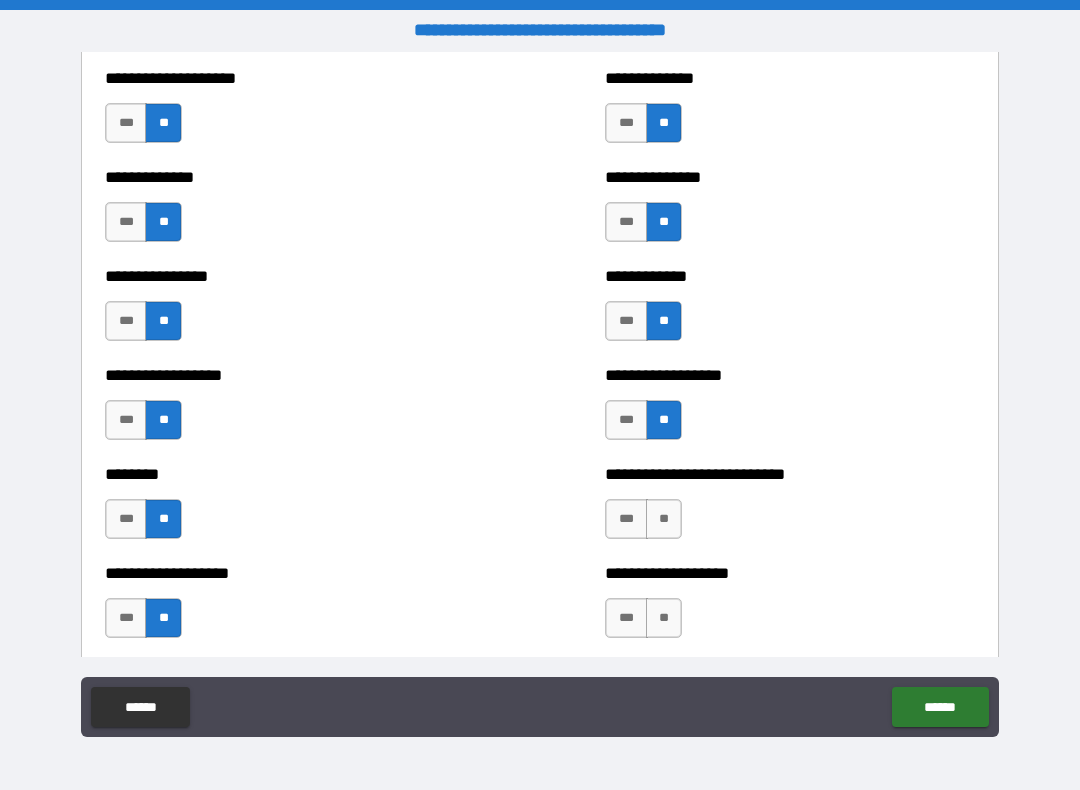 click on "**" at bounding box center (664, 519) 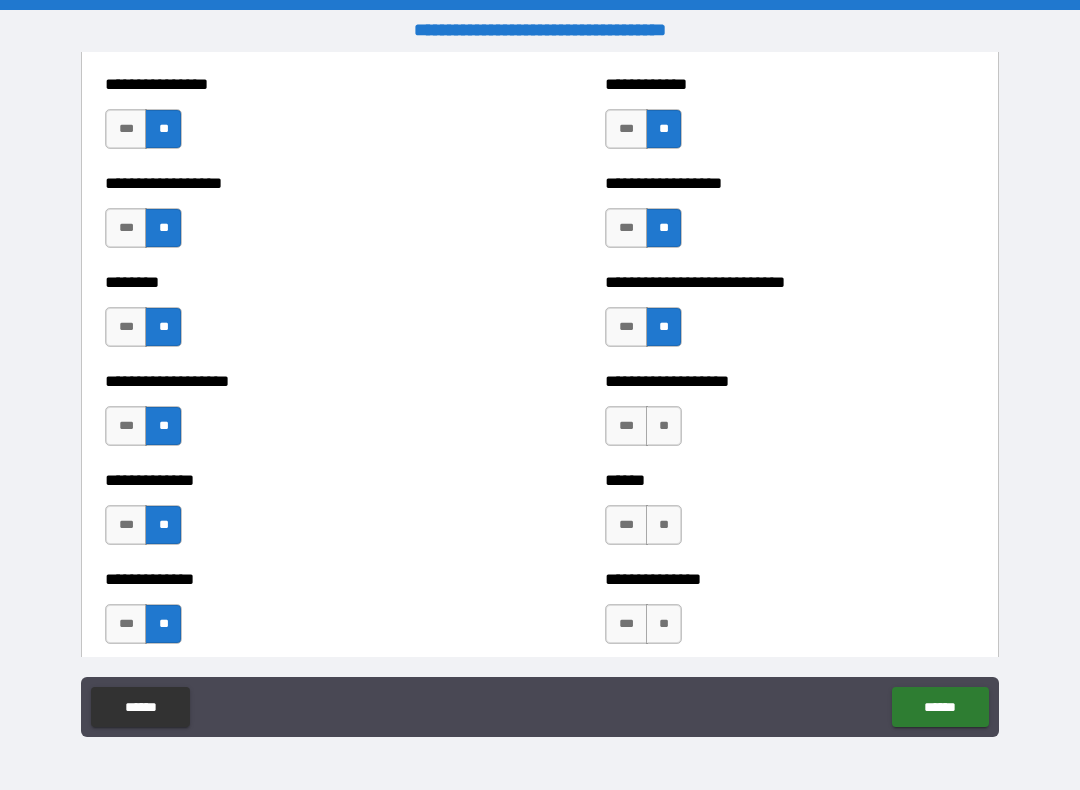 scroll, scrollTop: 4176, scrollLeft: 0, axis: vertical 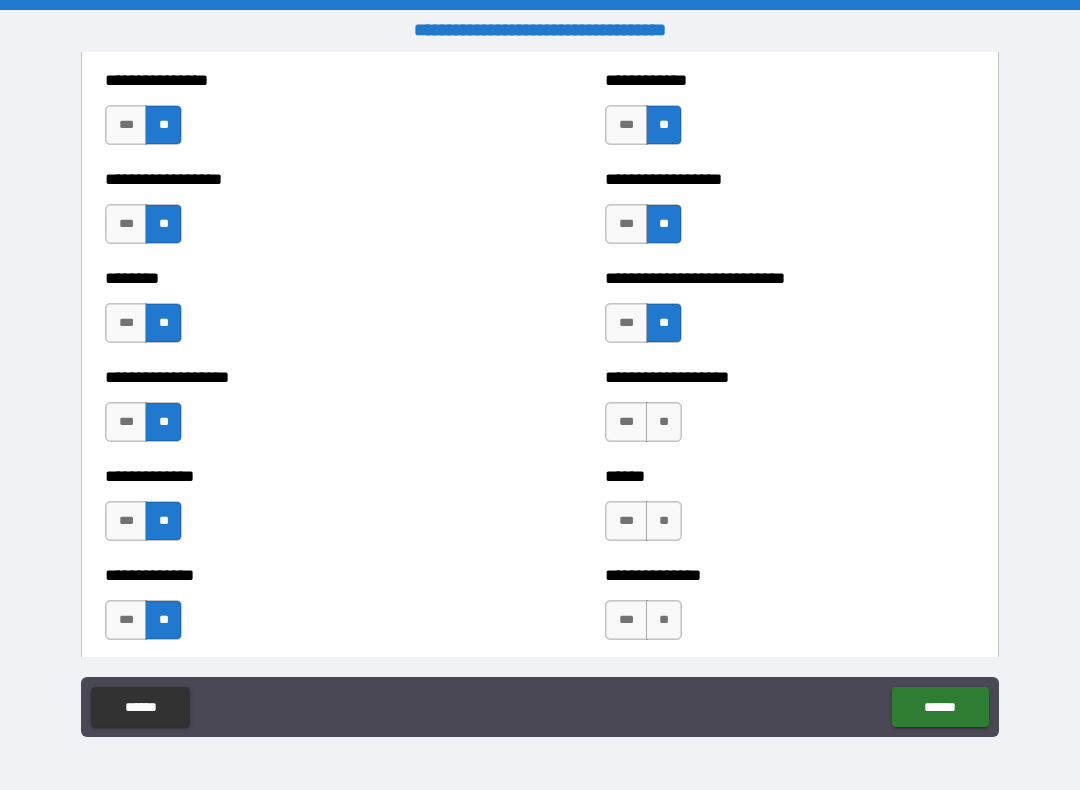 click on "**" at bounding box center (664, 422) 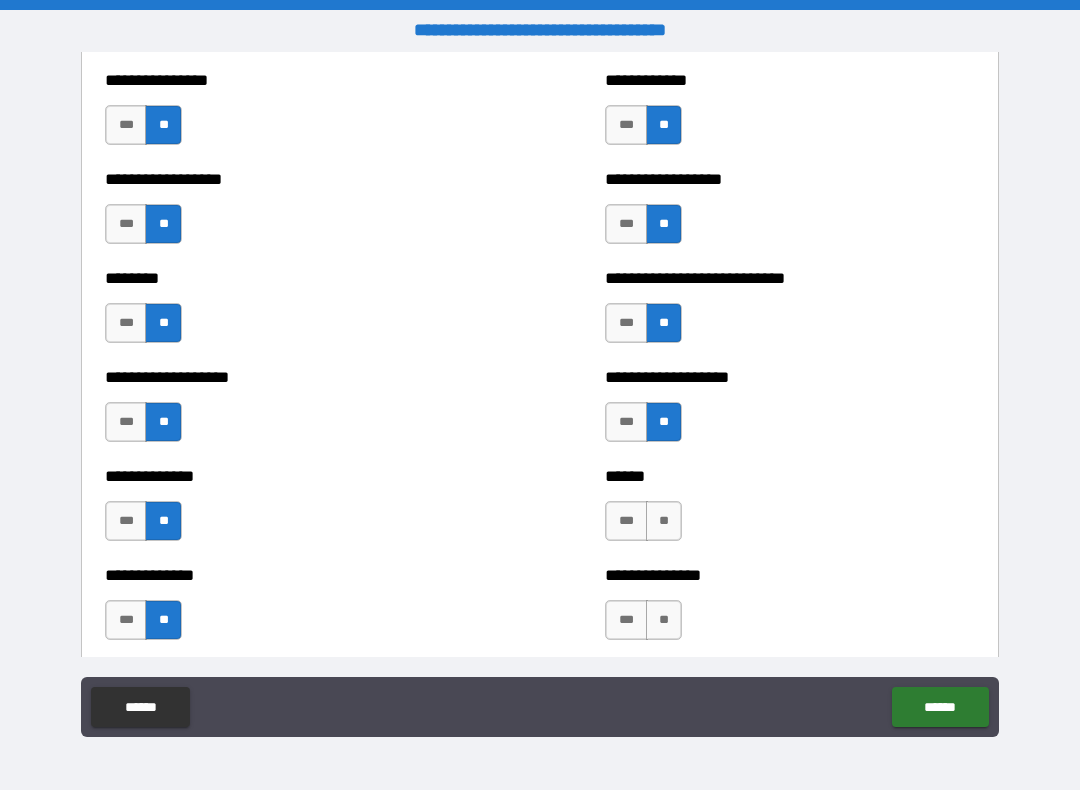 click on "**" at bounding box center [664, 521] 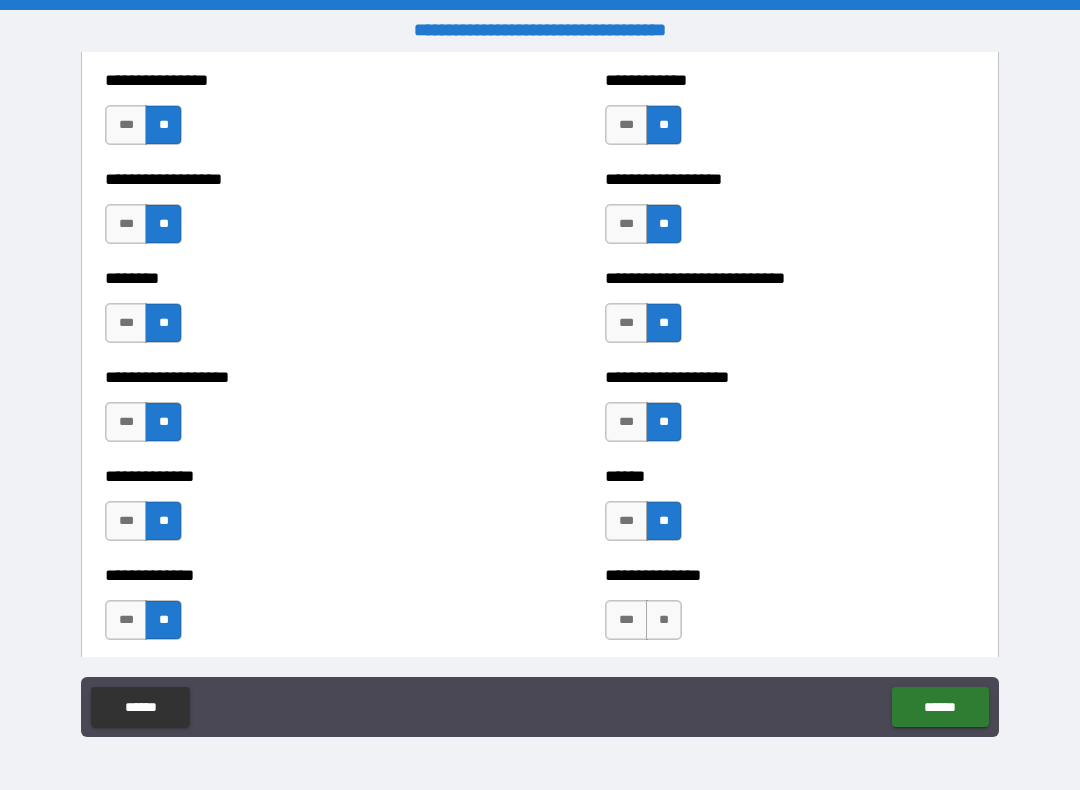 click on "**" at bounding box center (664, 620) 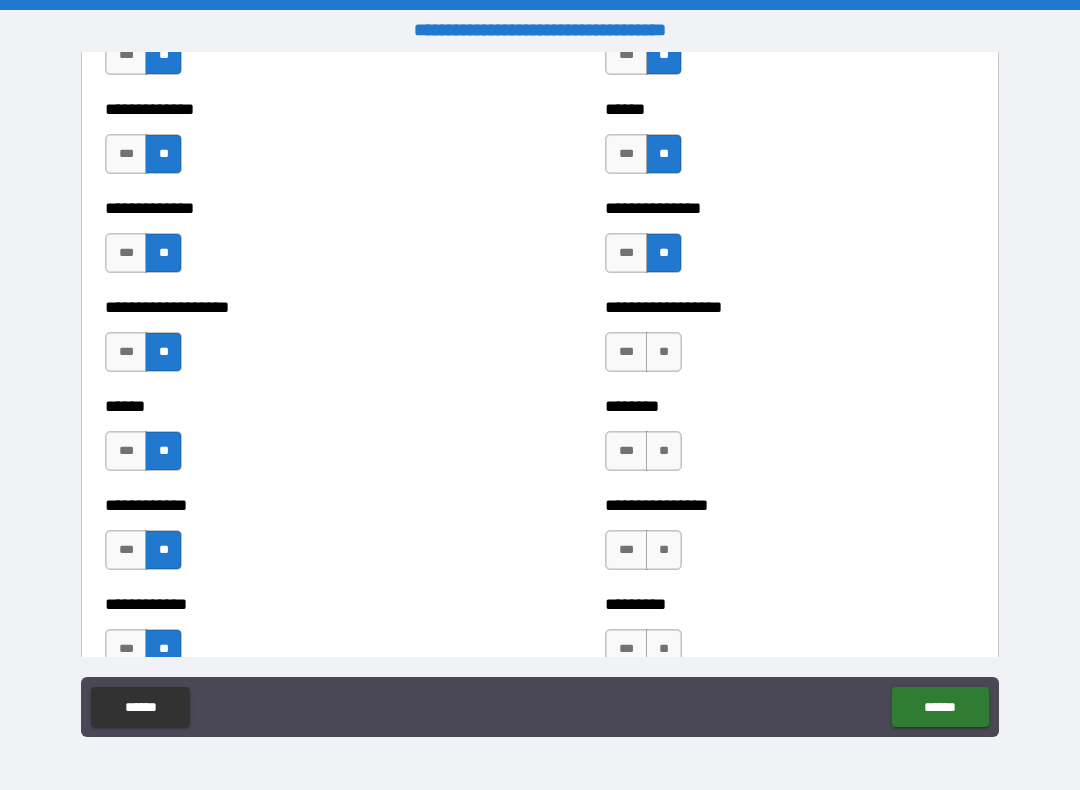 scroll, scrollTop: 4546, scrollLeft: 0, axis: vertical 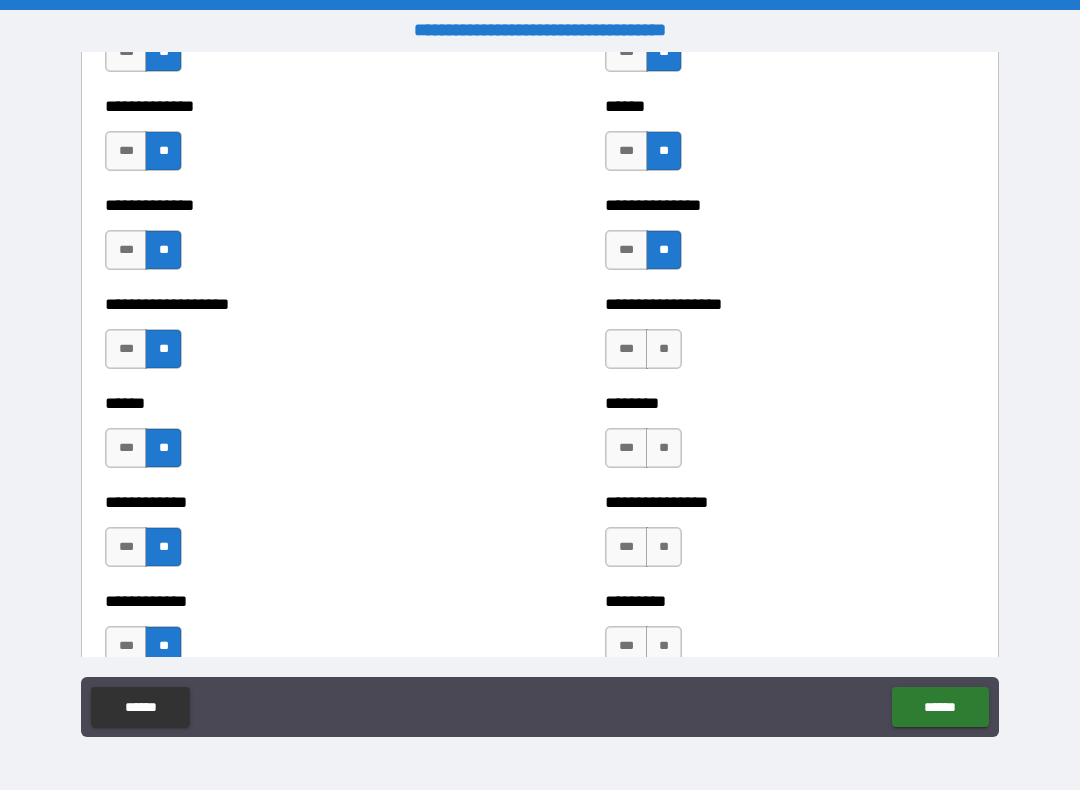 click on "**" at bounding box center [664, 349] 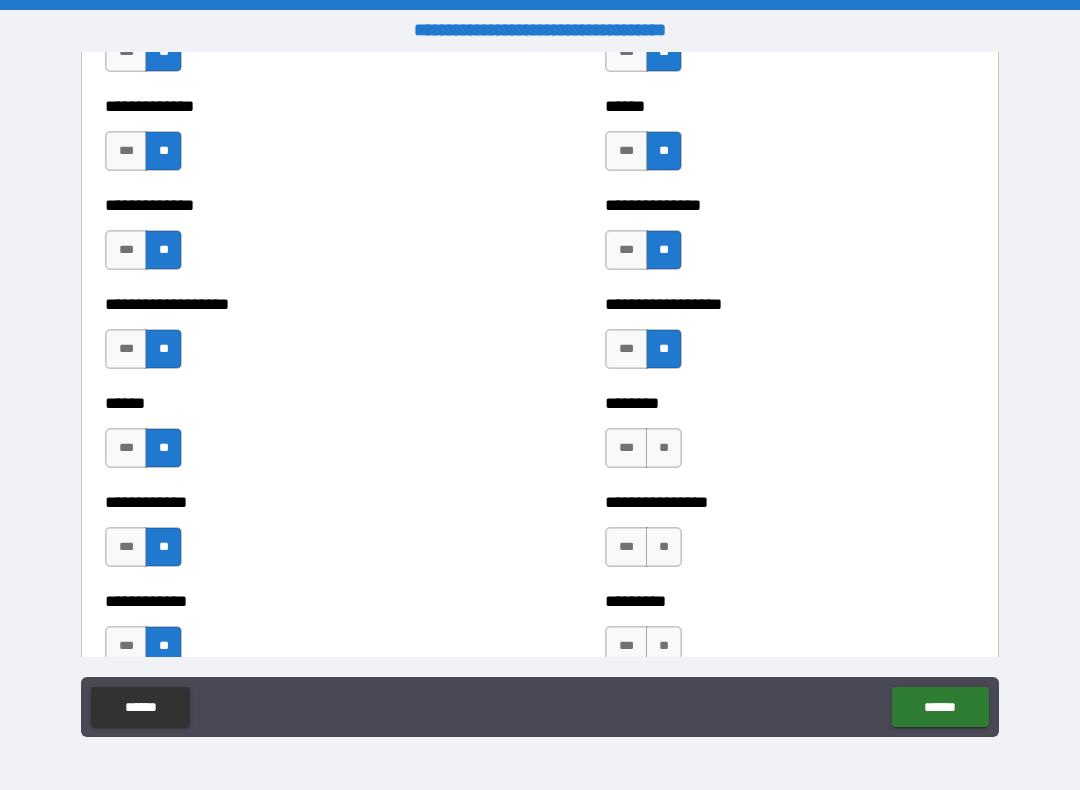 click on "**" at bounding box center [664, 448] 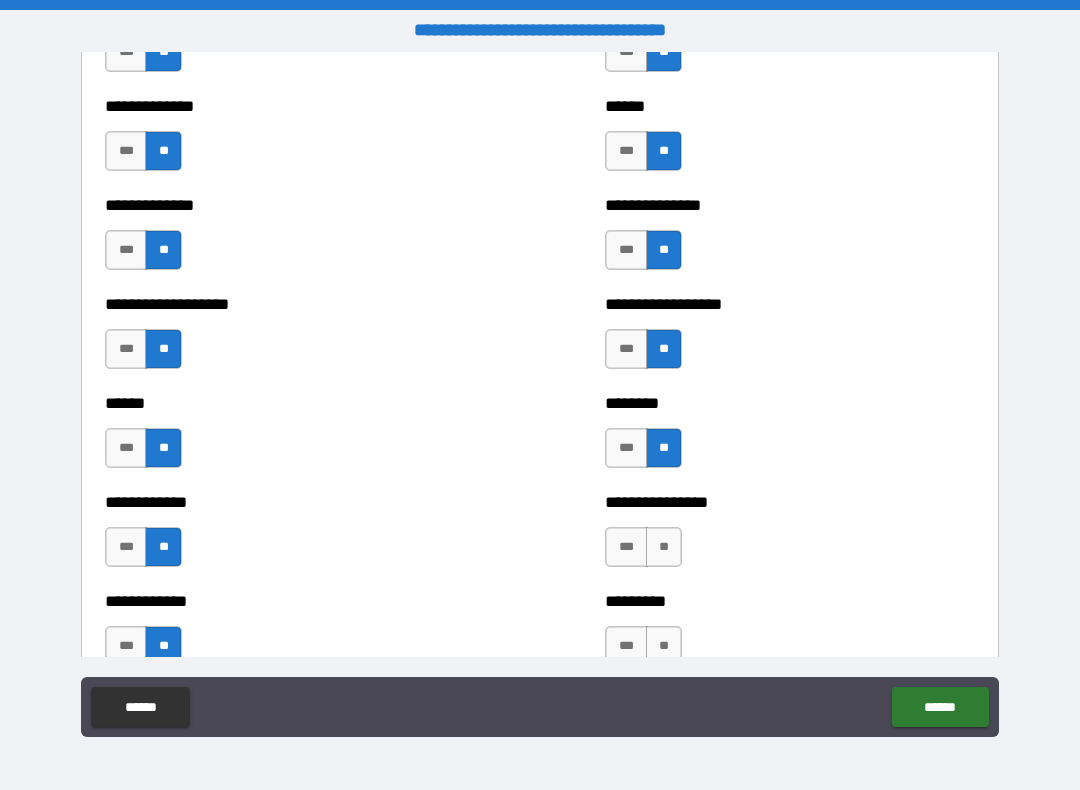 click on "**" at bounding box center (664, 547) 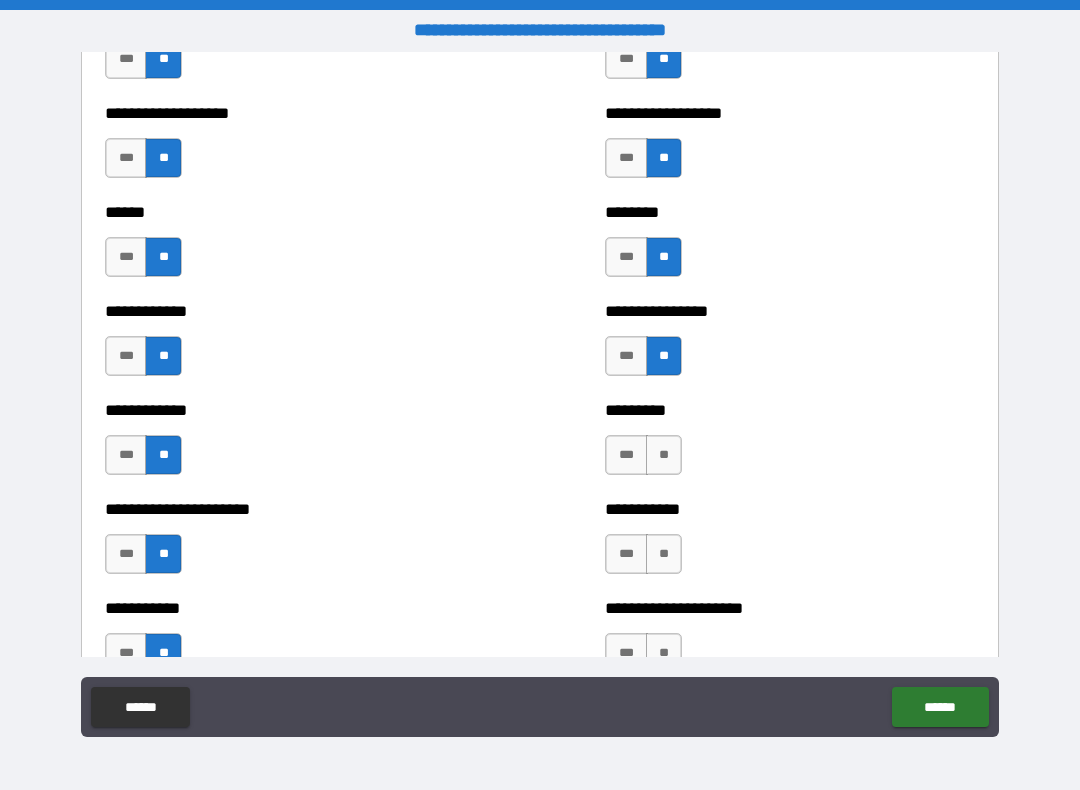 scroll, scrollTop: 4740, scrollLeft: 0, axis: vertical 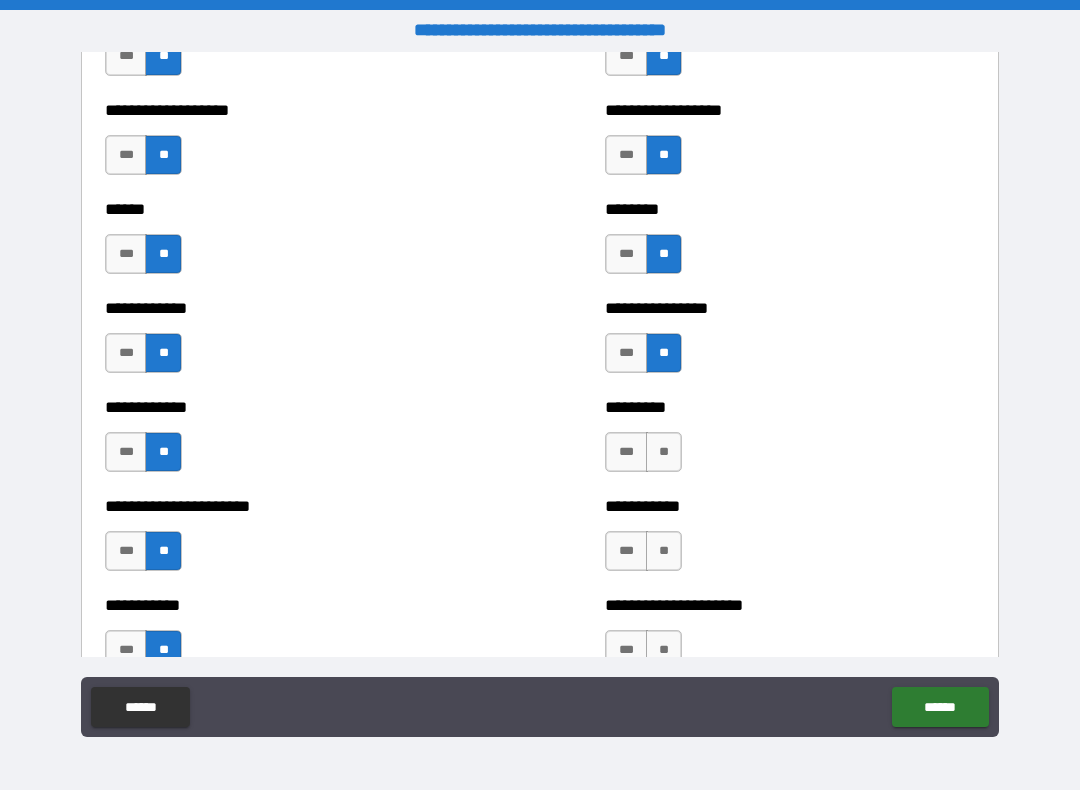 click on "**" at bounding box center [664, 452] 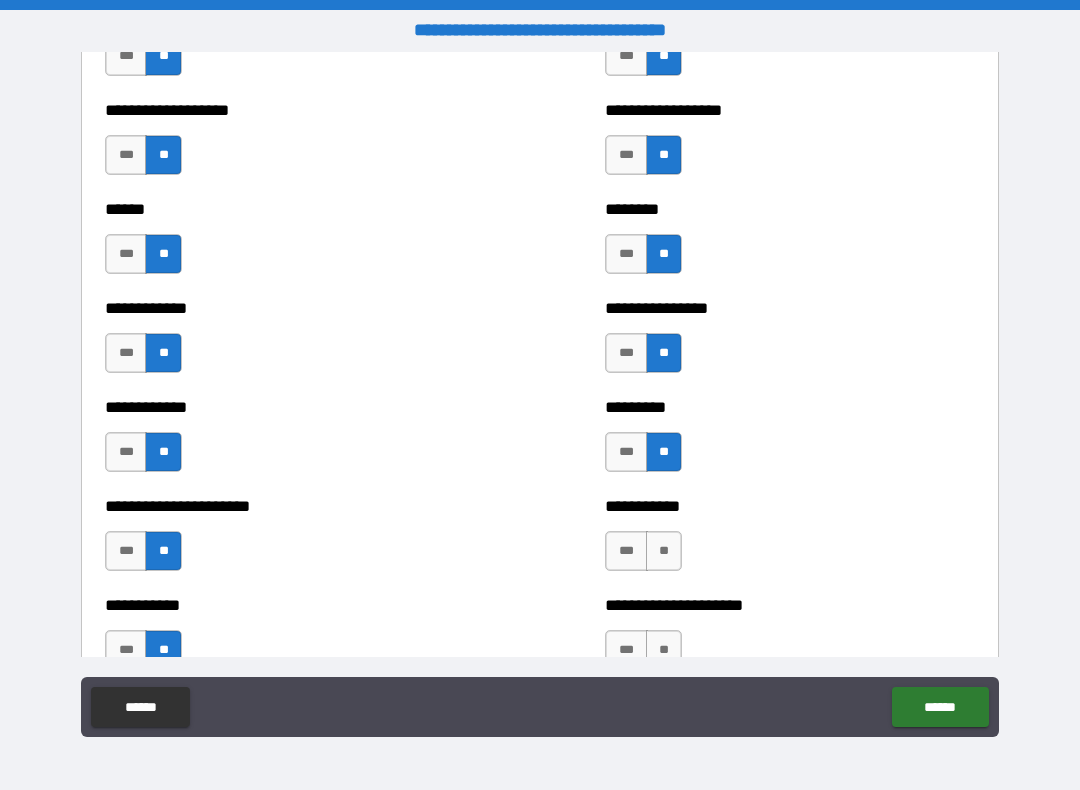 click on "**" at bounding box center (664, 551) 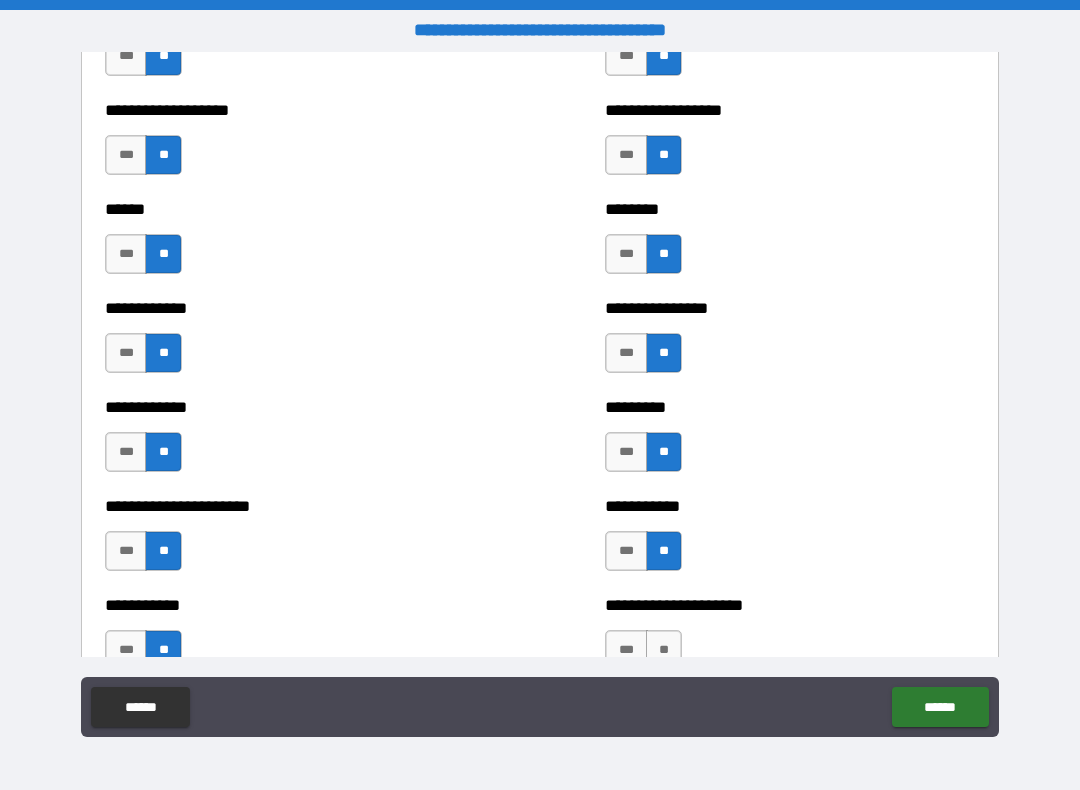 click on "**" at bounding box center (664, 650) 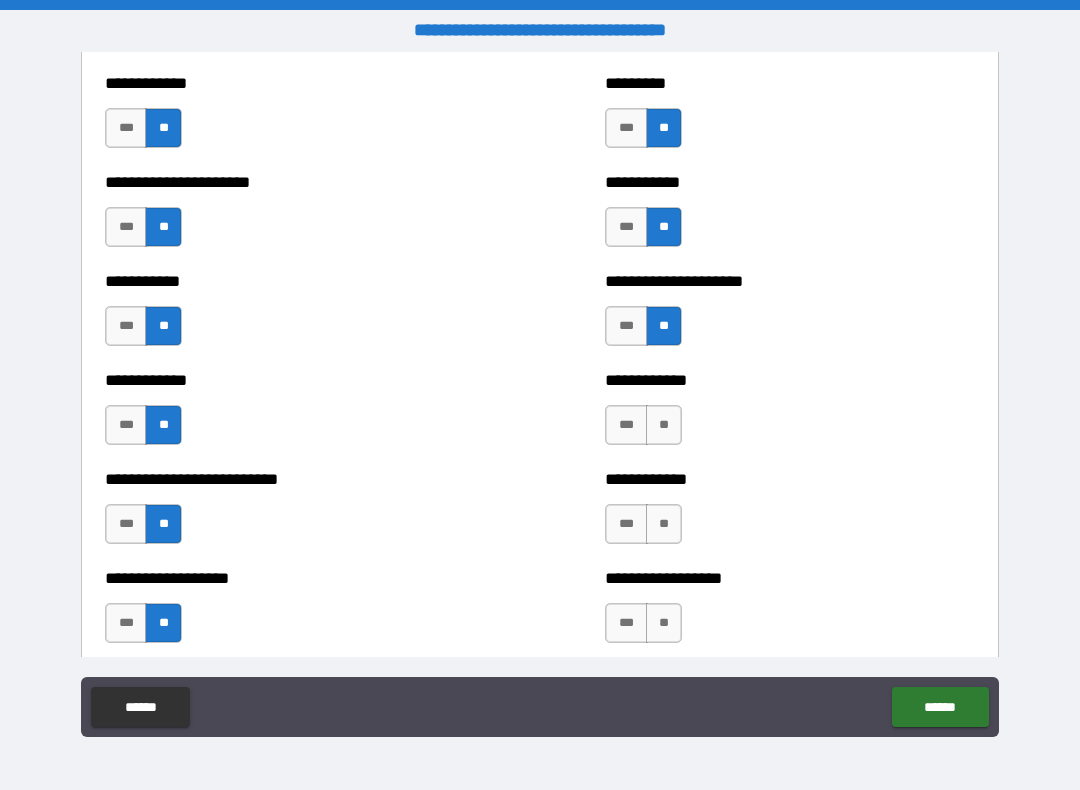 scroll, scrollTop: 5078, scrollLeft: 0, axis: vertical 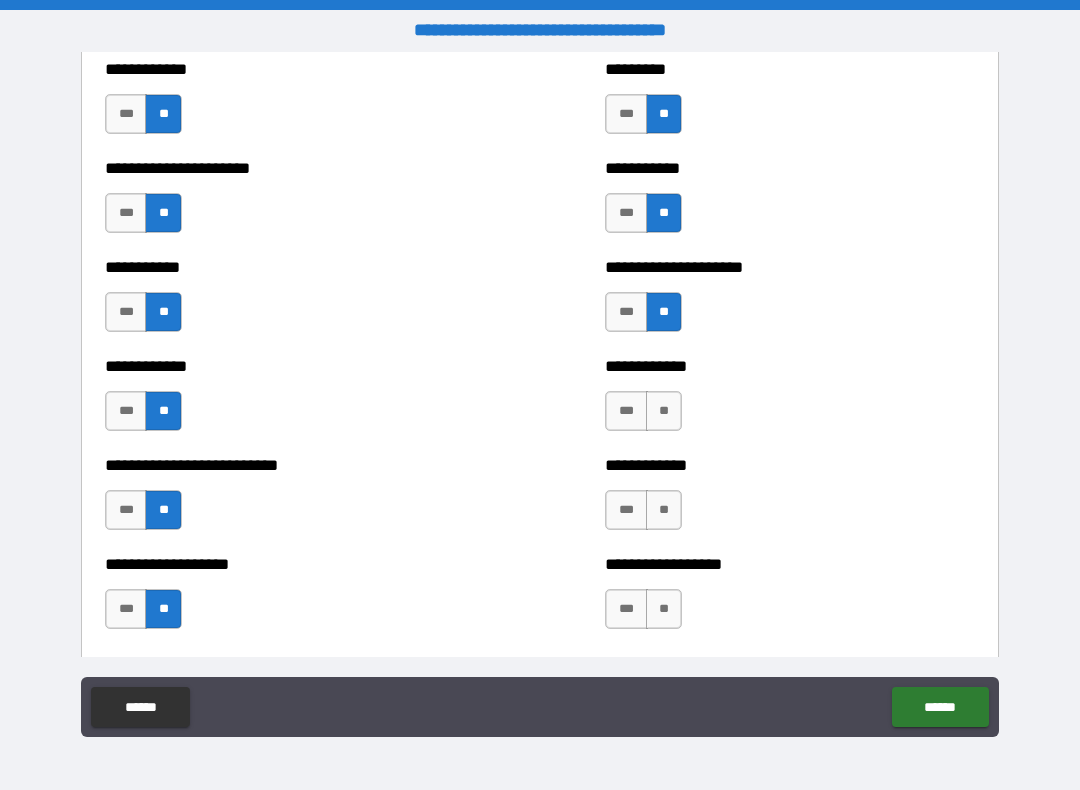 click on "**" at bounding box center [664, 411] 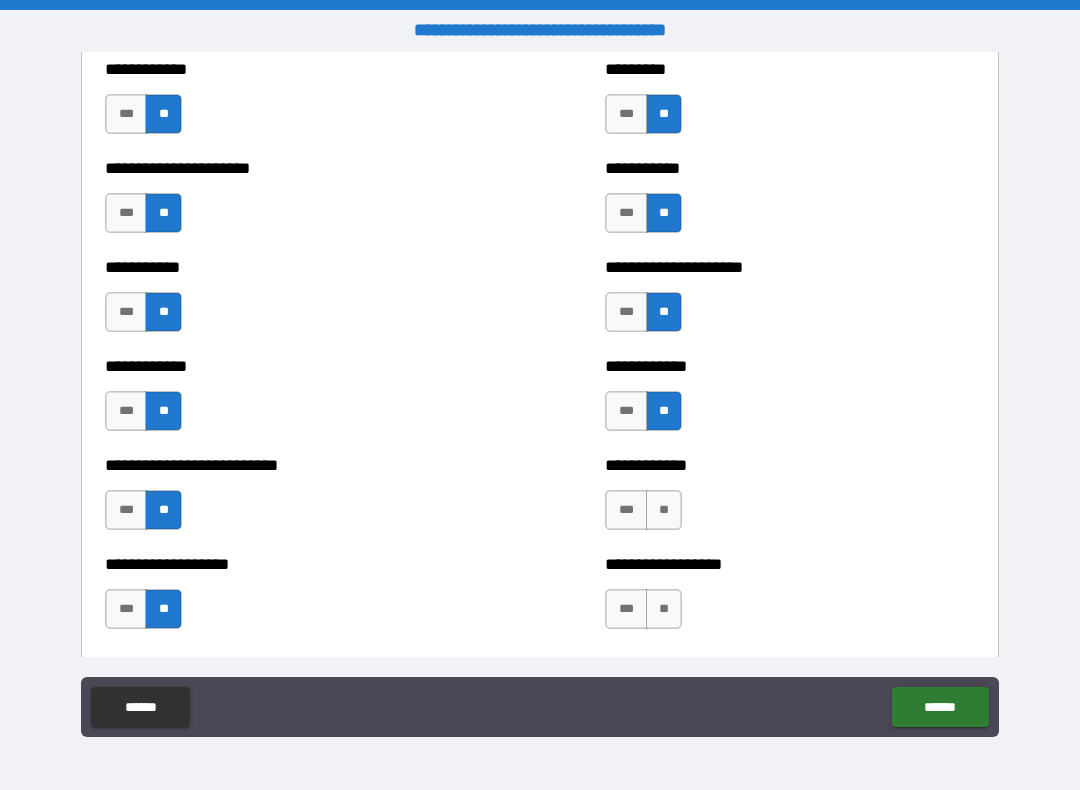 click on "***" at bounding box center [626, 510] 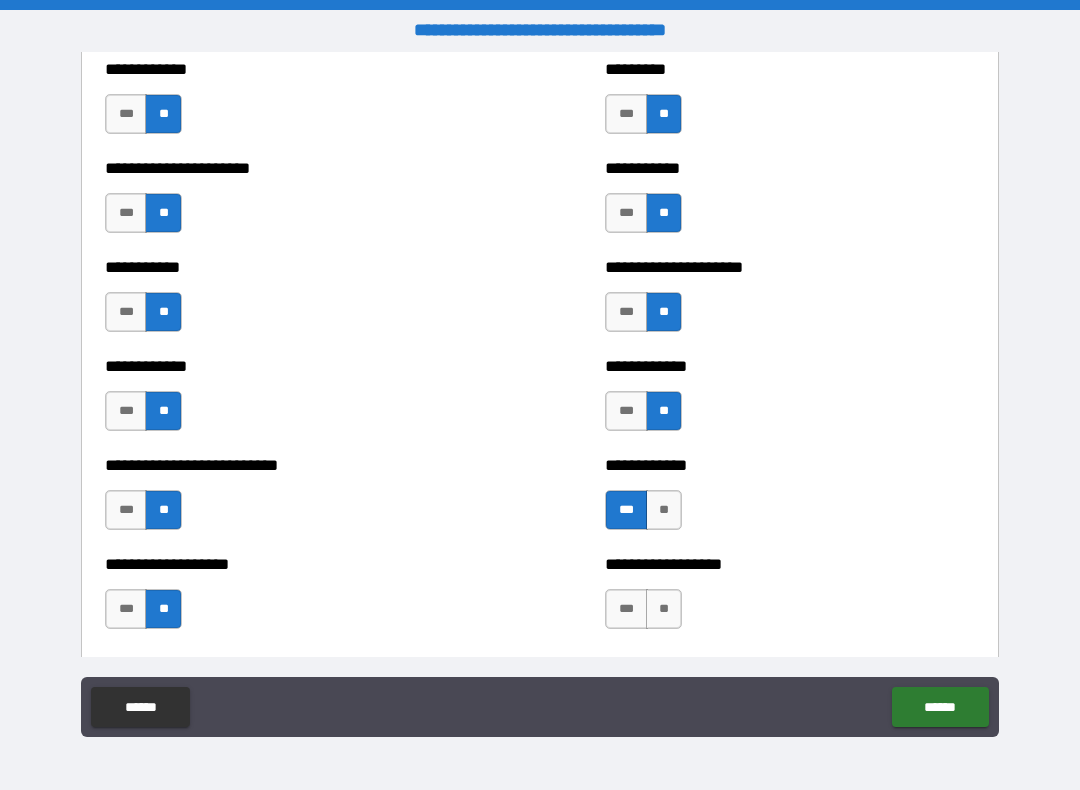 click on "**" at bounding box center [664, 609] 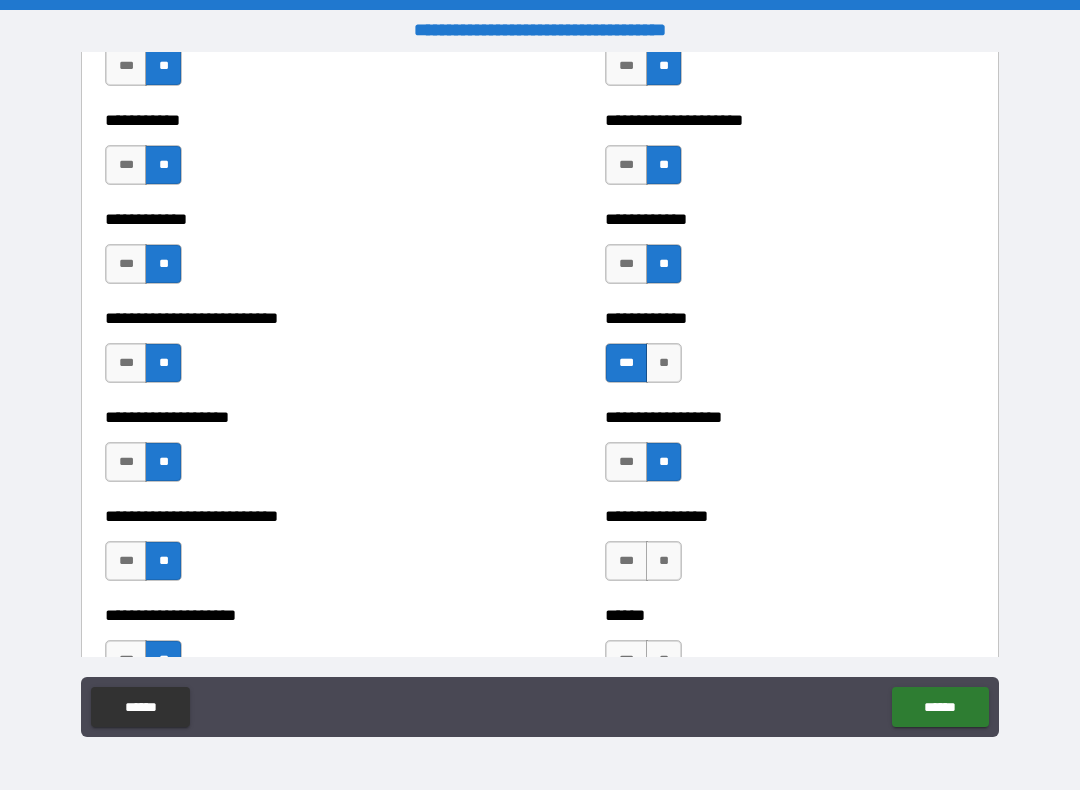 scroll, scrollTop: 5227, scrollLeft: 0, axis: vertical 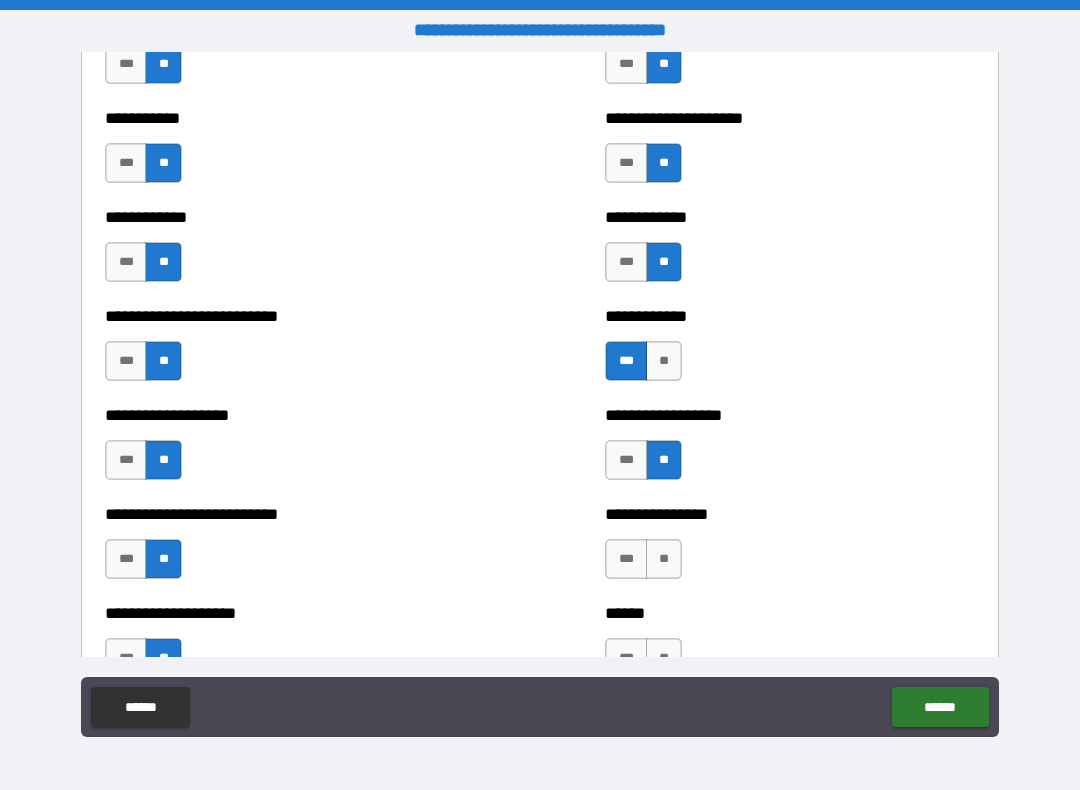 click on "**" at bounding box center [664, 559] 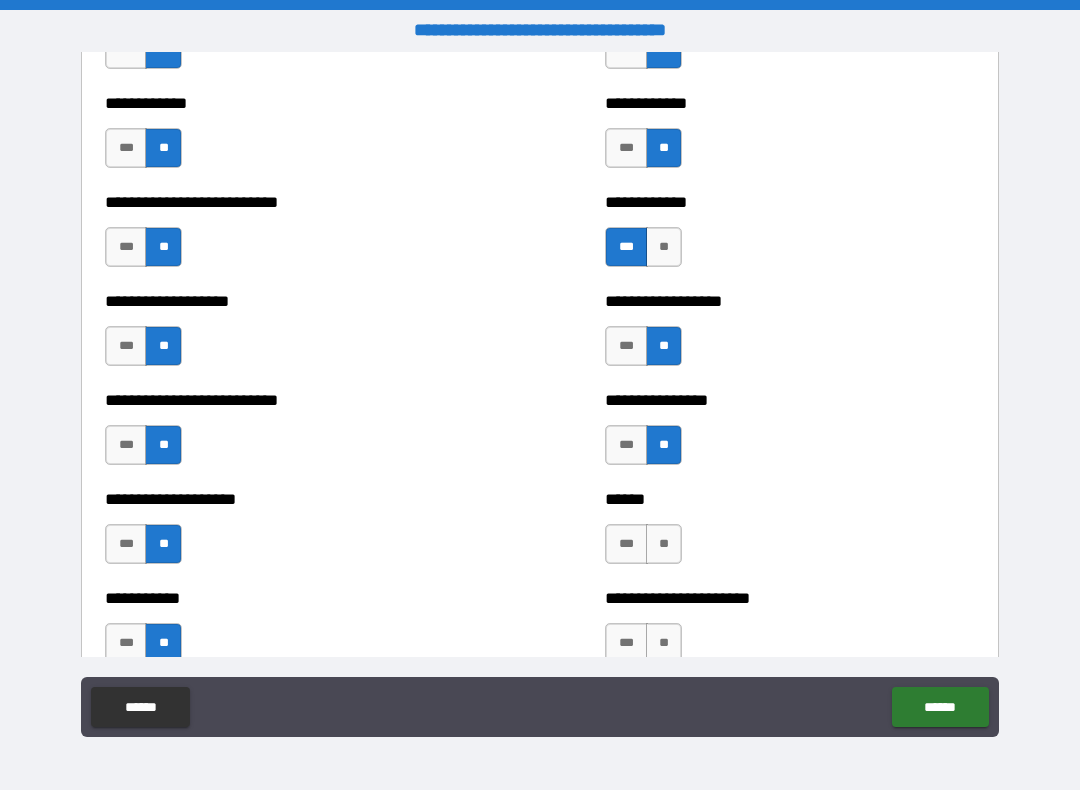 scroll, scrollTop: 5342, scrollLeft: 0, axis: vertical 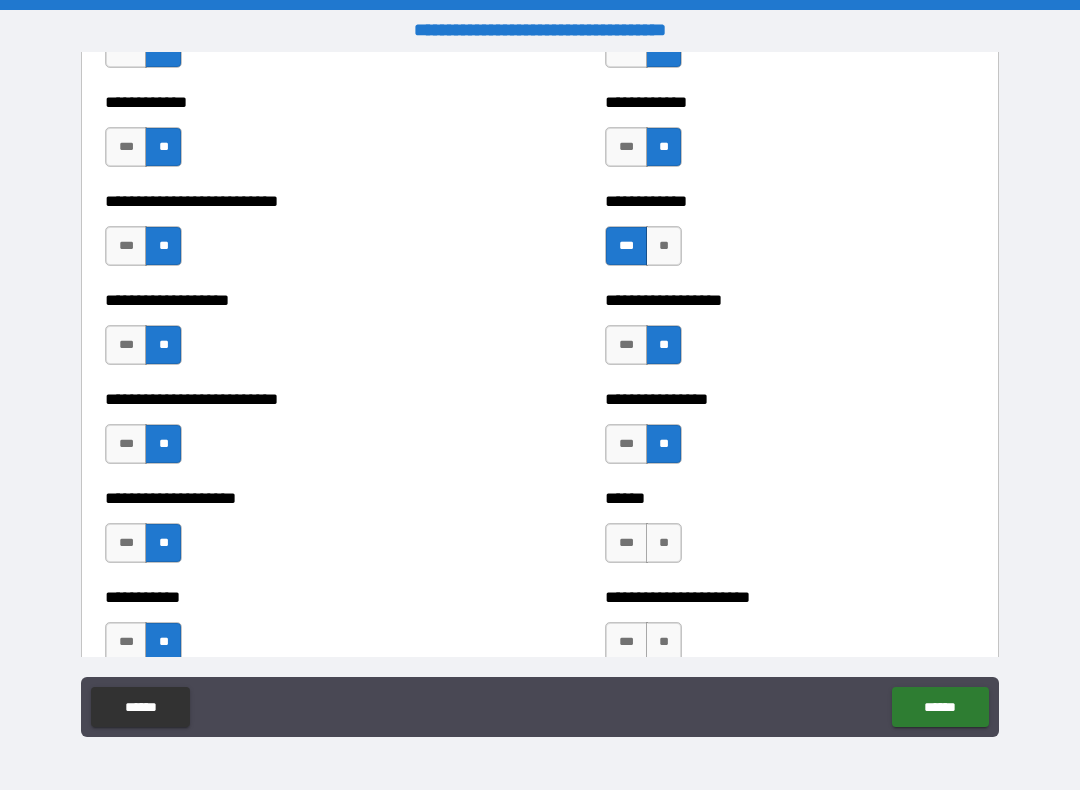 click on "**" at bounding box center (664, 543) 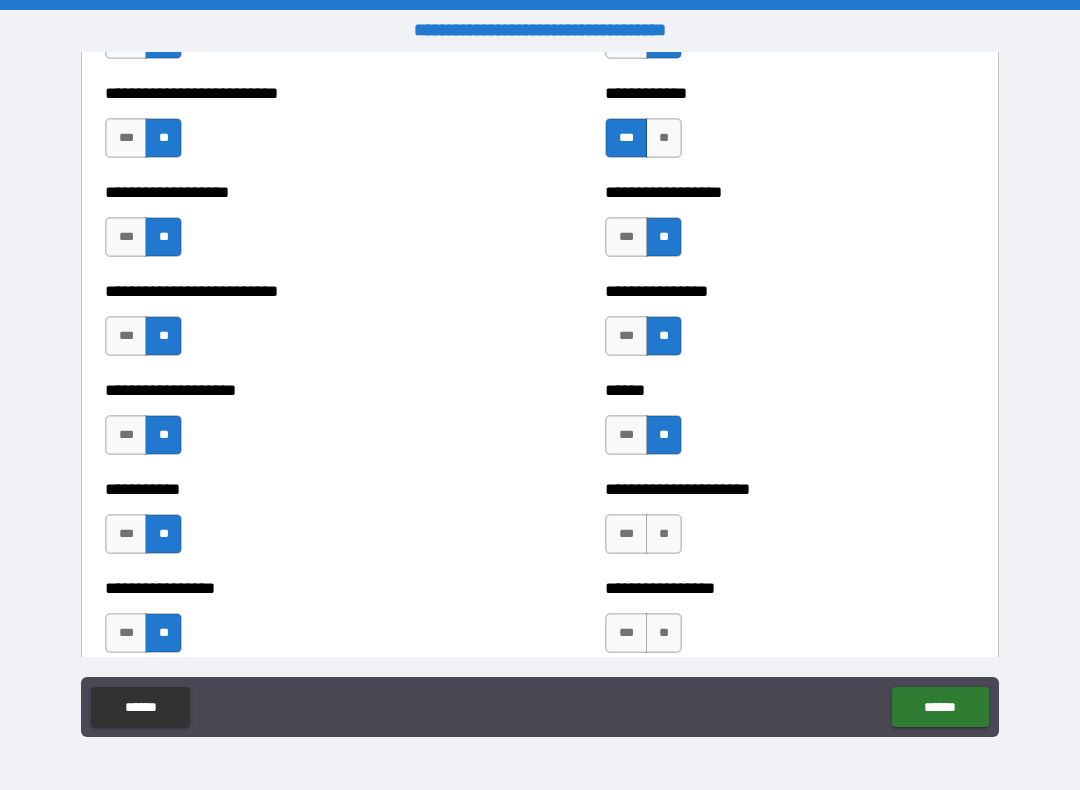 scroll, scrollTop: 5449, scrollLeft: 0, axis: vertical 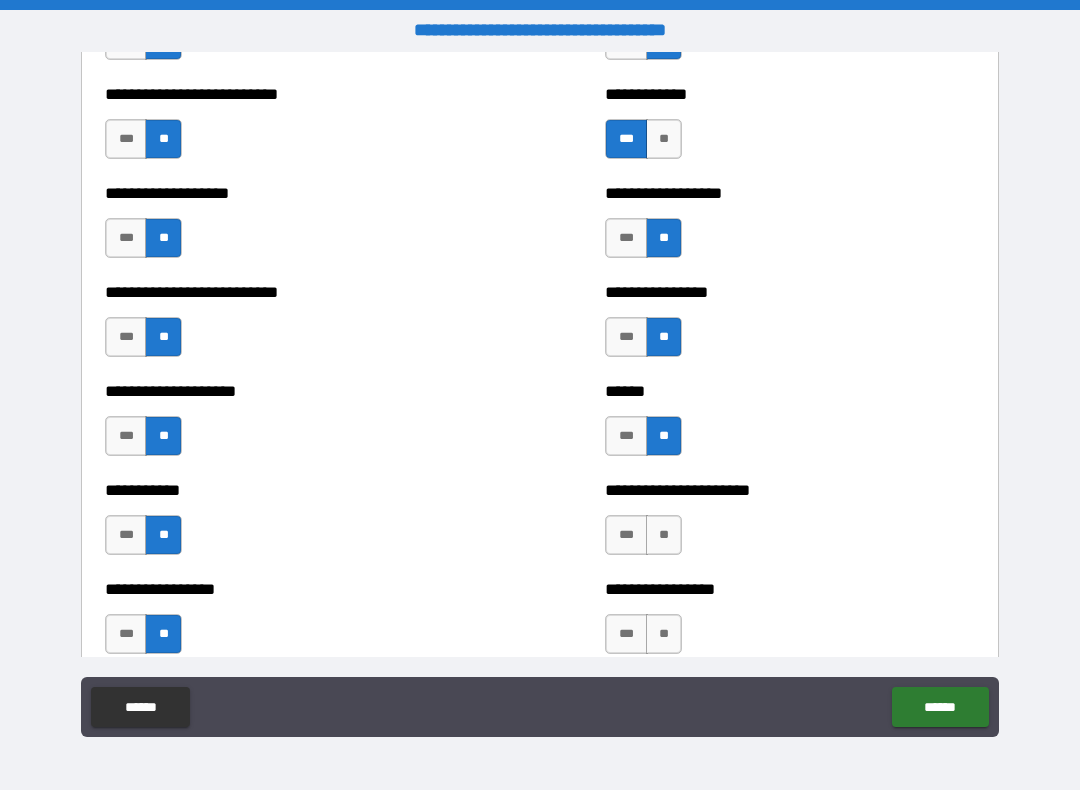 click on "**" at bounding box center (664, 535) 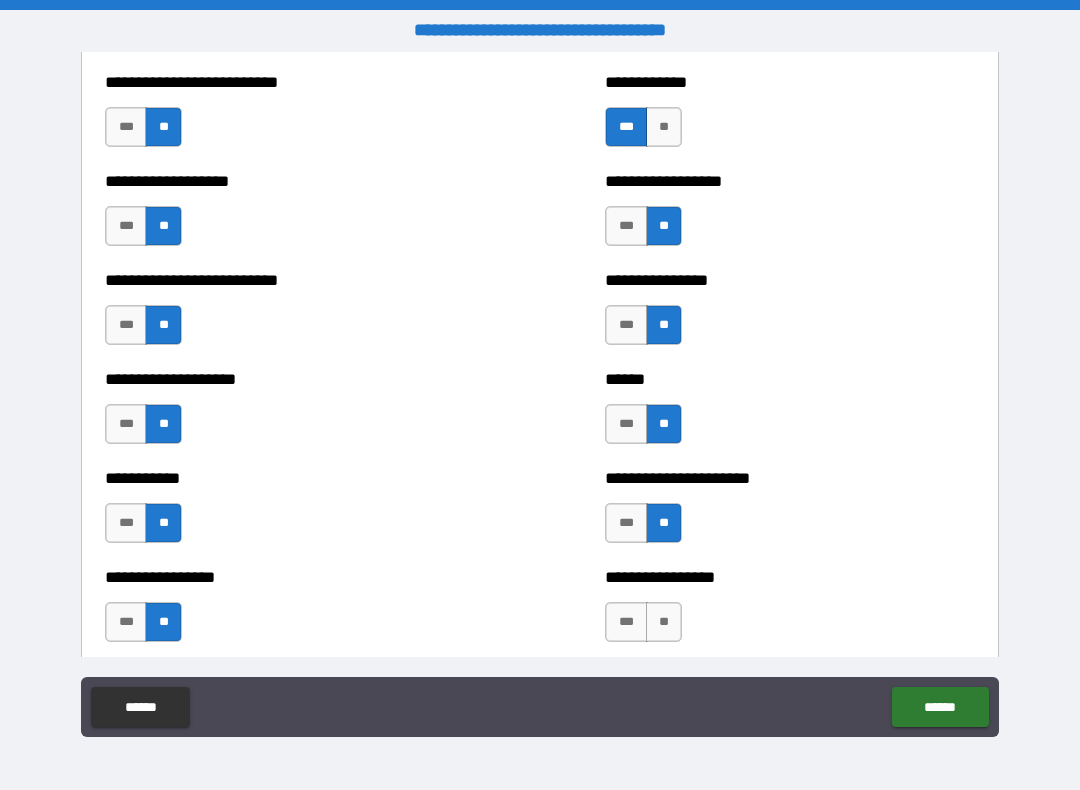 scroll, scrollTop: 5483, scrollLeft: 0, axis: vertical 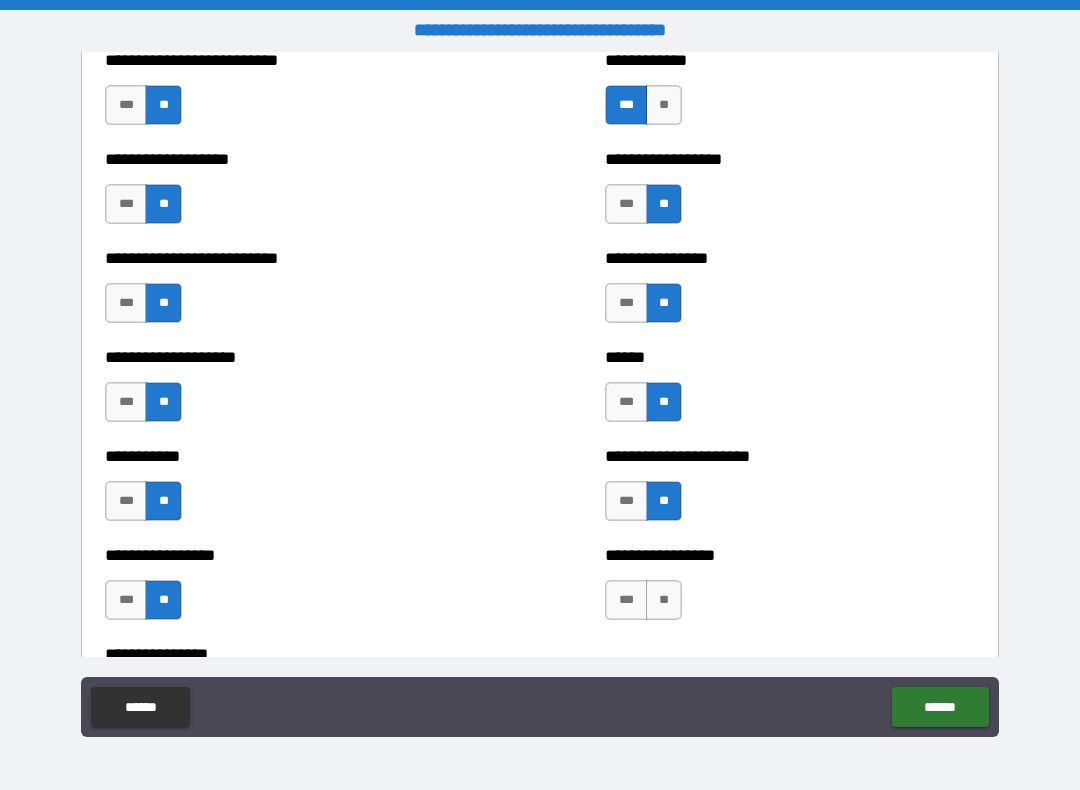 click on "**" at bounding box center [664, 600] 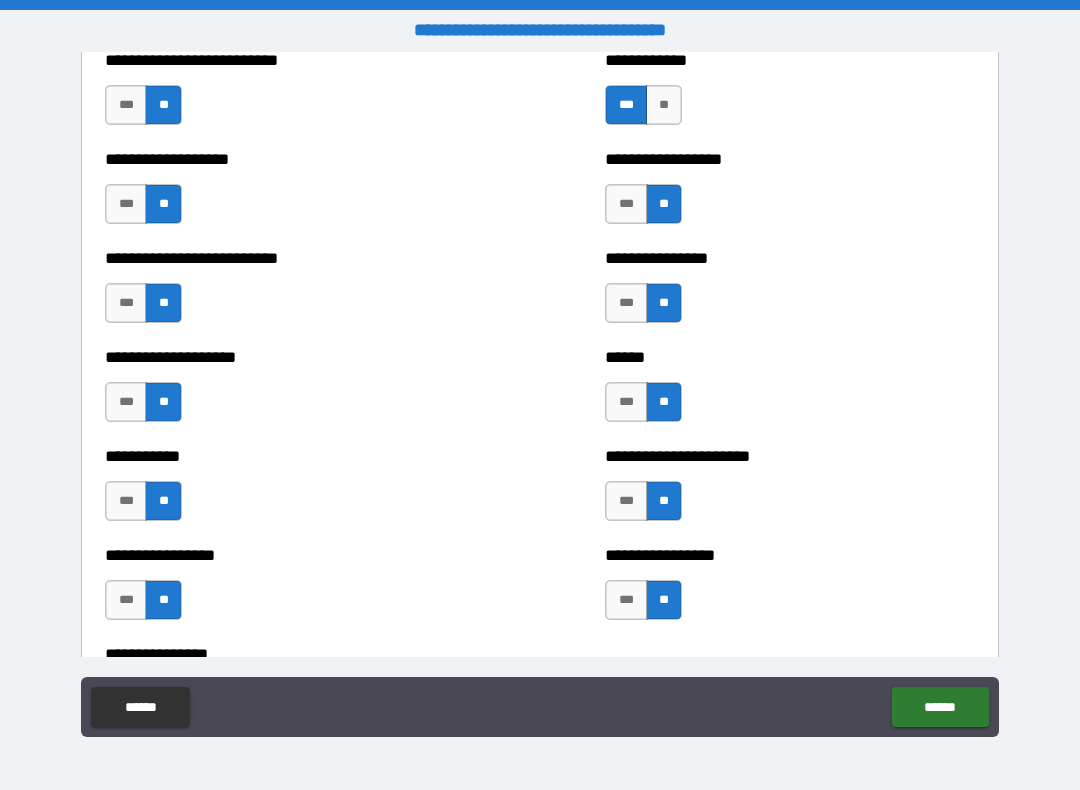 click on "**********" at bounding box center [540, 397] 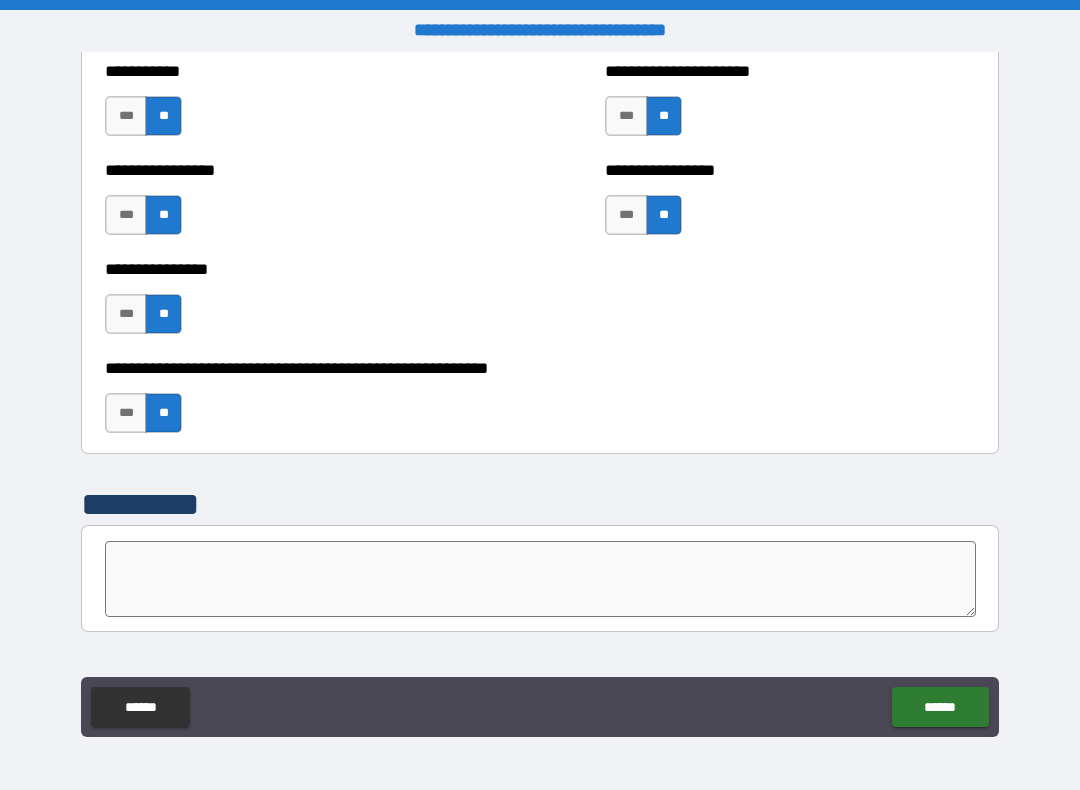 scroll, scrollTop: 5870, scrollLeft: 0, axis: vertical 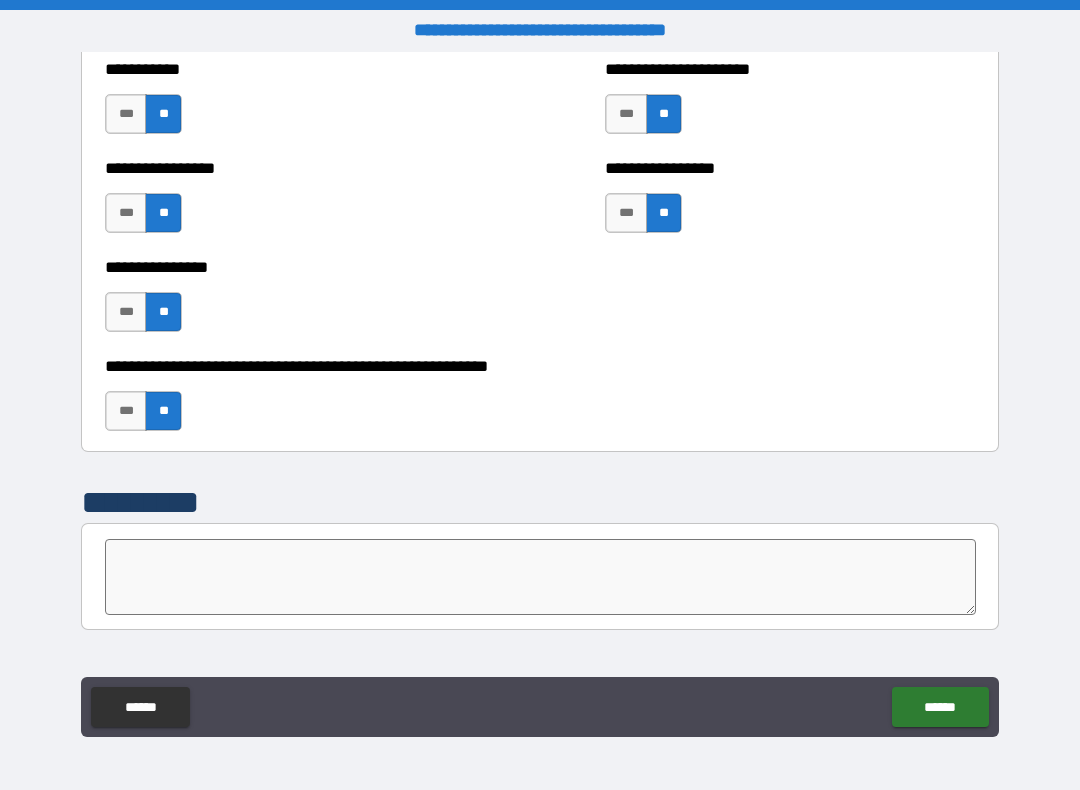 click on "**********" at bounding box center (790, 104) 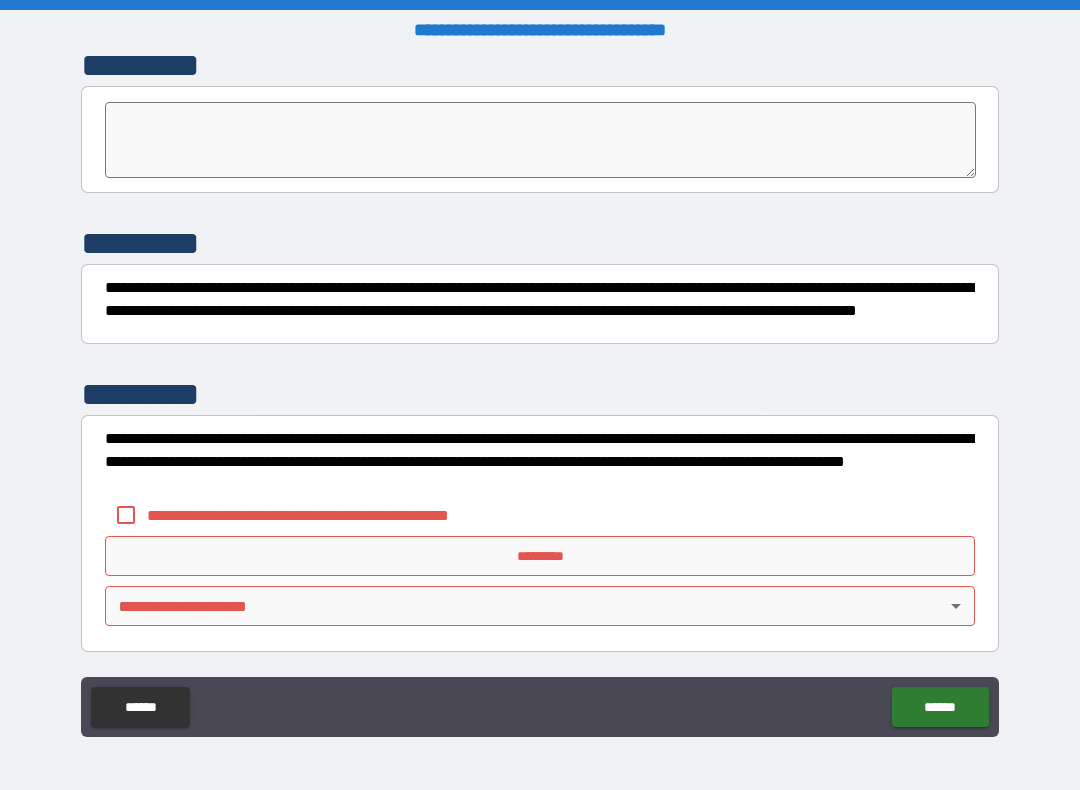 scroll, scrollTop: 6307, scrollLeft: 0, axis: vertical 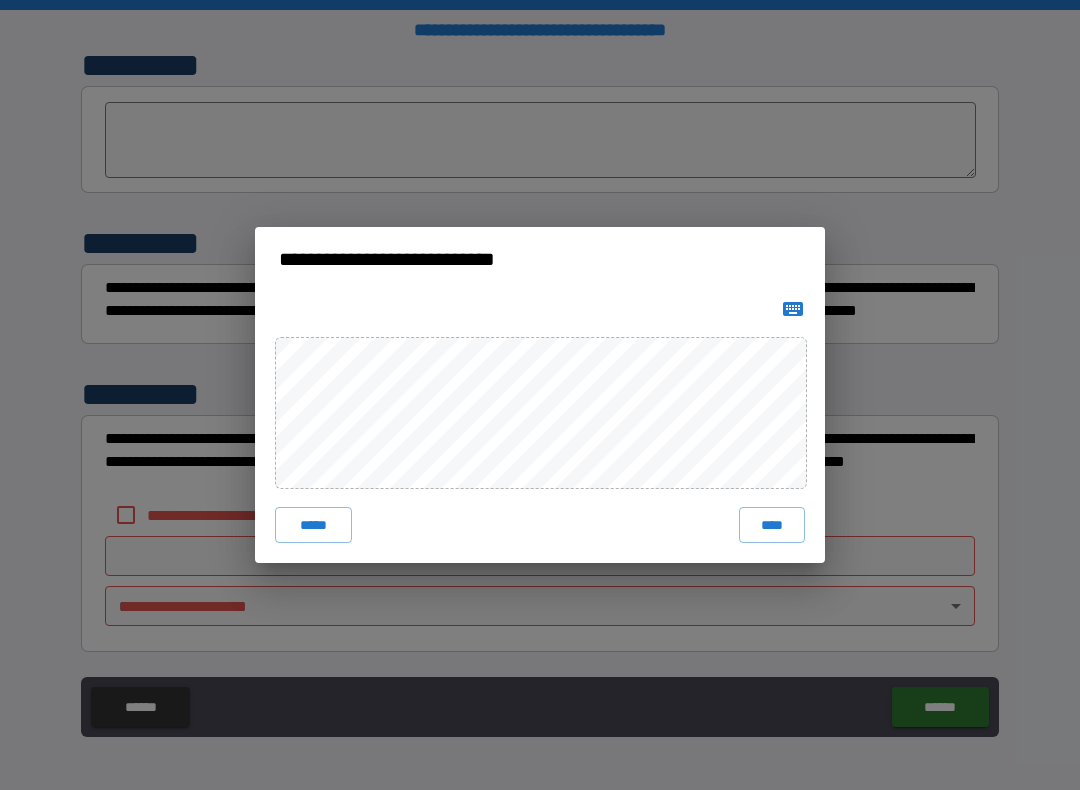 click on "****" at bounding box center (772, 525) 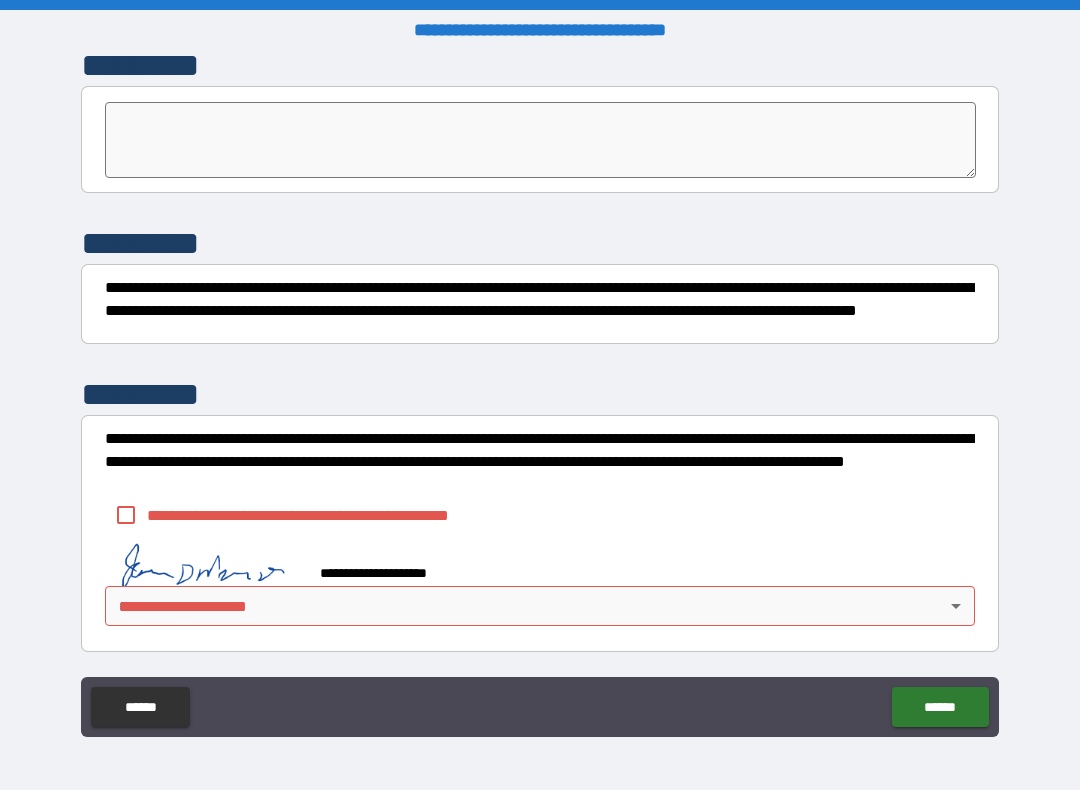 scroll, scrollTop: 6297, scrollLeft: 0, axis: vertical 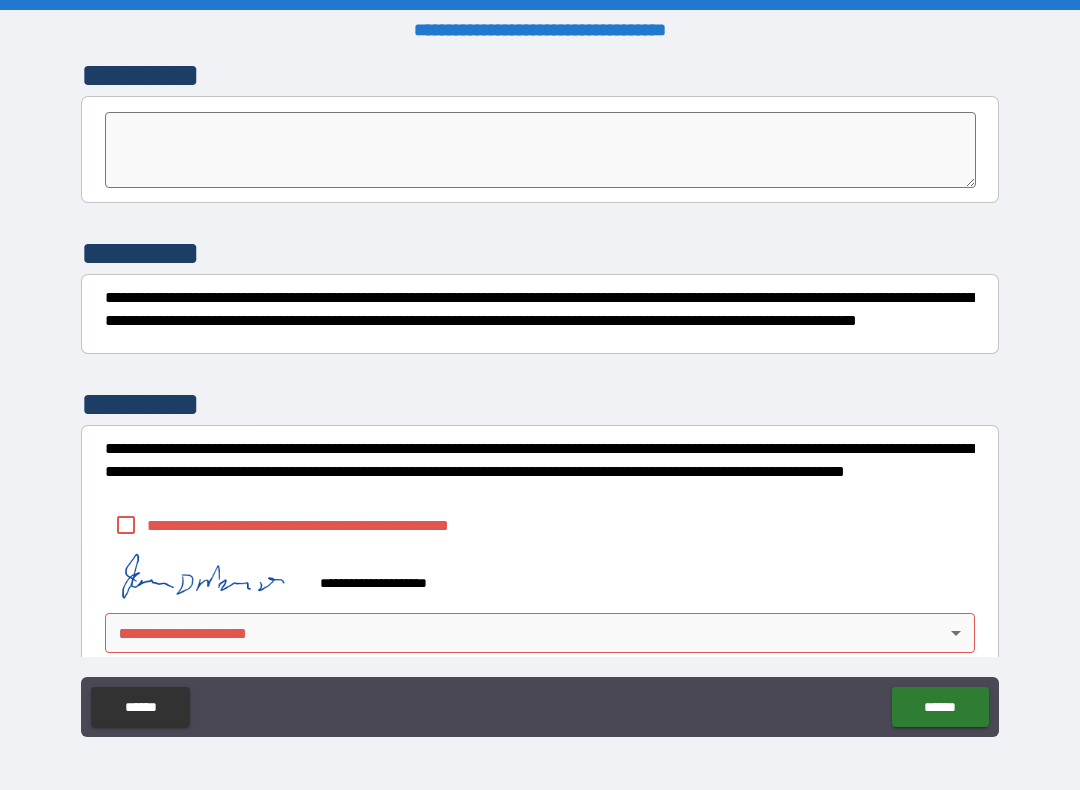 click on "******" at bounding box center (940, 707) 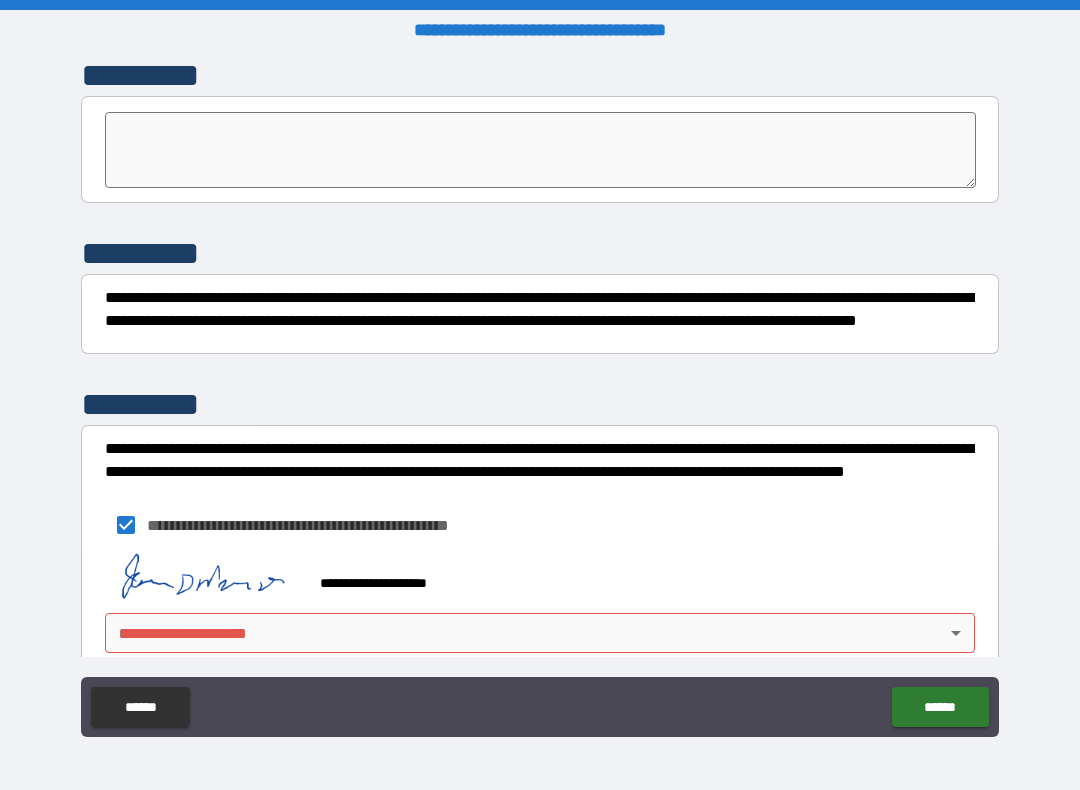 click on "******" at bounding box center (940, 707) 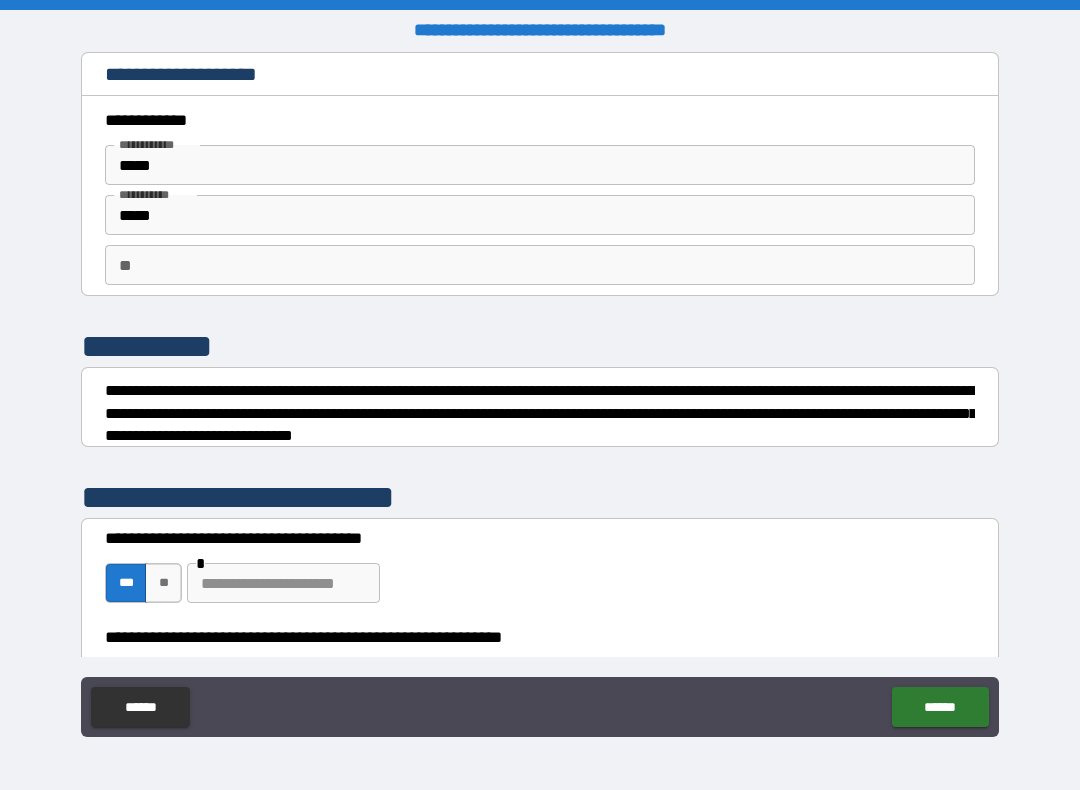 scroll, scrollTop: 0, scrollLeft: 0, axis: both 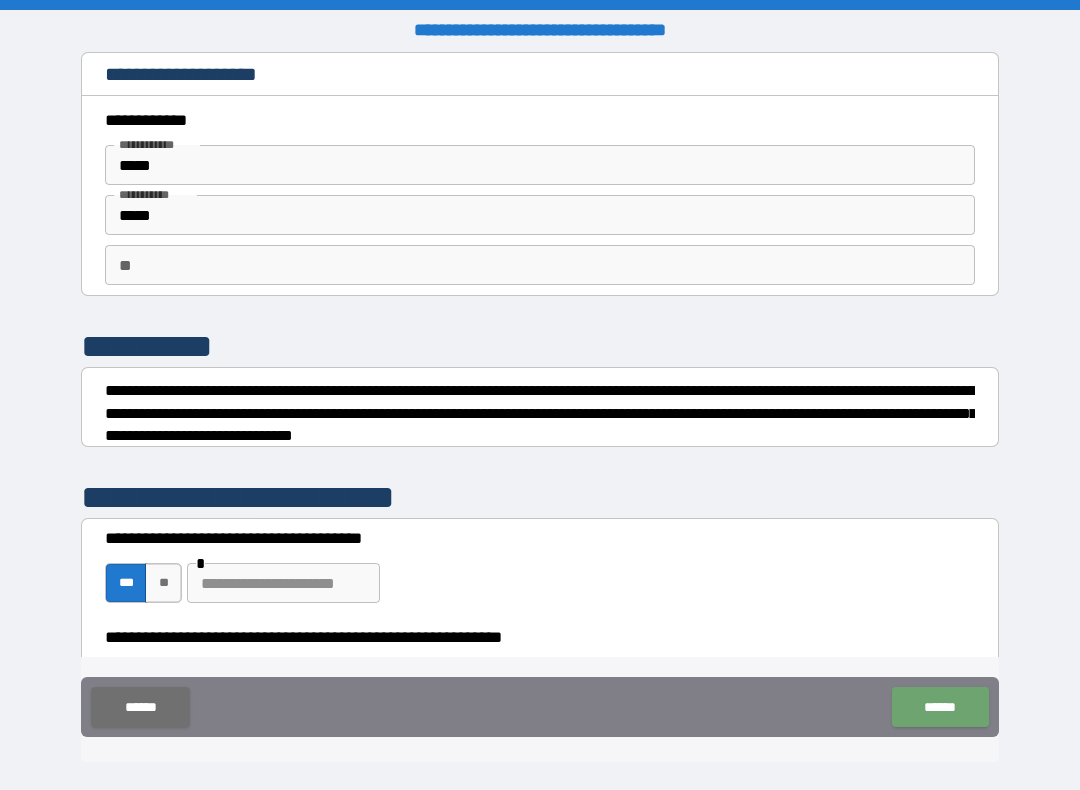 click on "******" at bounding box center (940, 707) 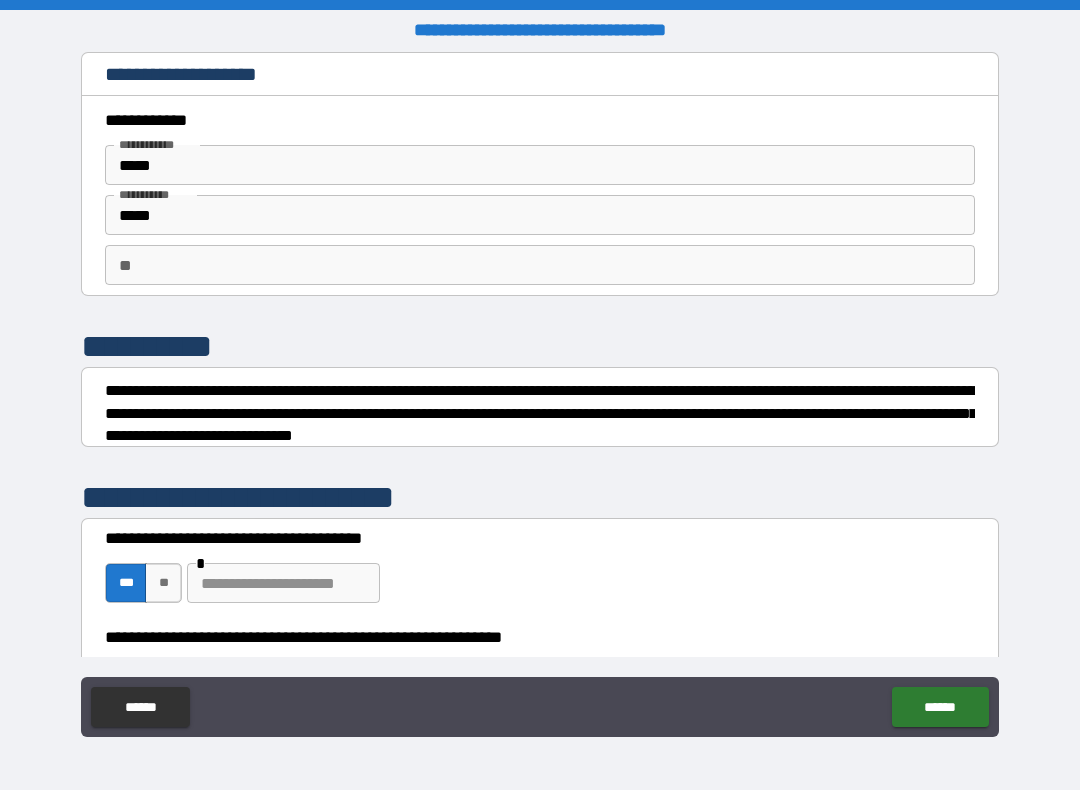 click at bounding box center (283, 583) 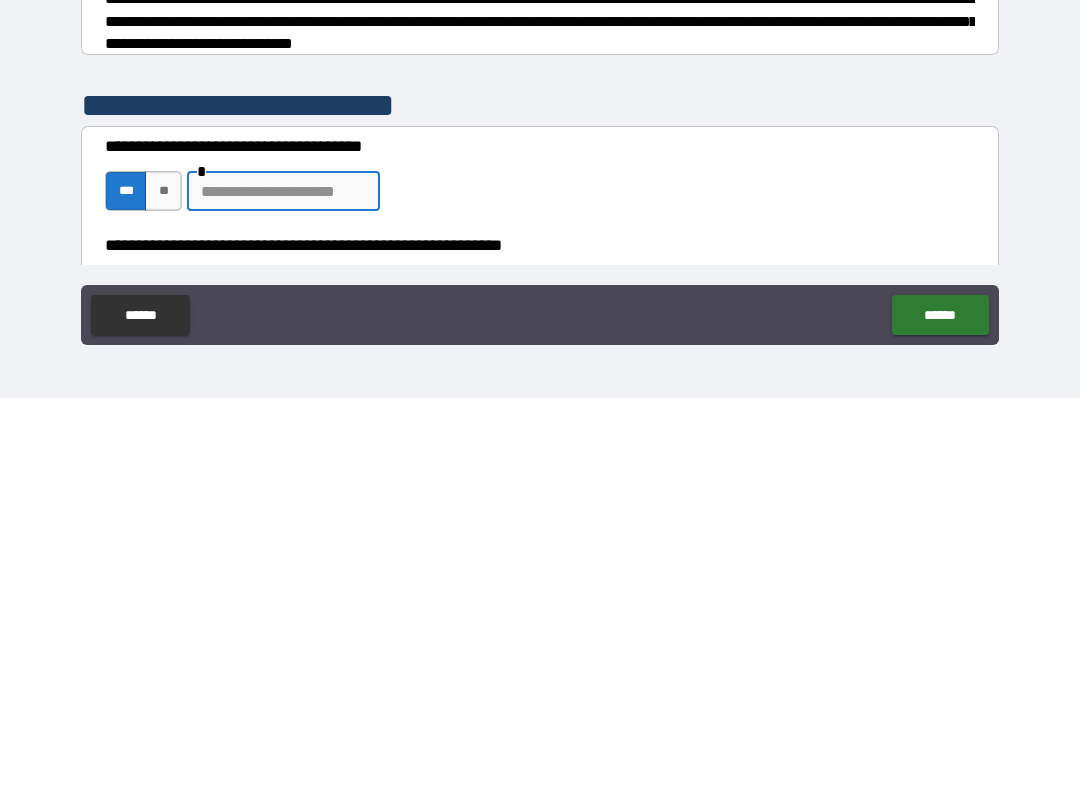 scroll, scrollTop: 0, scrollLeft: 0, axis: both 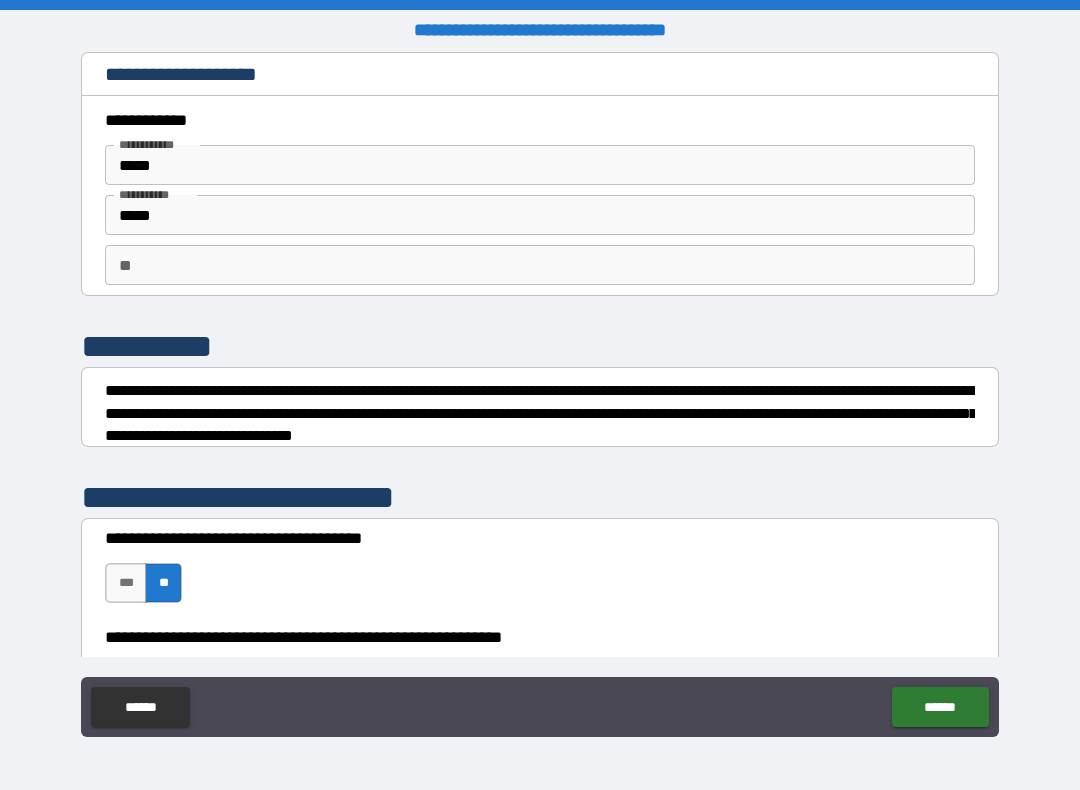 click on "******" at bounding box center (940, 707) 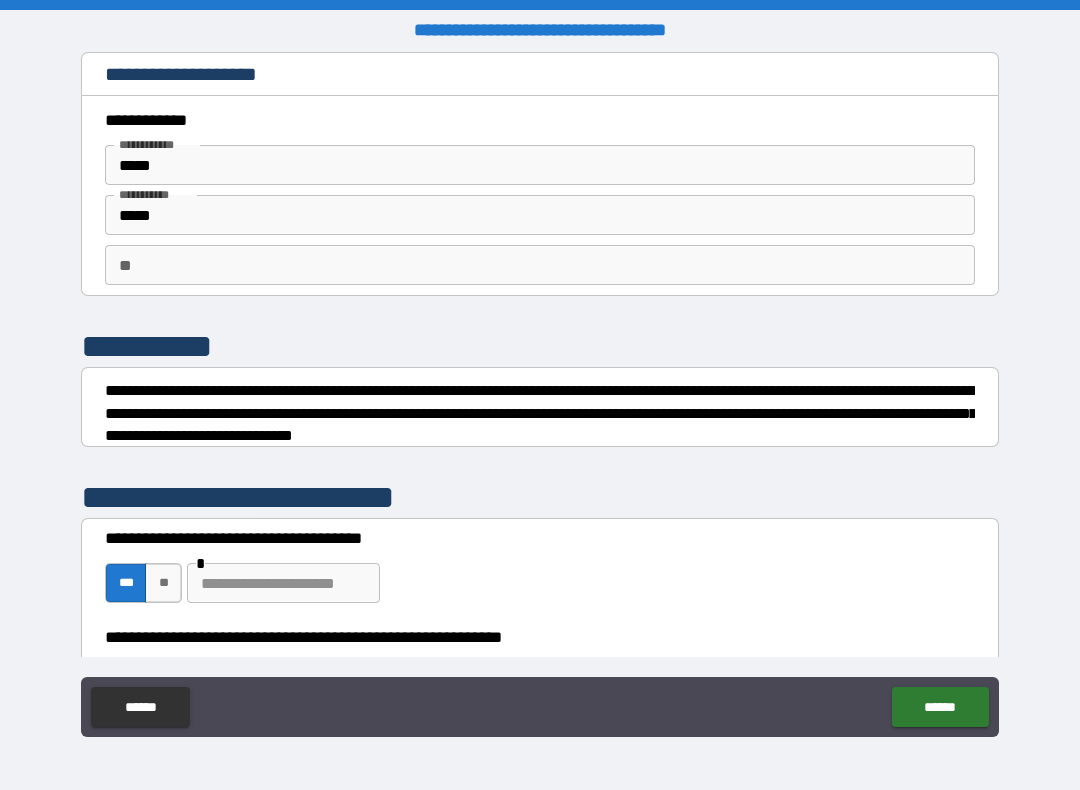 click on "******" at bounding box center [940, 707] 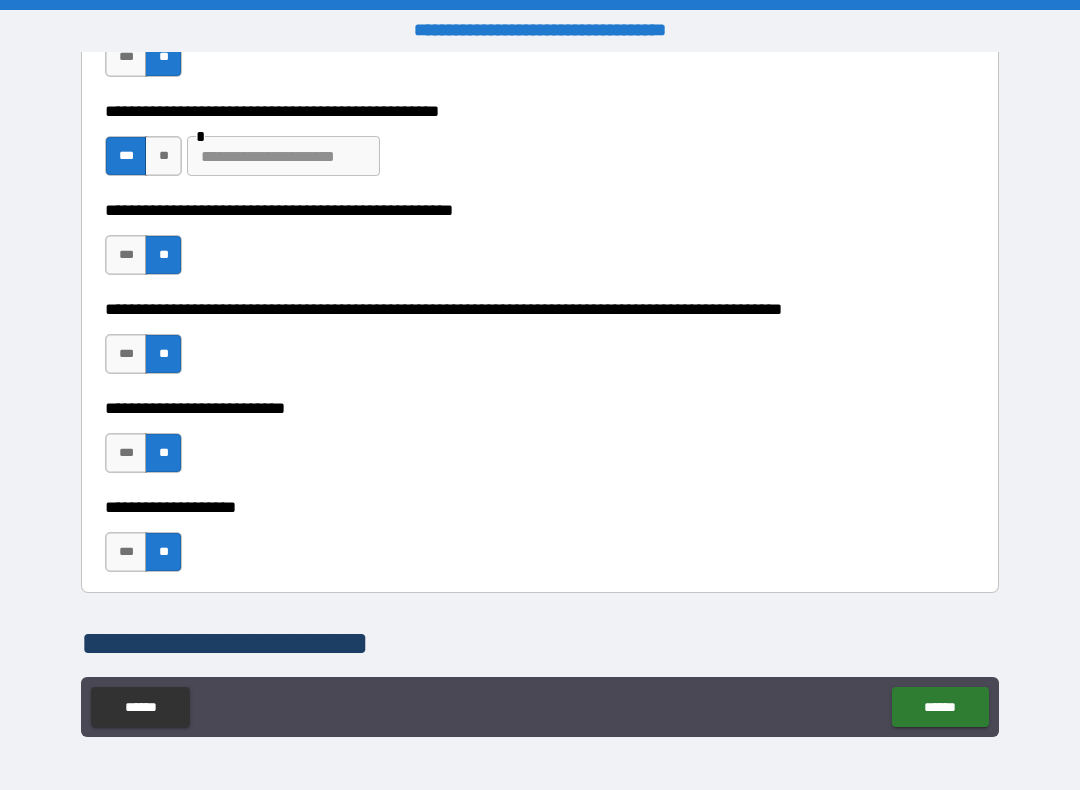 scroll, scrollTop: 682, scrollLeft: 0, axis: vertical 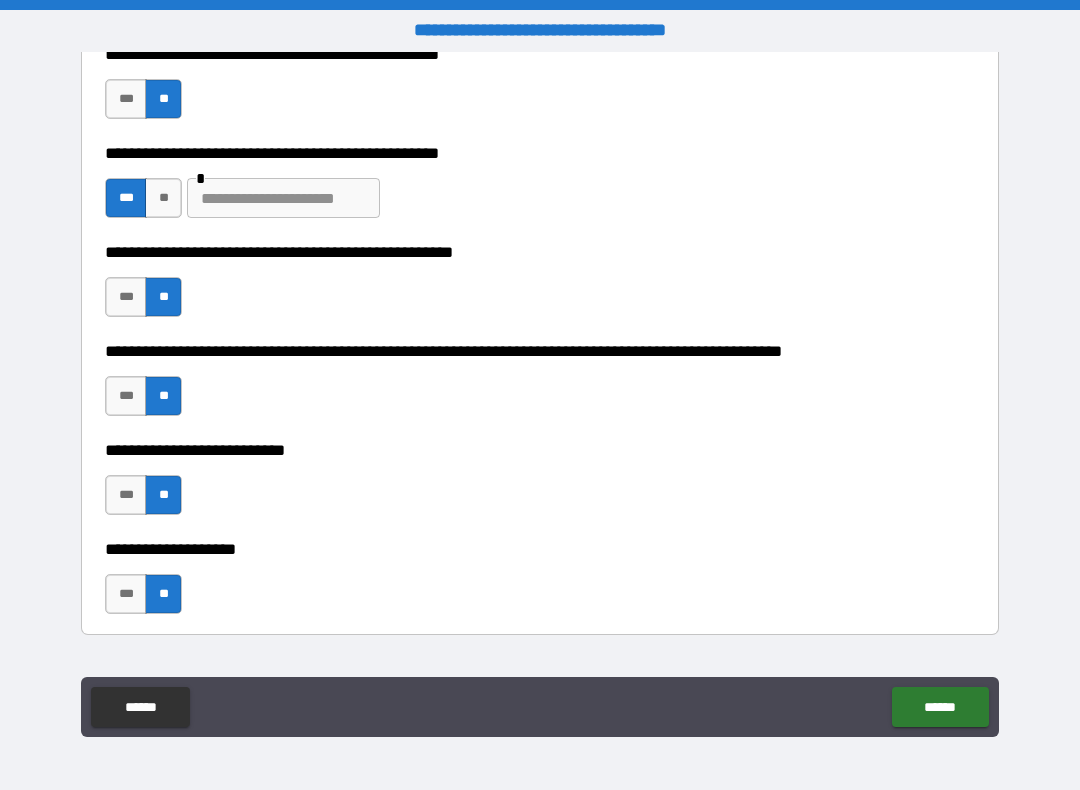 click at bounding box center [283, 198] 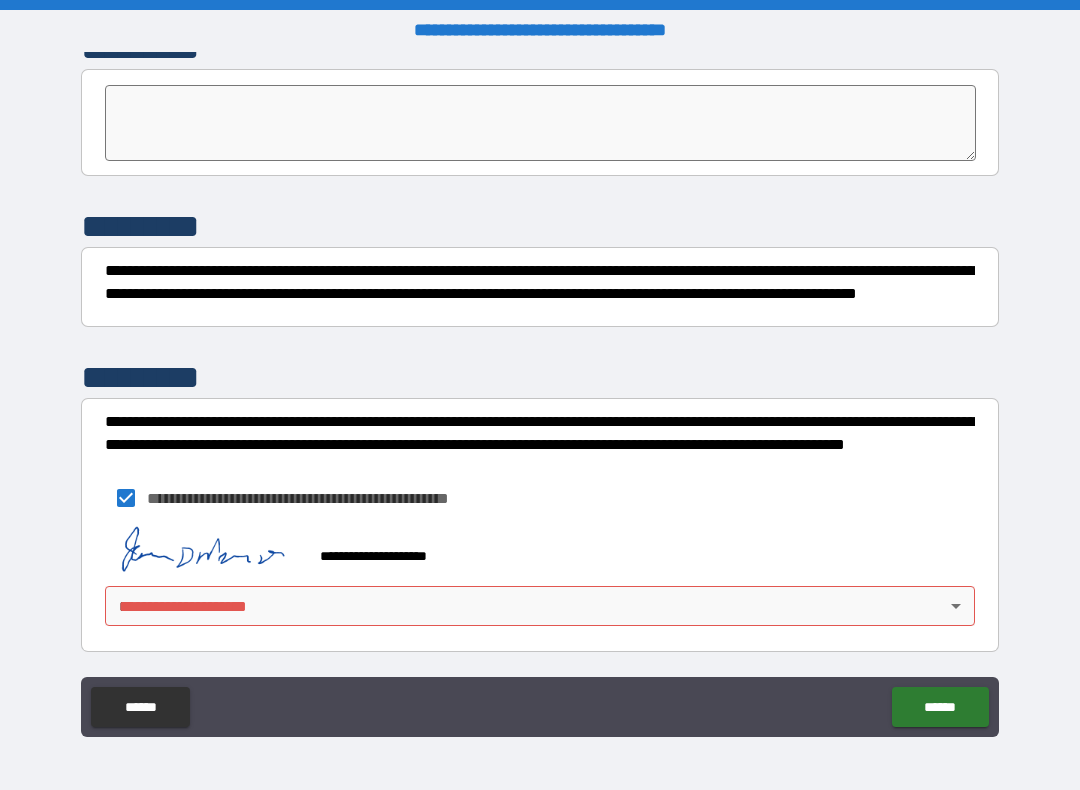 scroll, scrollTop: 6324, scrollLeft: 0, axis: vertical 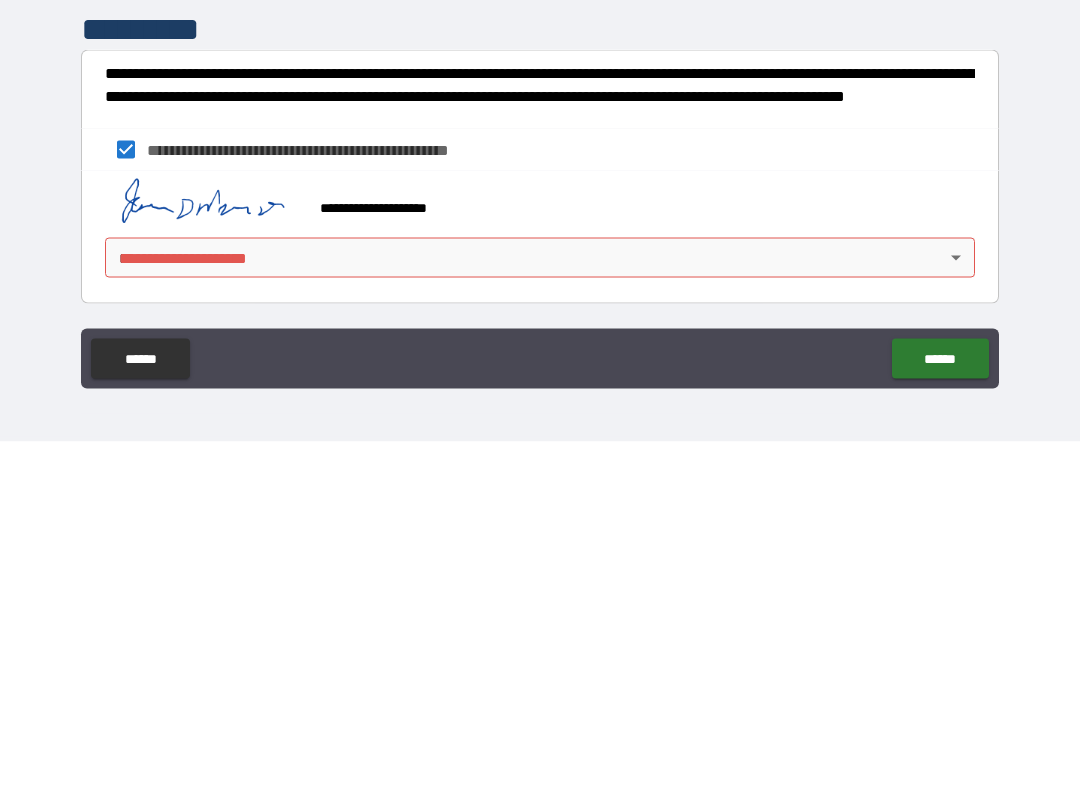 click on "**********" at bounding box center [540, 395] 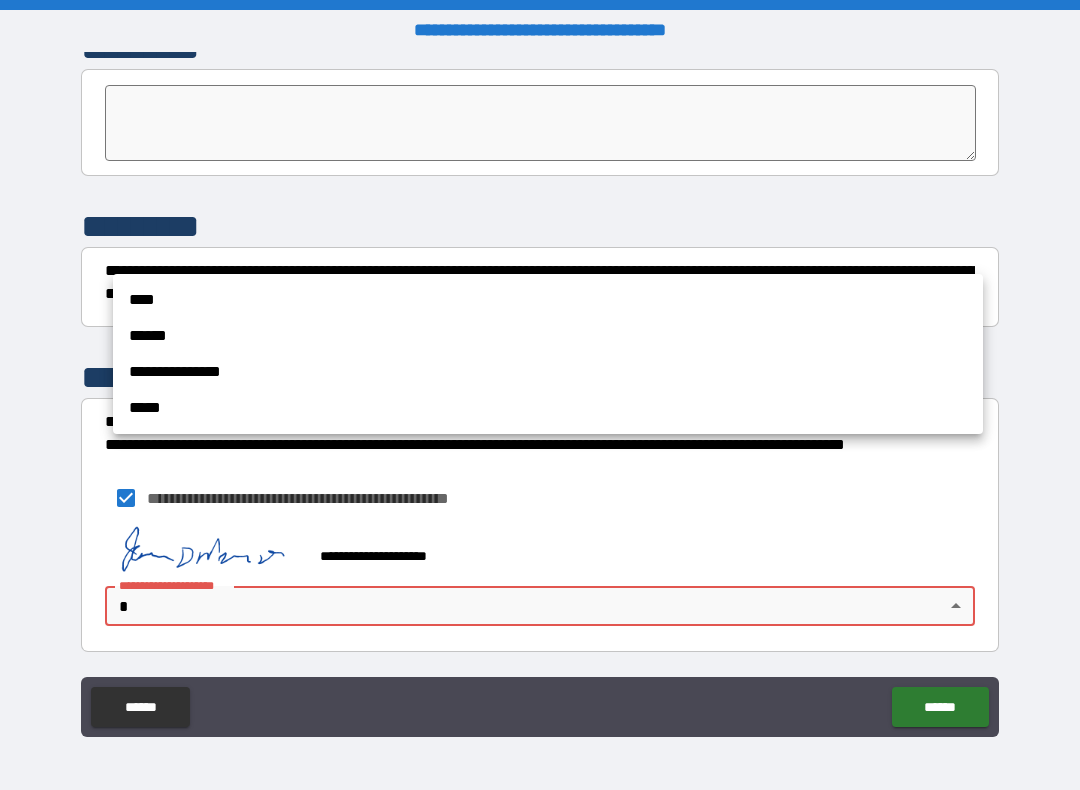 click at bounding box center [540, 395] 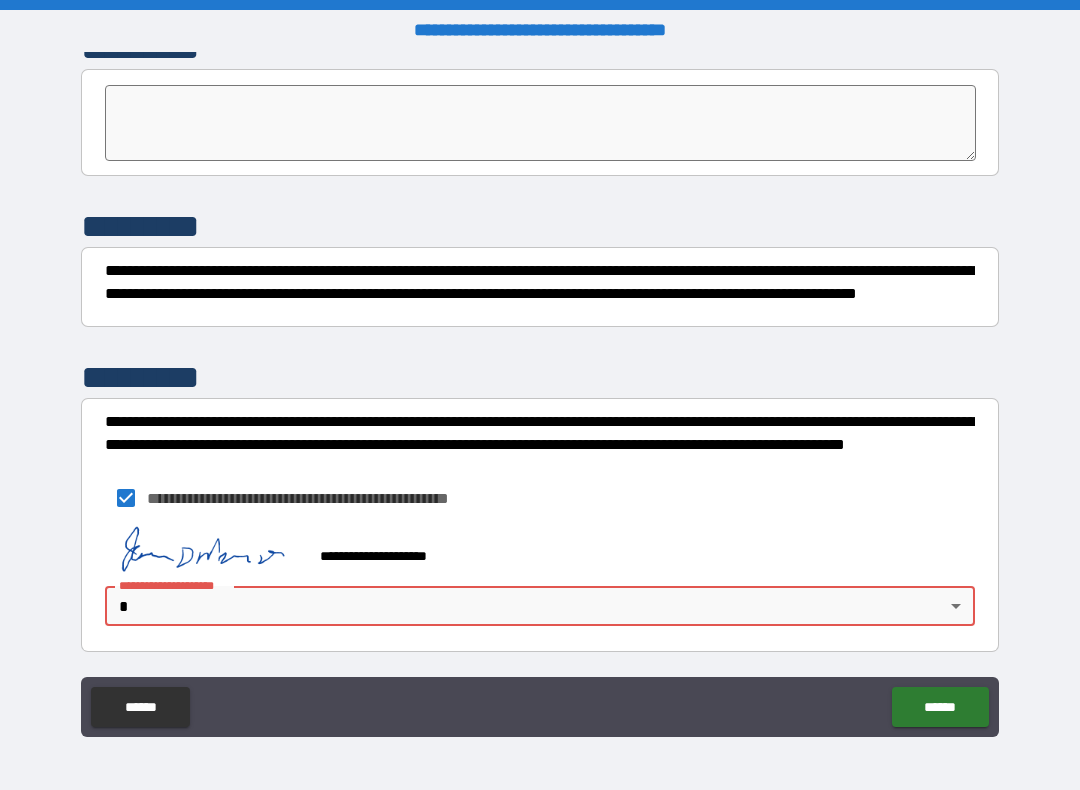 click on "**********" at bounding box center [540, 395] 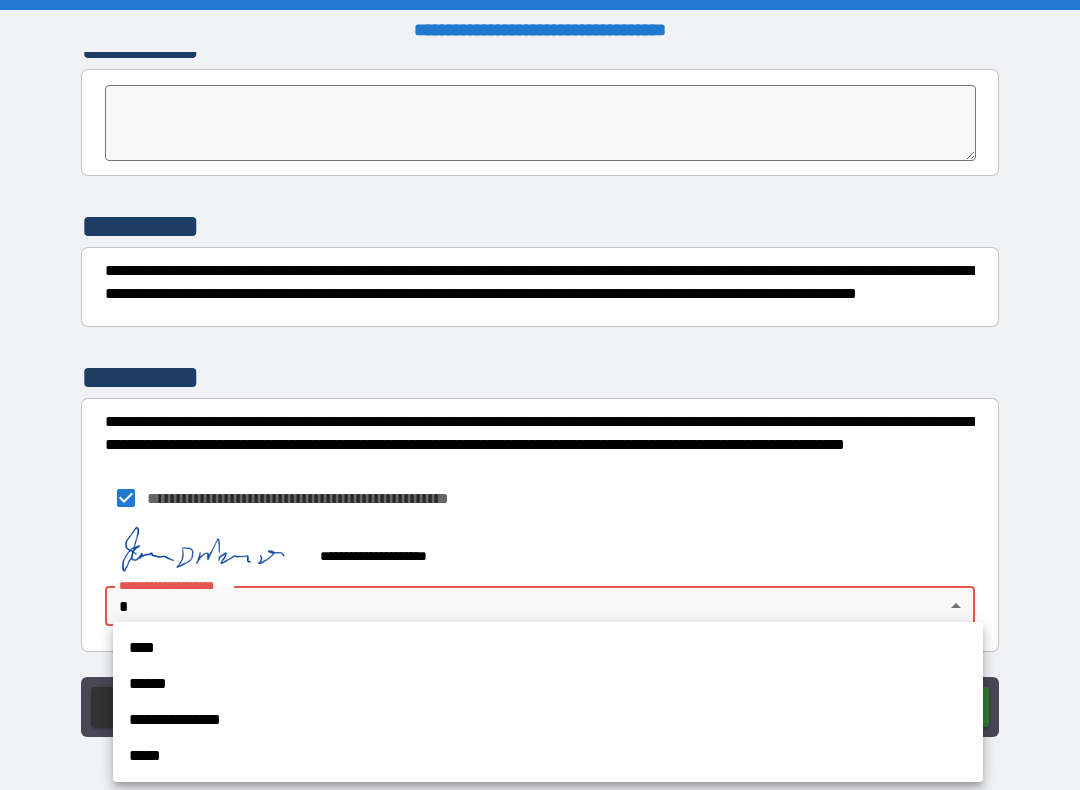 click on "****" at bounding box center (548, 648) 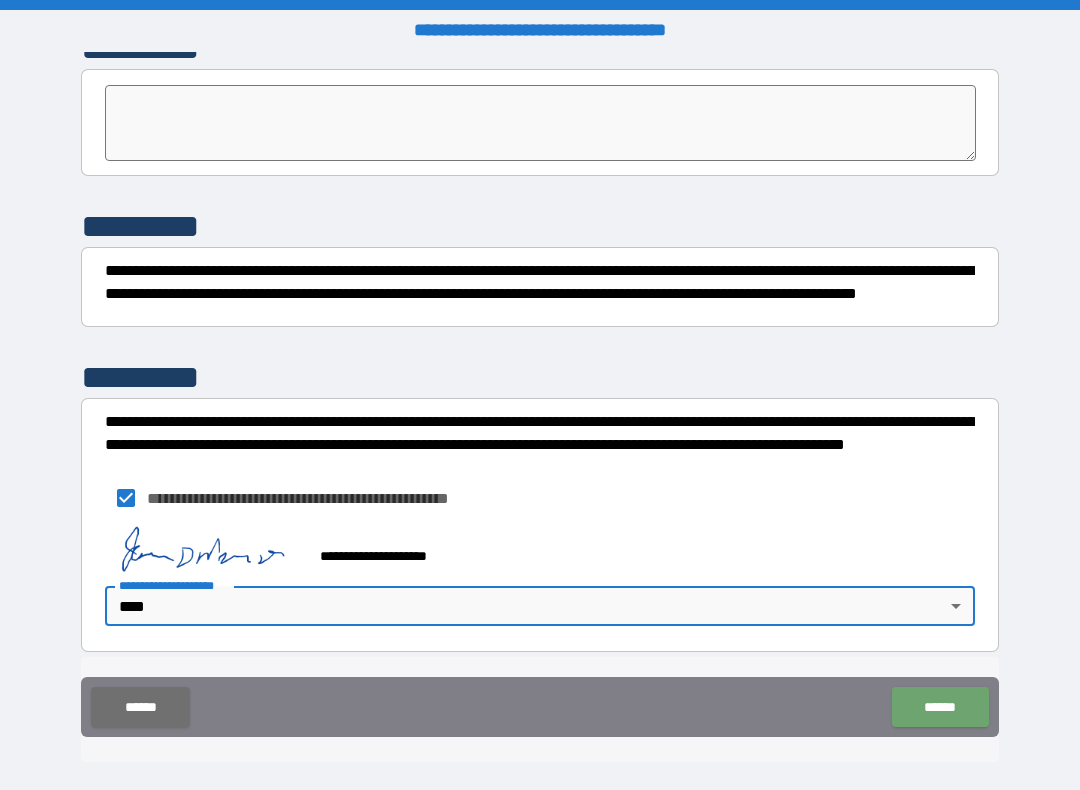 click on "******" at bounding box center (940, 707) 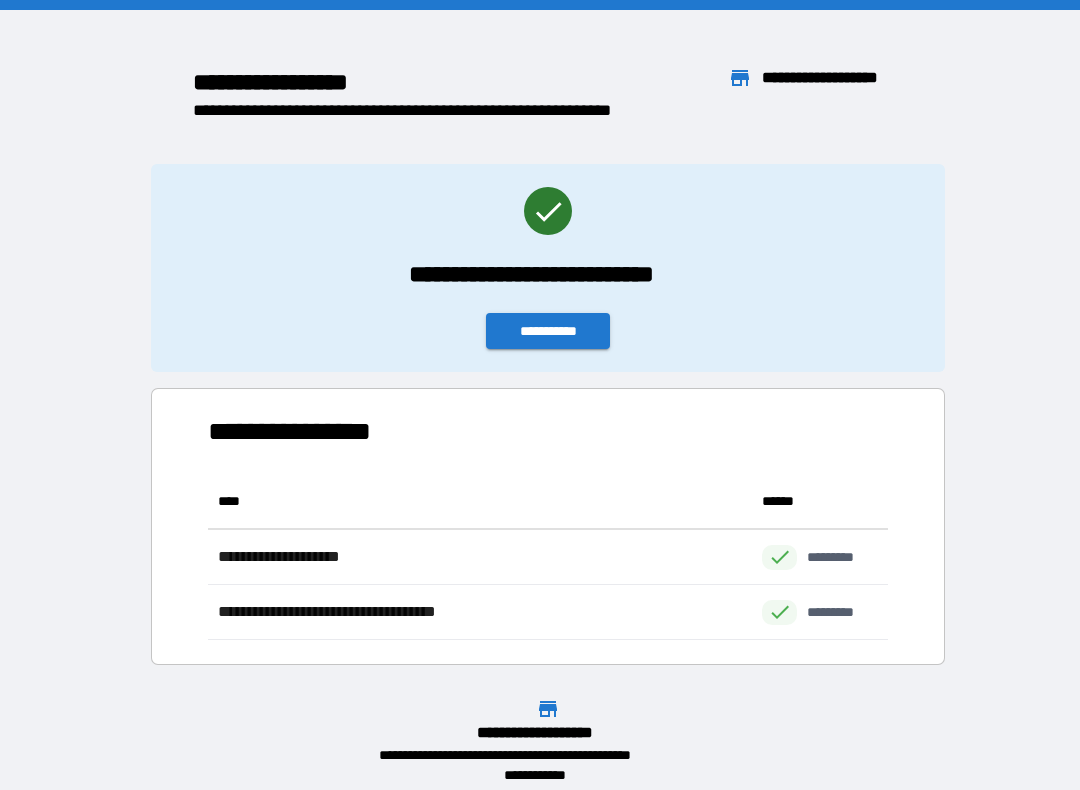 scroll, scrollTop: 1, scrollLeft: 1, axis: both 